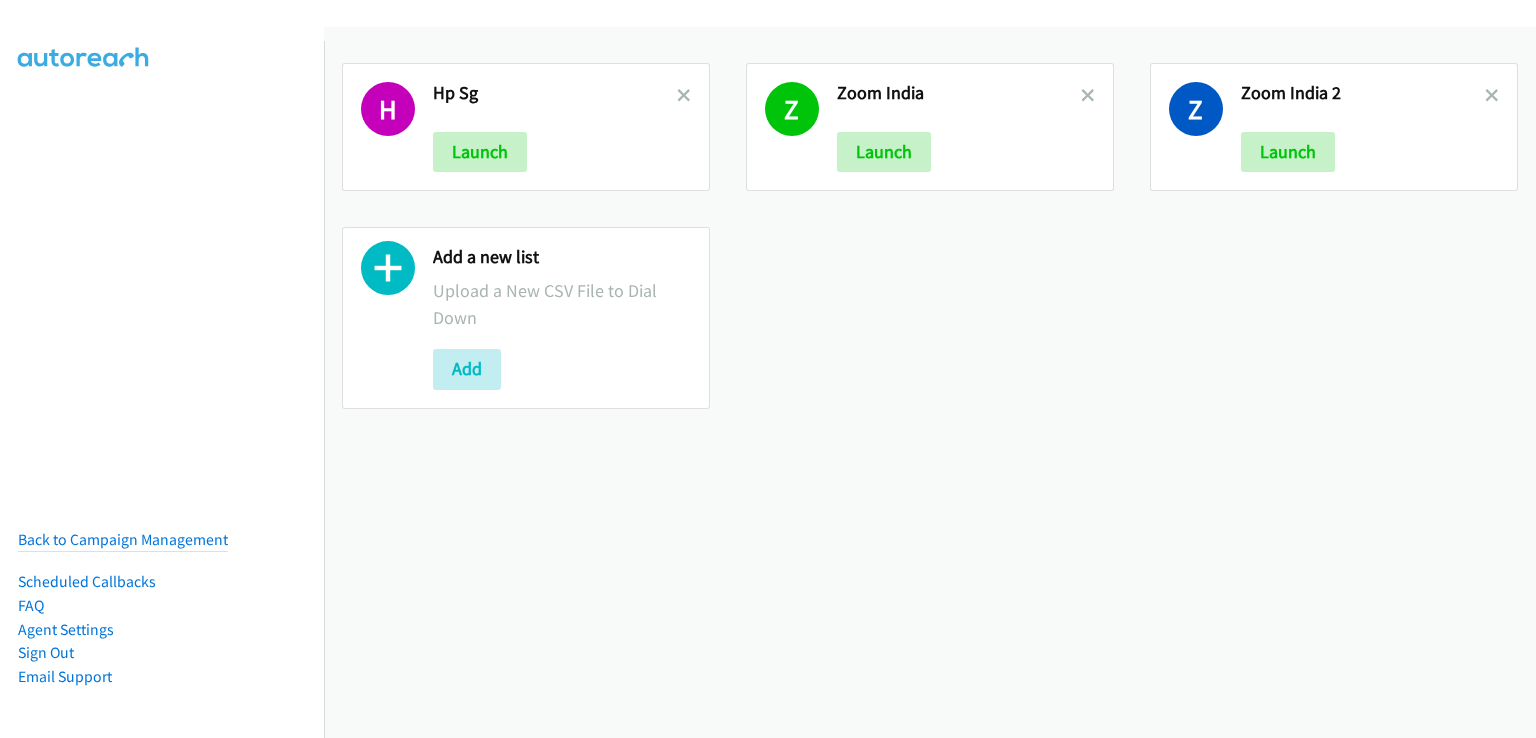 scroll, scrollTop: 0, scrollLeft: 0, axis: both 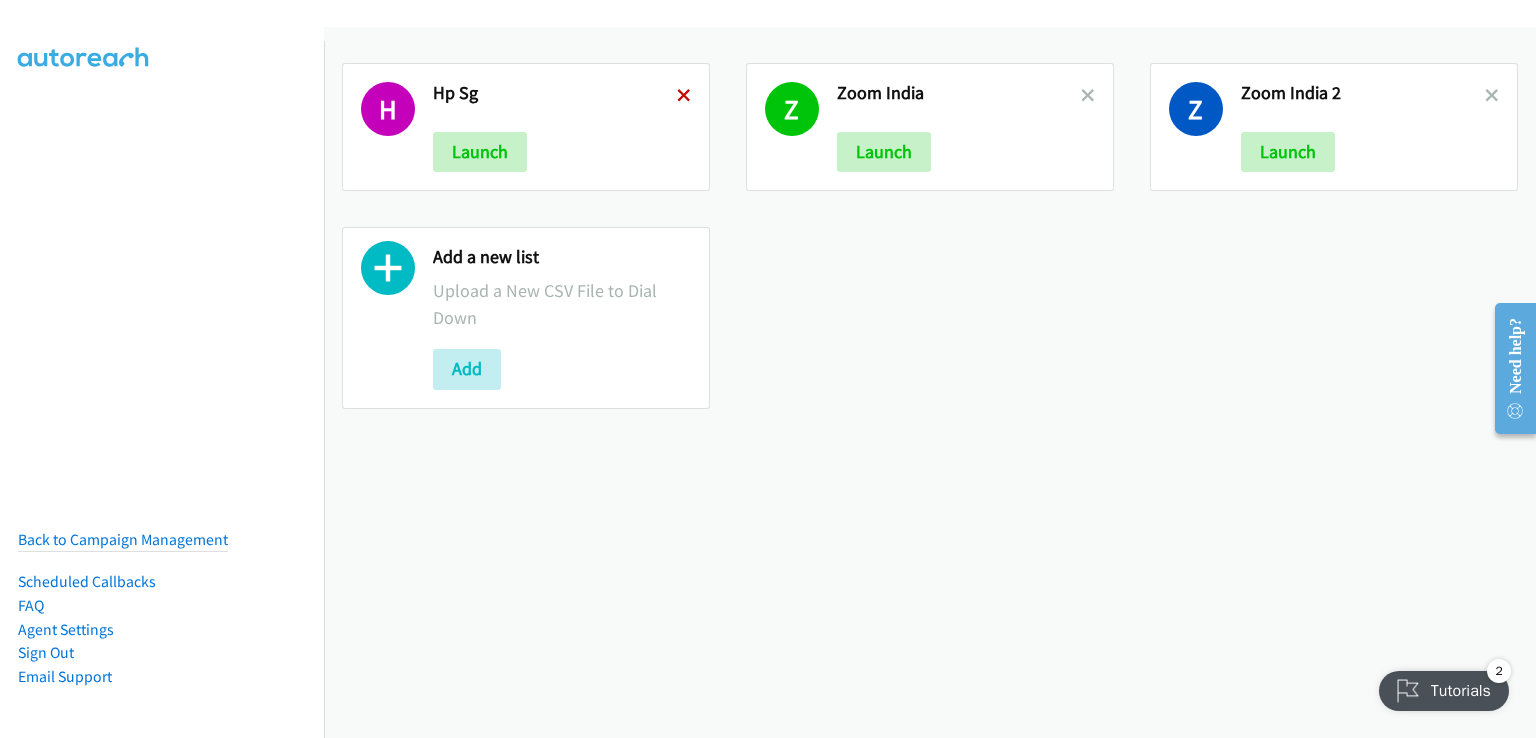 click at bounding box center (684, 97) 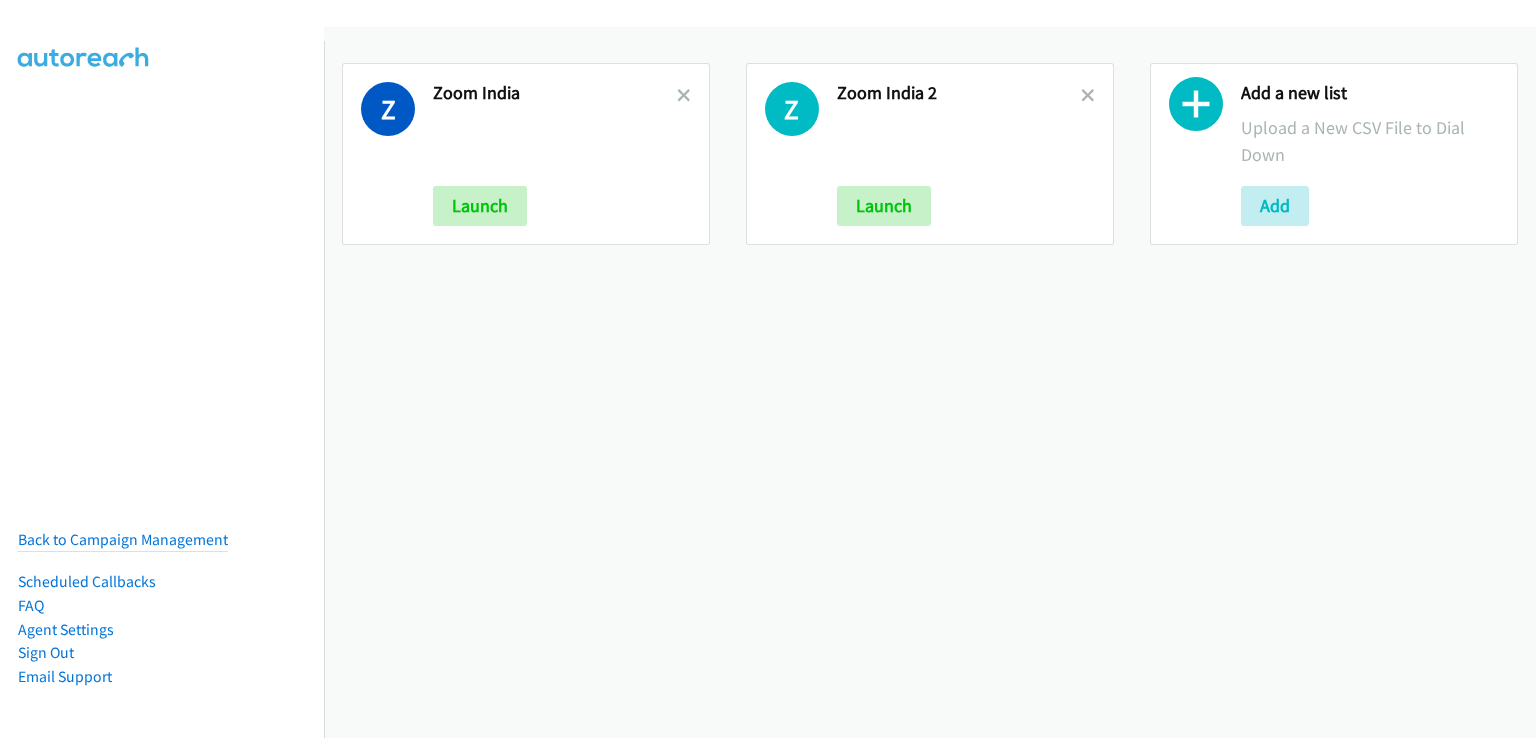 scroll, scrollTop: 0, scrollLeft: 0, axis: both 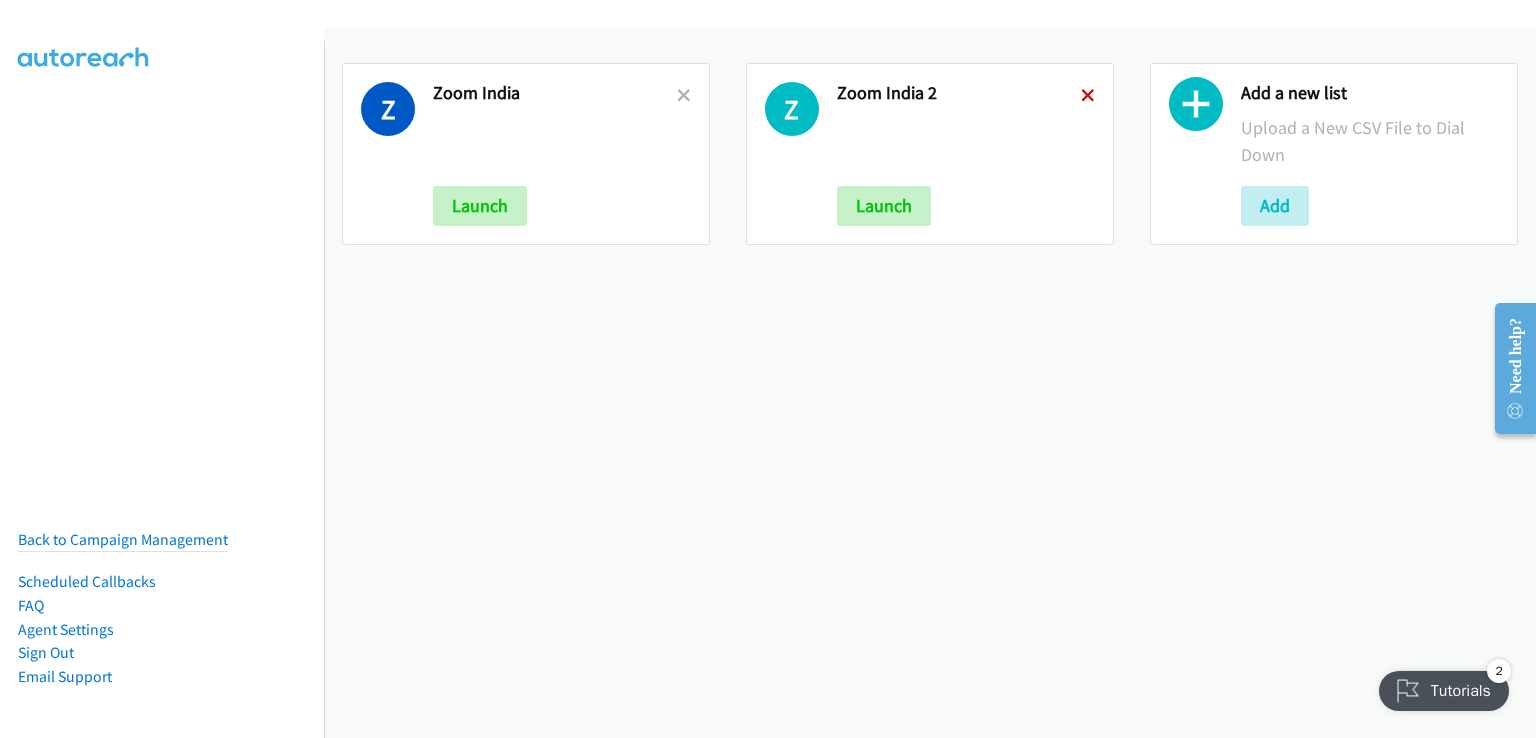click at bounding box center [1088, 97] 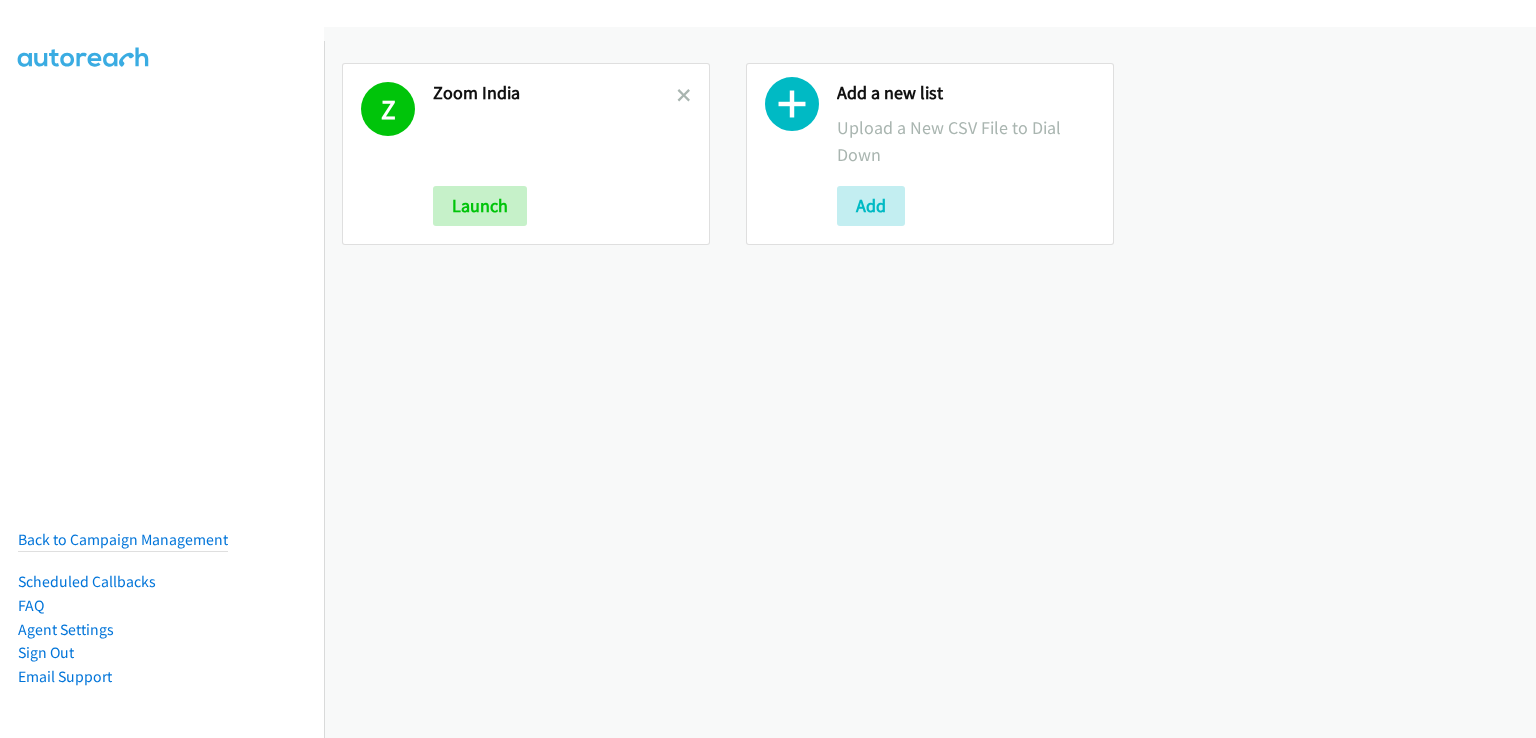 scroll, scrollTop: 0, scrollLeft: 0, axis: both 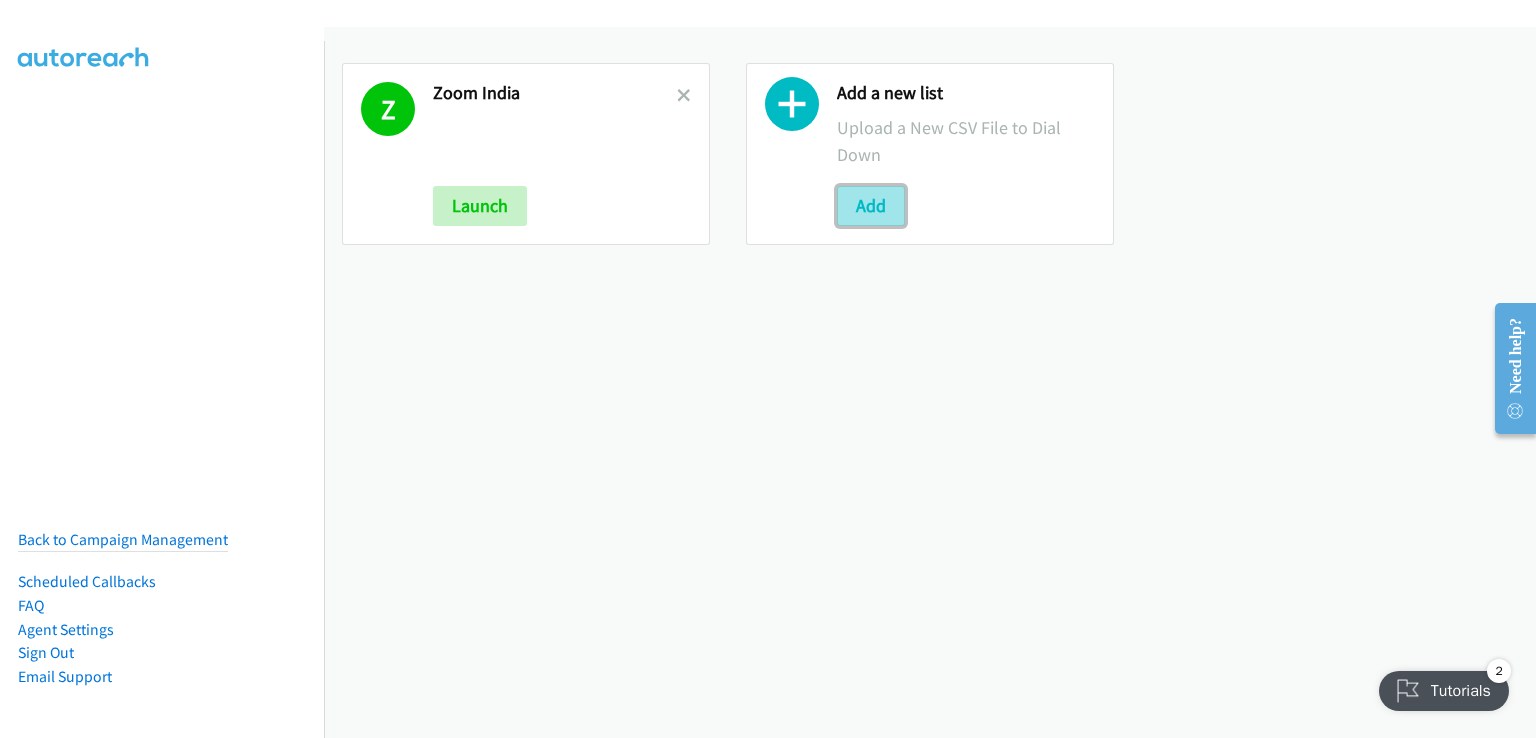 click on "Add" at bounding box center (871, 206) 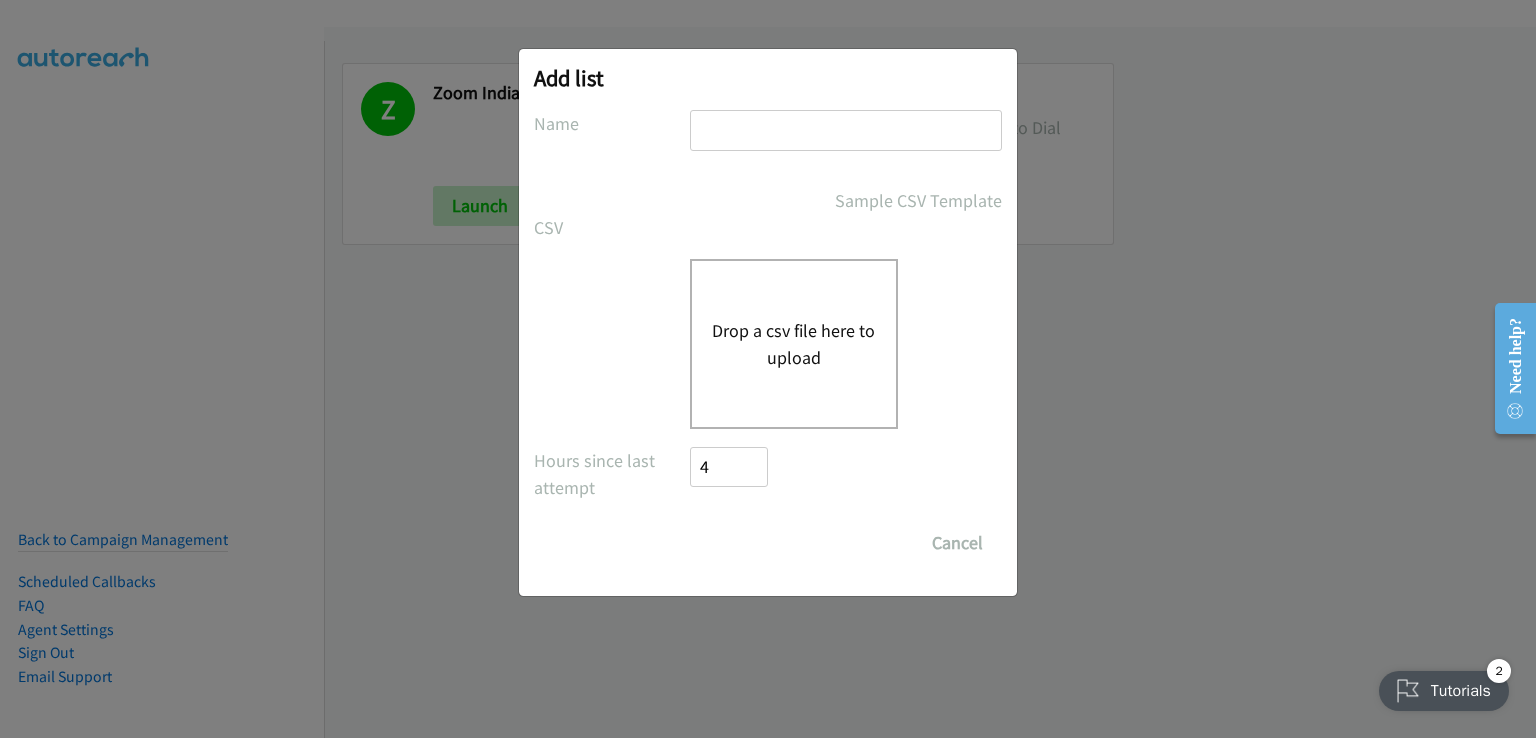 click on "Drop a csv file here to upload" at bounding box center (794, 344) 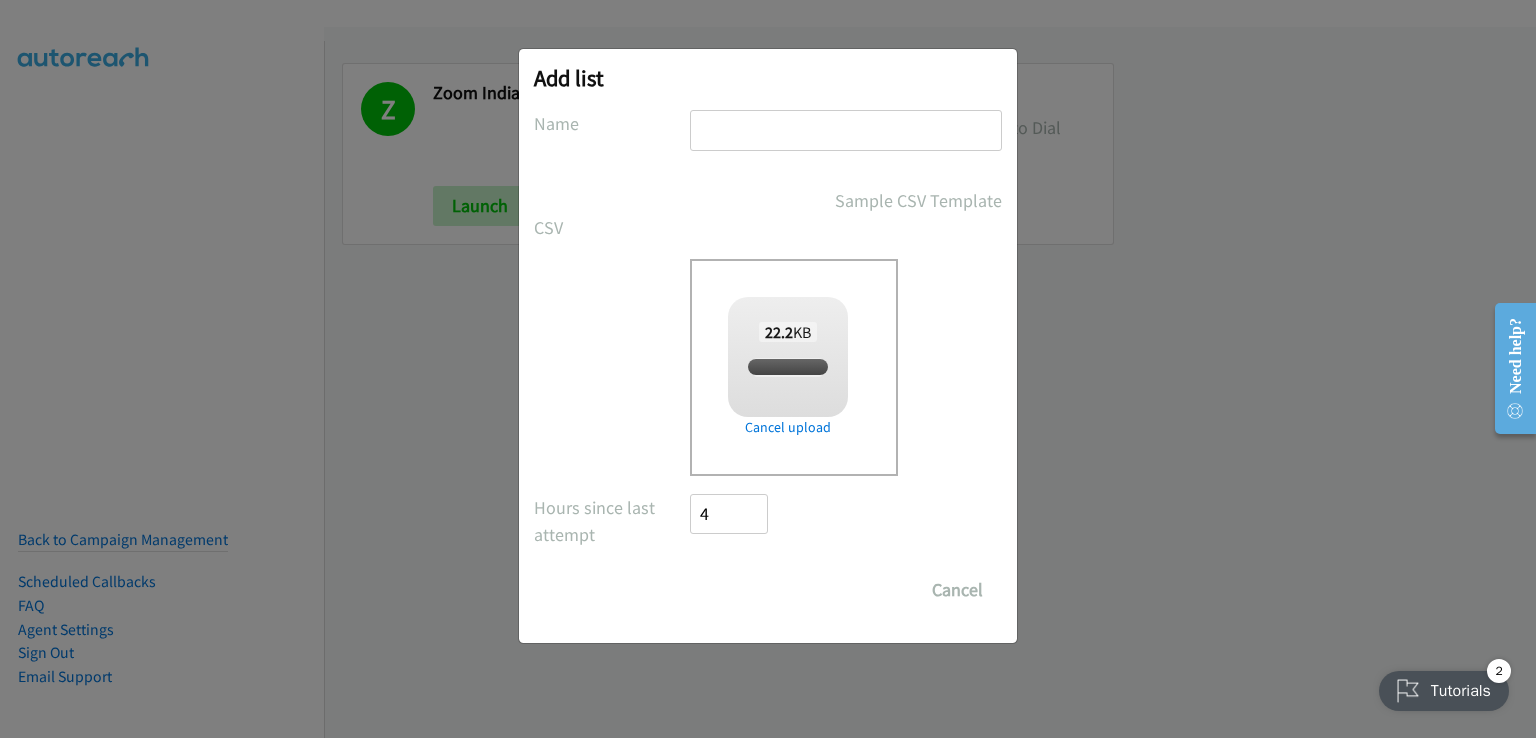 checkbox on "true" 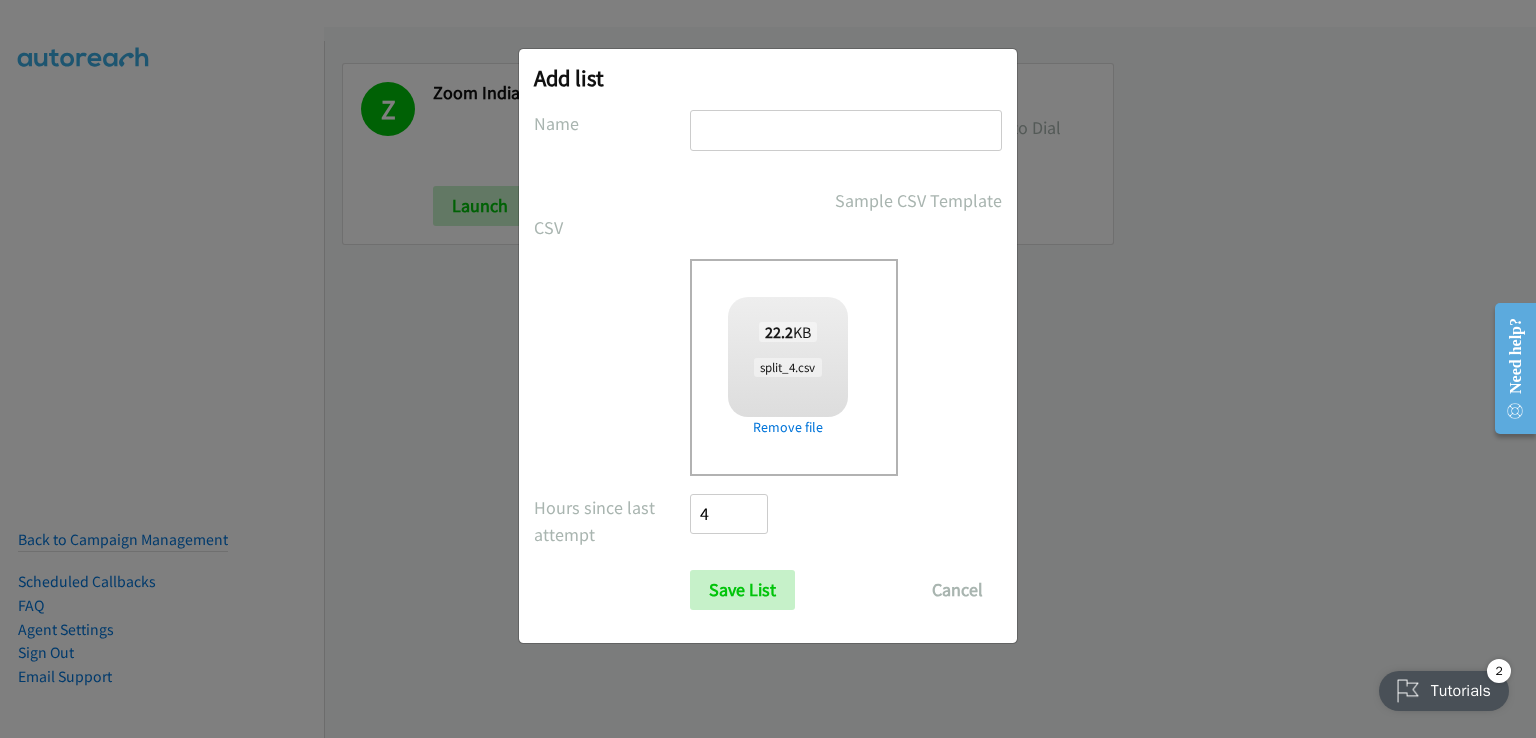 click at bounding box center [846, 130] 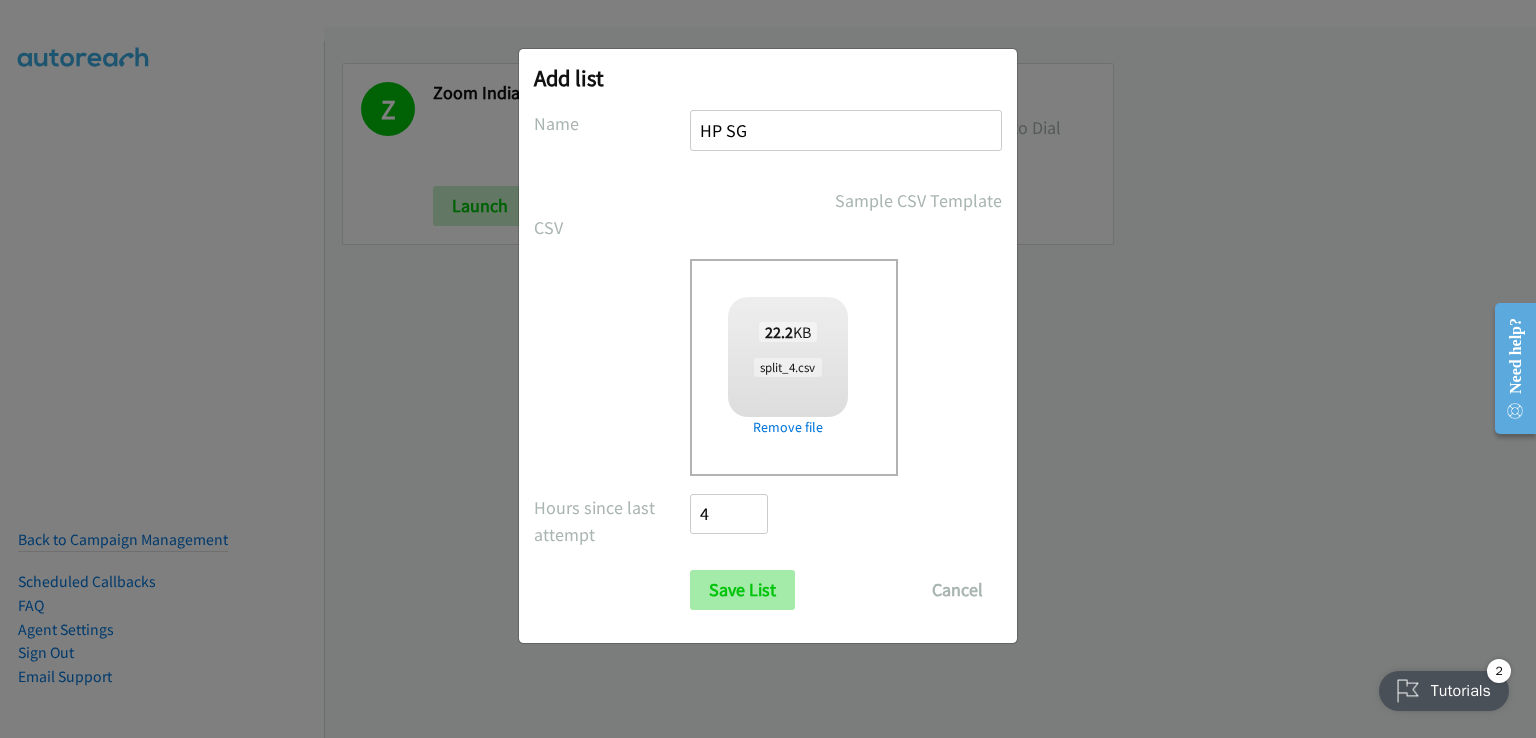 type on "HP SG" 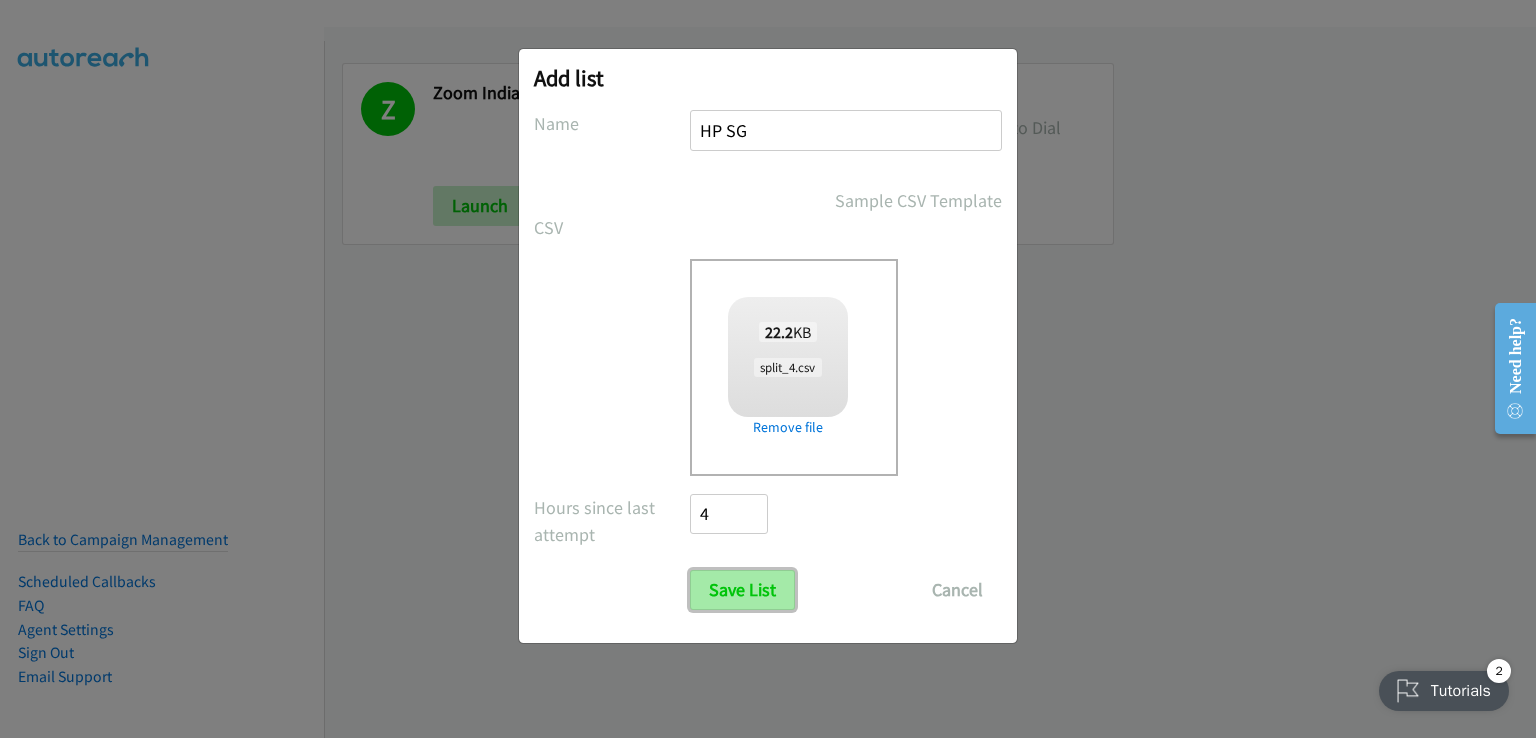click on "Save List" at bounding box center [742, 590] 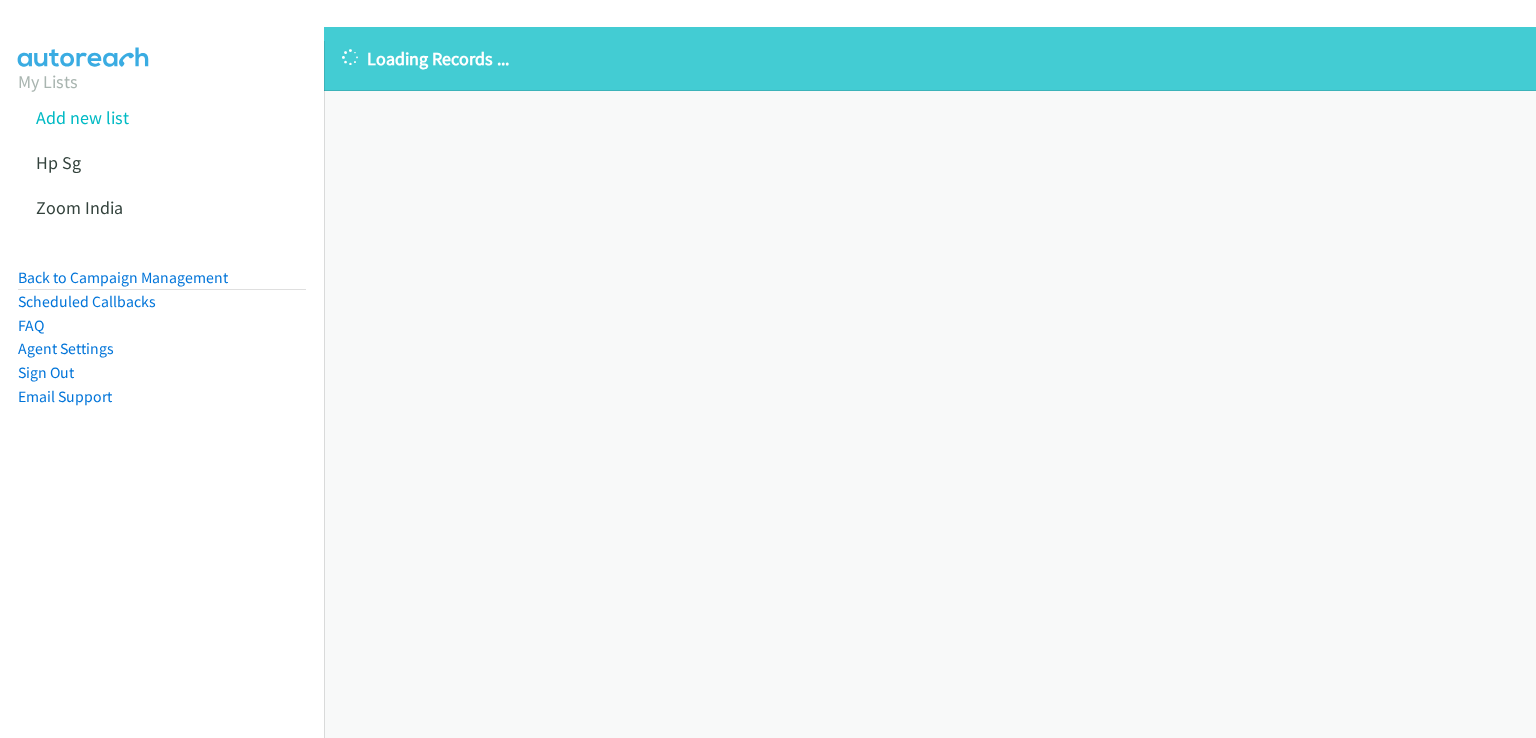 scroll, scrollTop: 0, scrollLeft: 0, axis: both 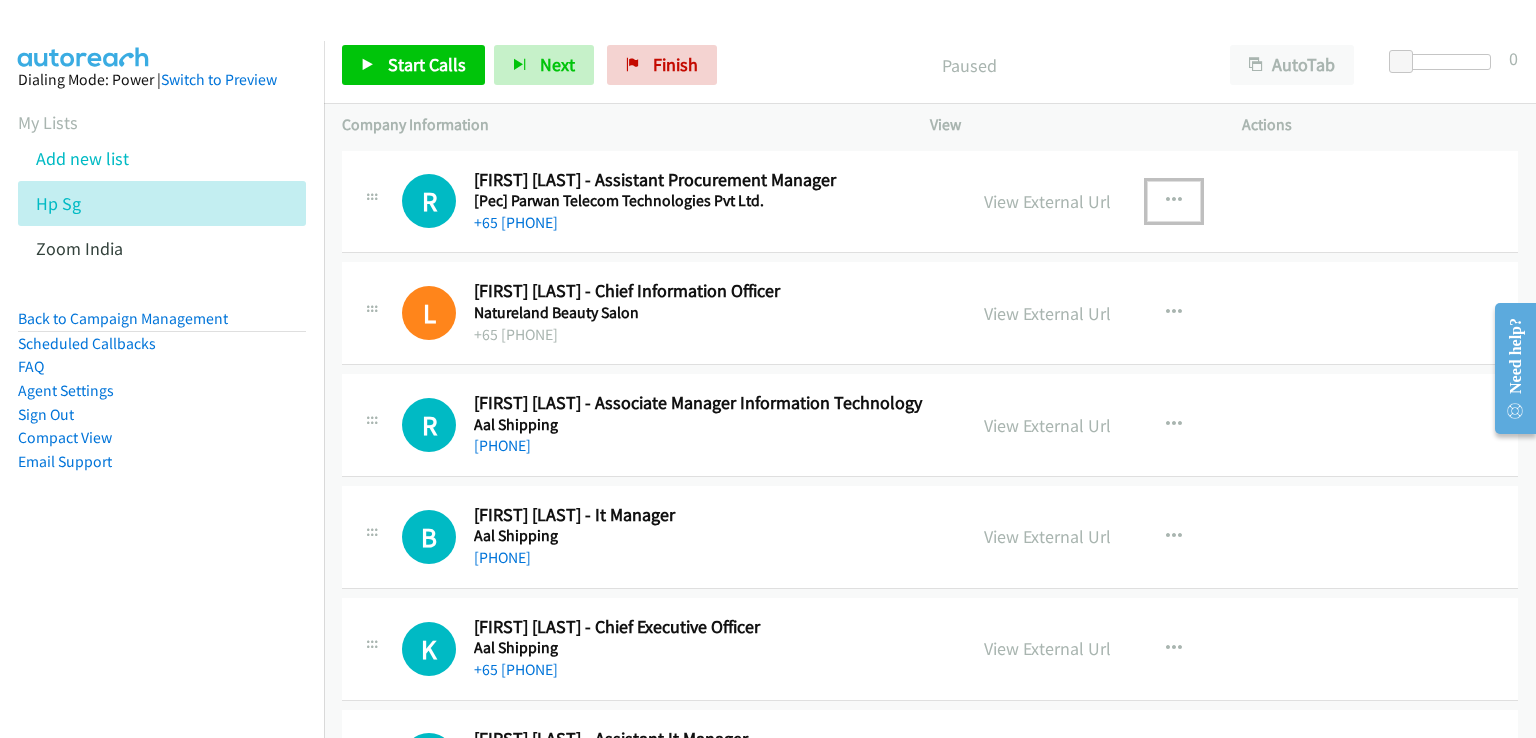 click at bounding box center [1174, 201] 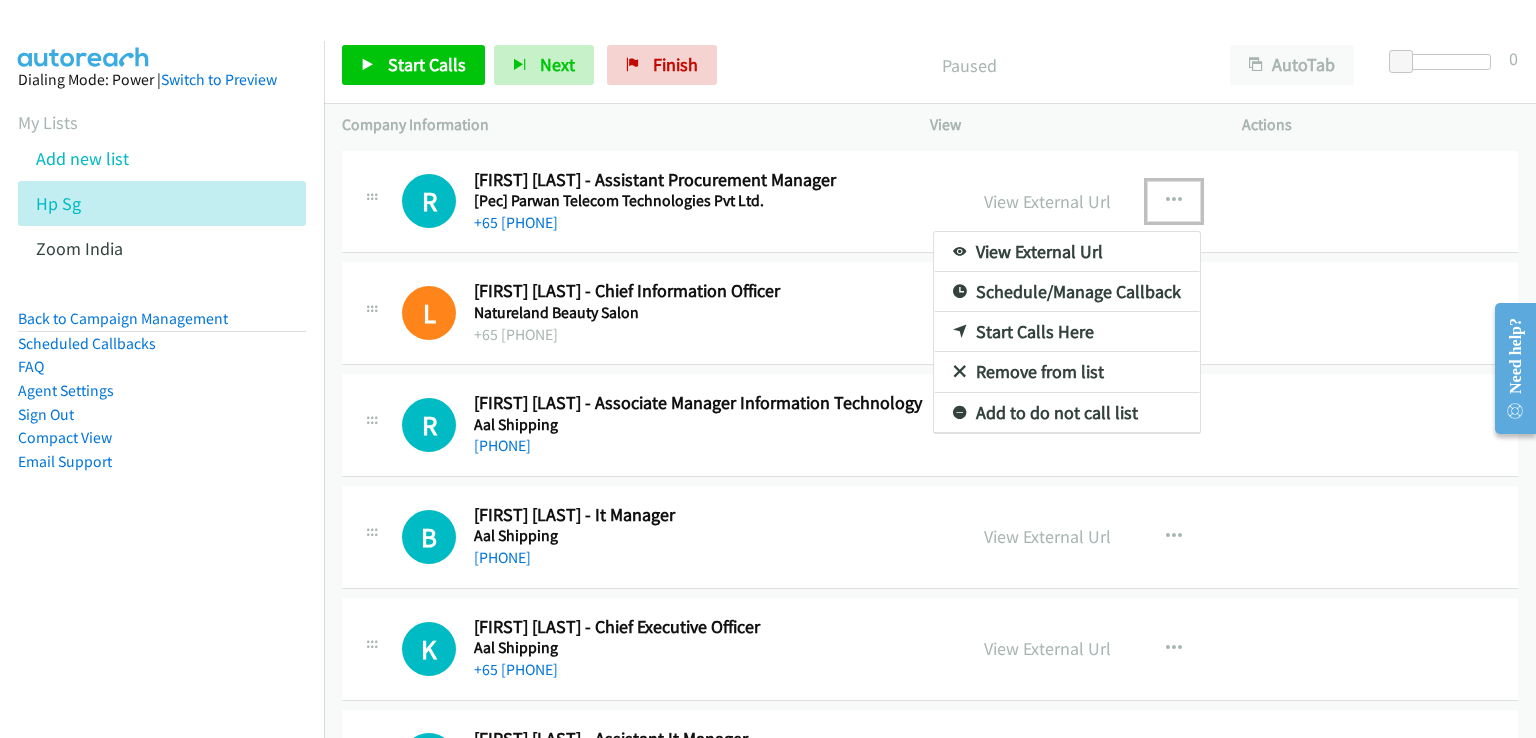 click on "Start Calls Here" at bounding box center (1067, 332) 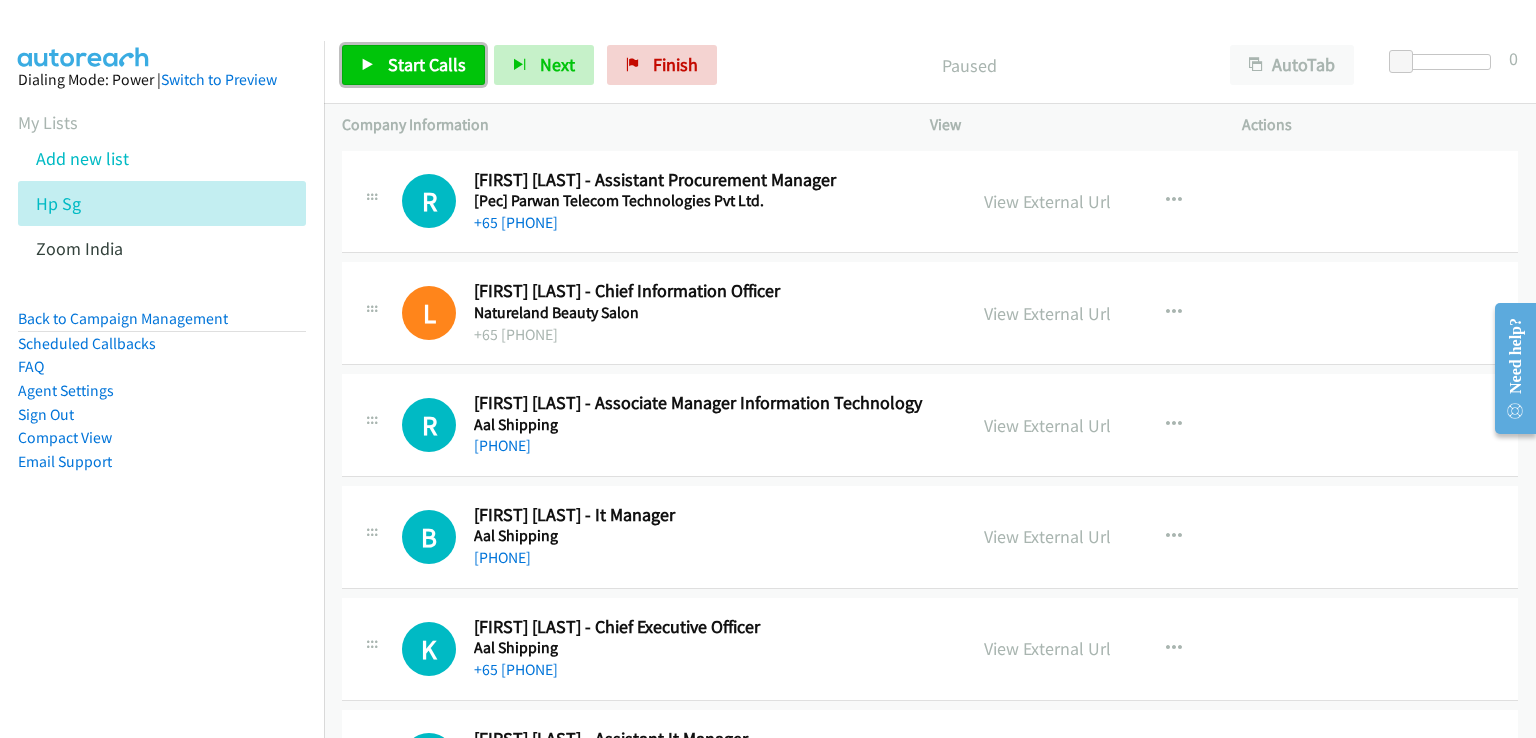 click on "Start Calls" at bounding box center [427, 64] 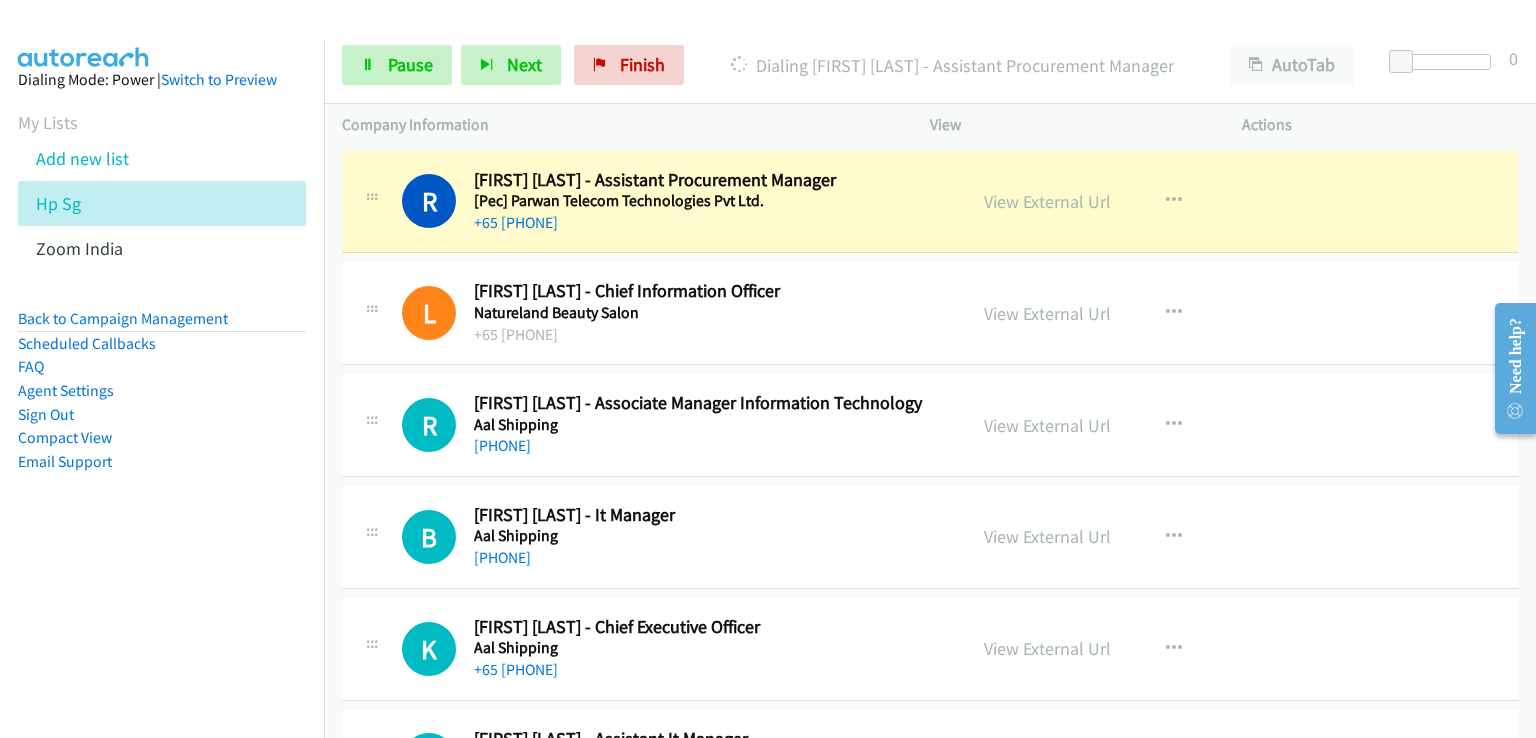 click on "Dialing Mode: Power
|
Switch to Preview
My Lists
Add new list
Hp Sg
Zoom India
Back to Campaign Management
Scheduled Callbacks
FAQ
Agent Settings
Sign Out
Compact View
Email Support" at bounding box center [162, 410] 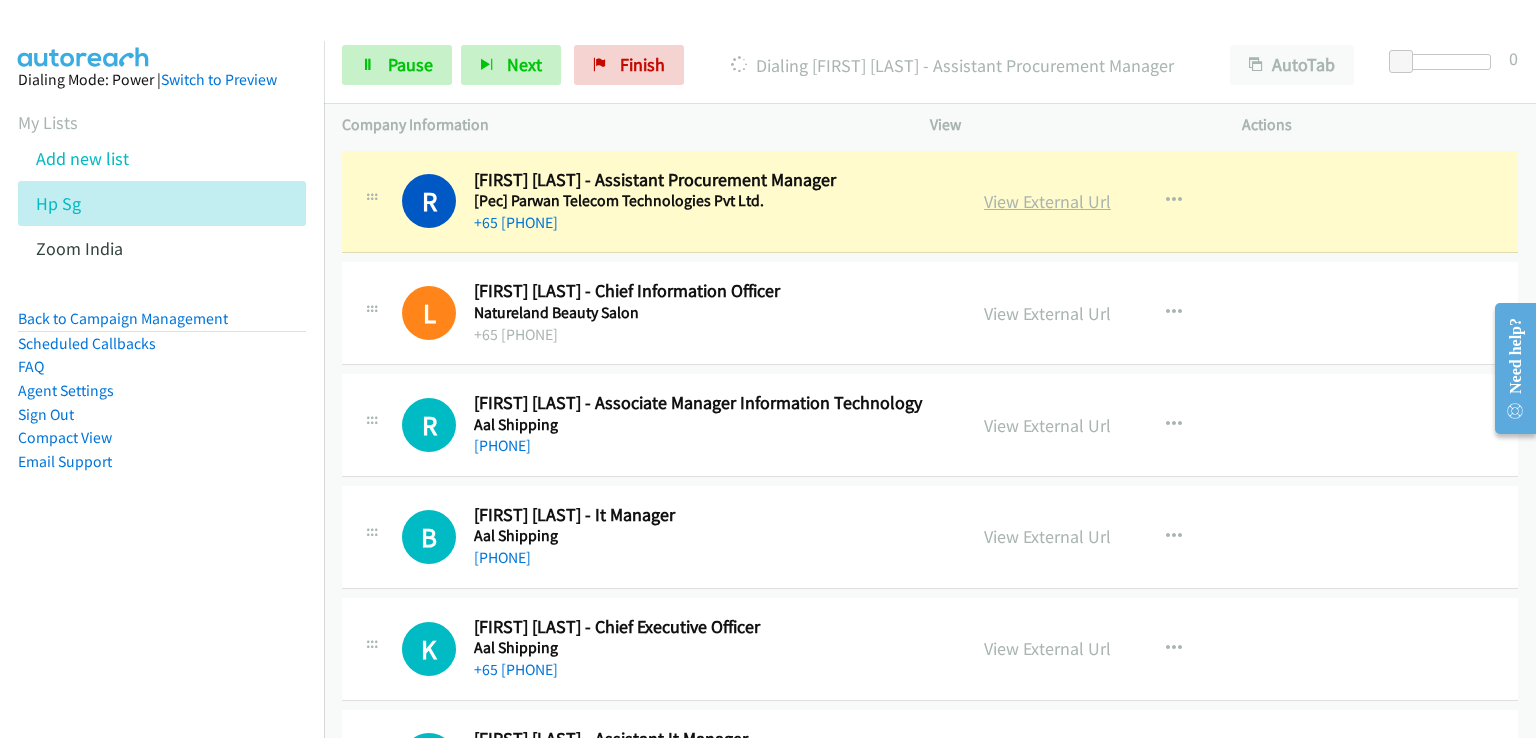 click on "View External Url" at bounding box center [1047, 201] 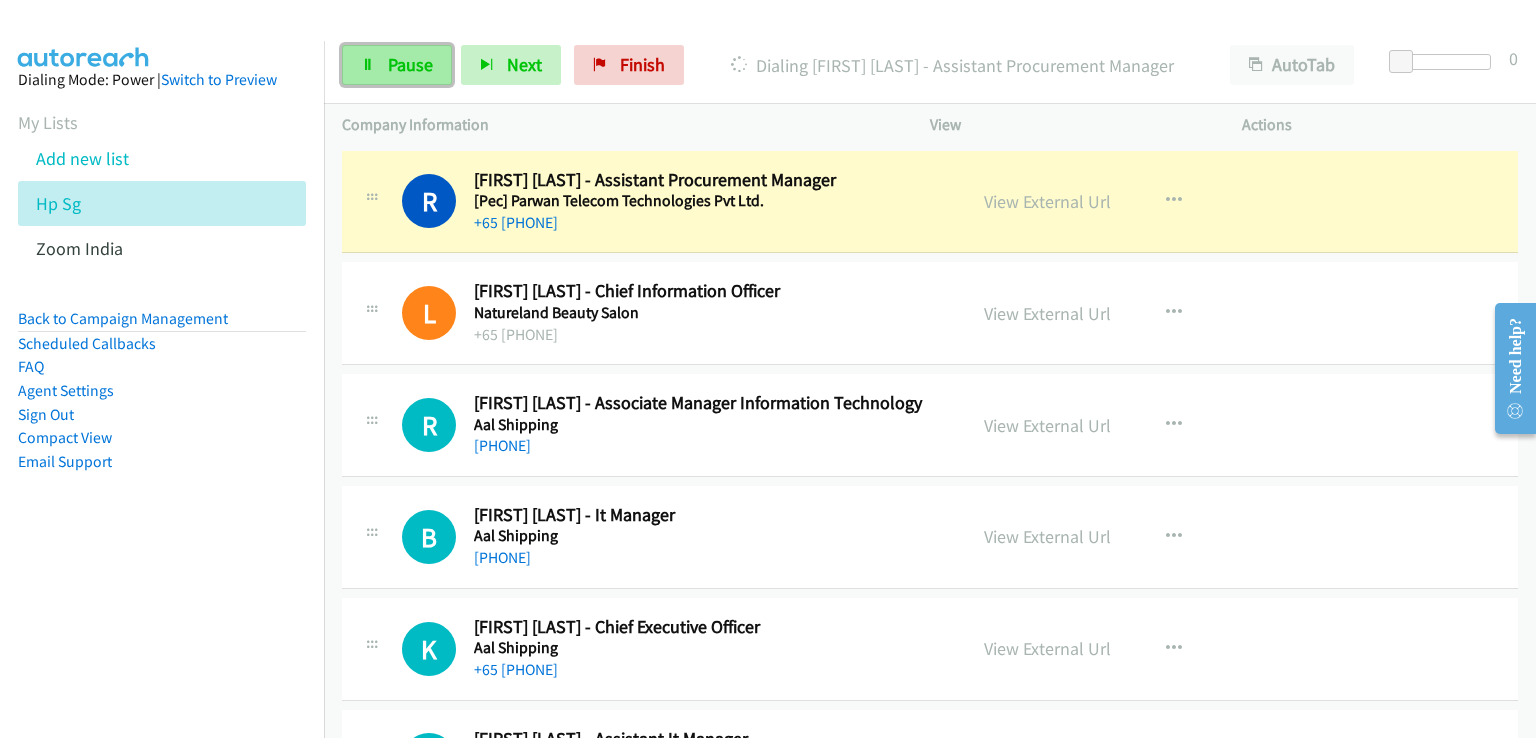 click on "Pause" at bounding box center (410, 64) 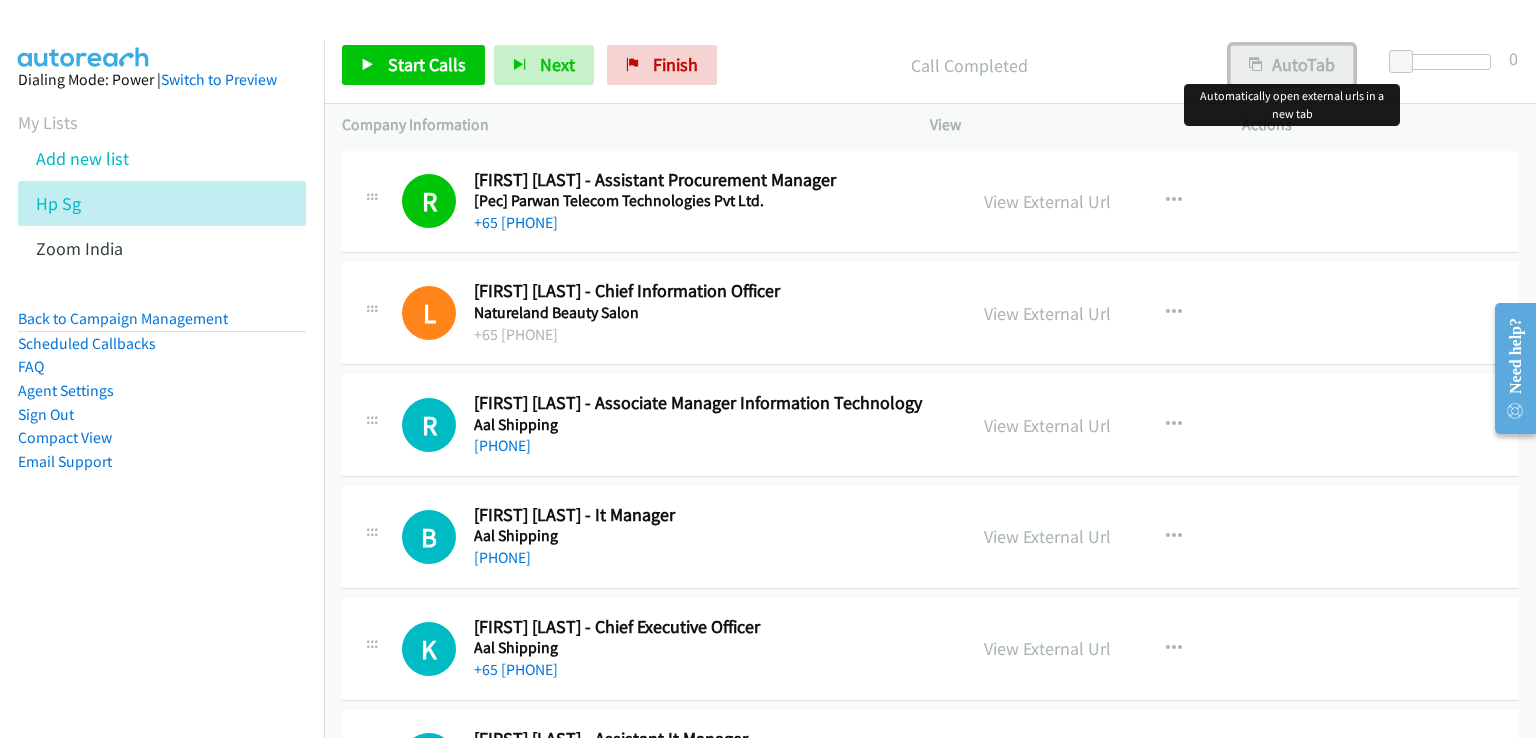 click on "AutoTab" at bounding box center [1292, 65] 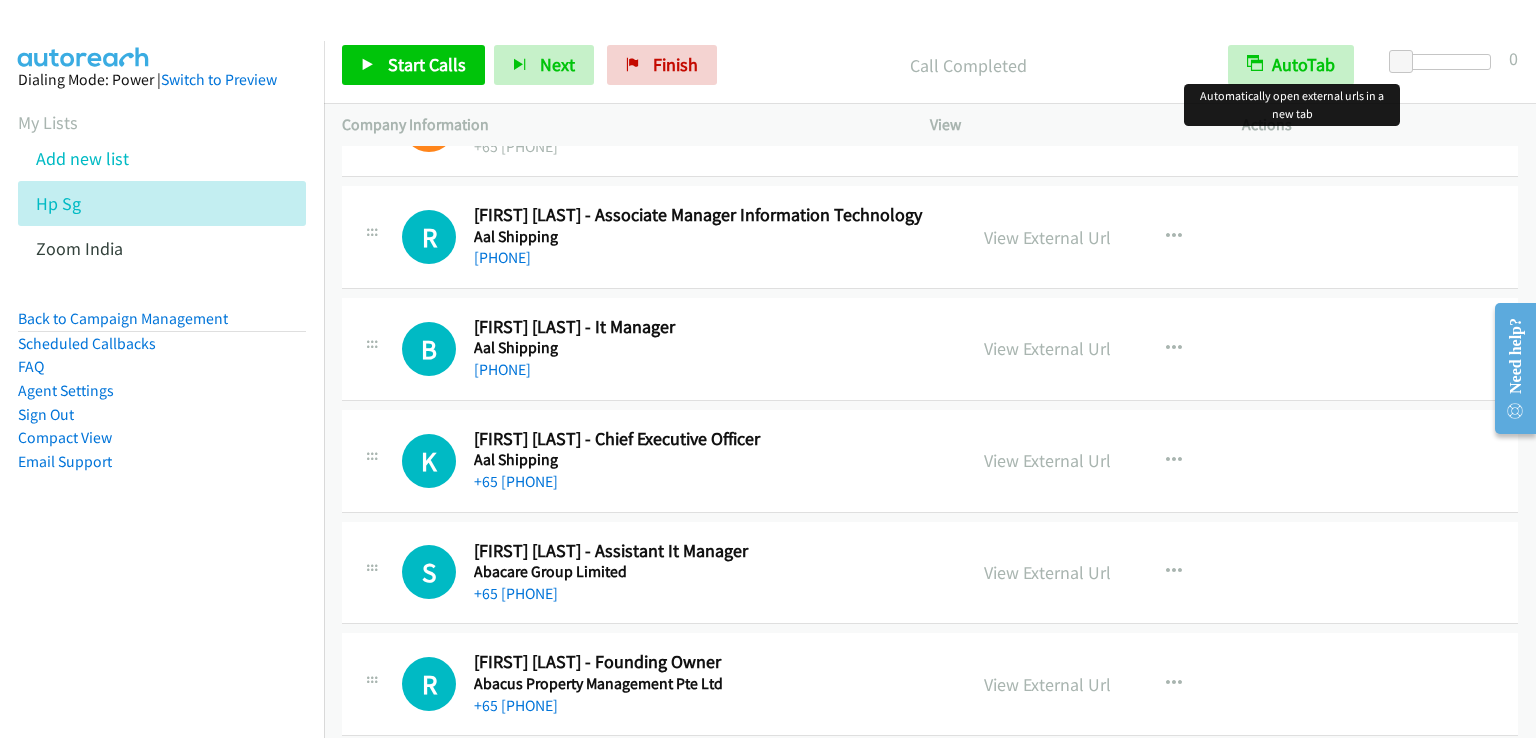 scroll, scrollTop: 200, scrollLeft: 0, axis: vertical 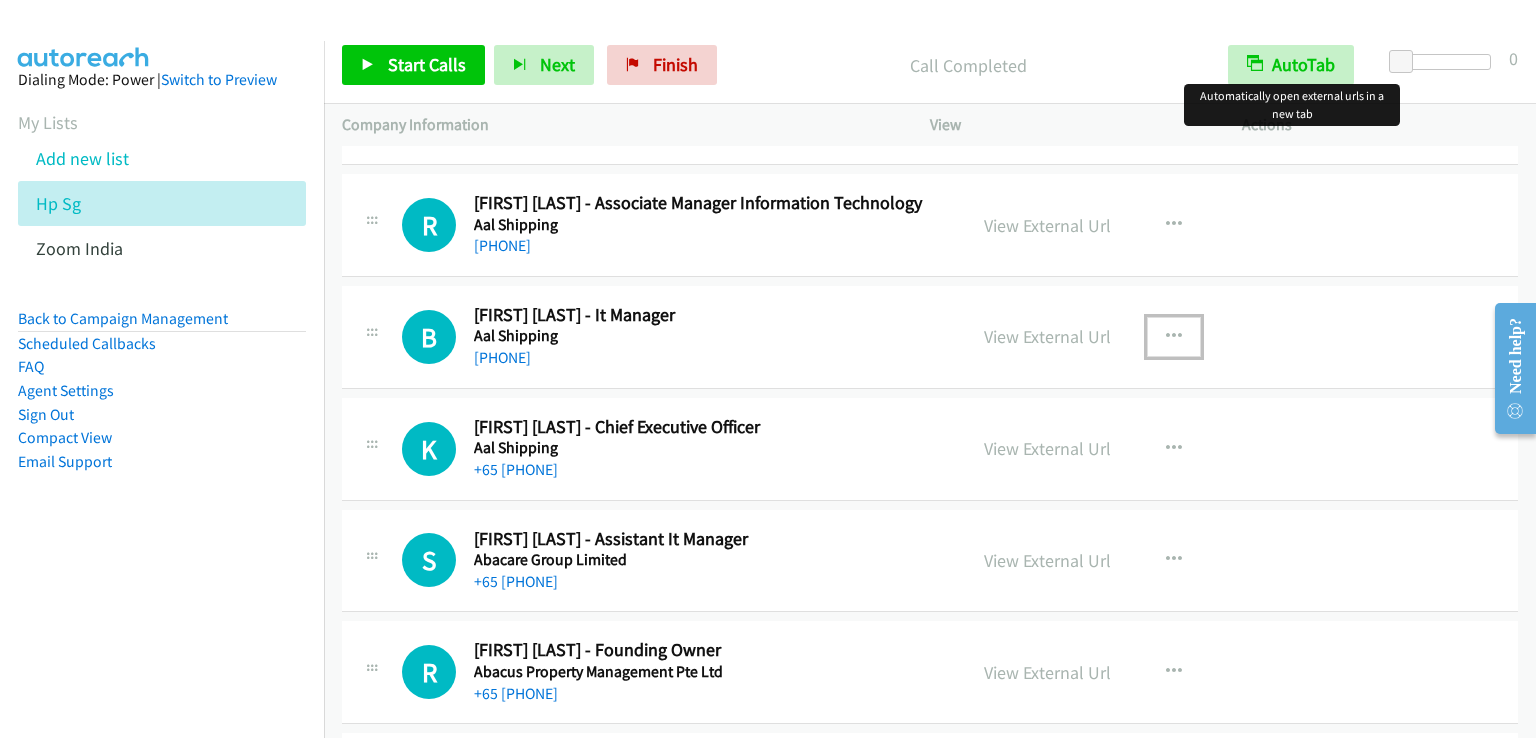 click at bounding box center (1174, 337) 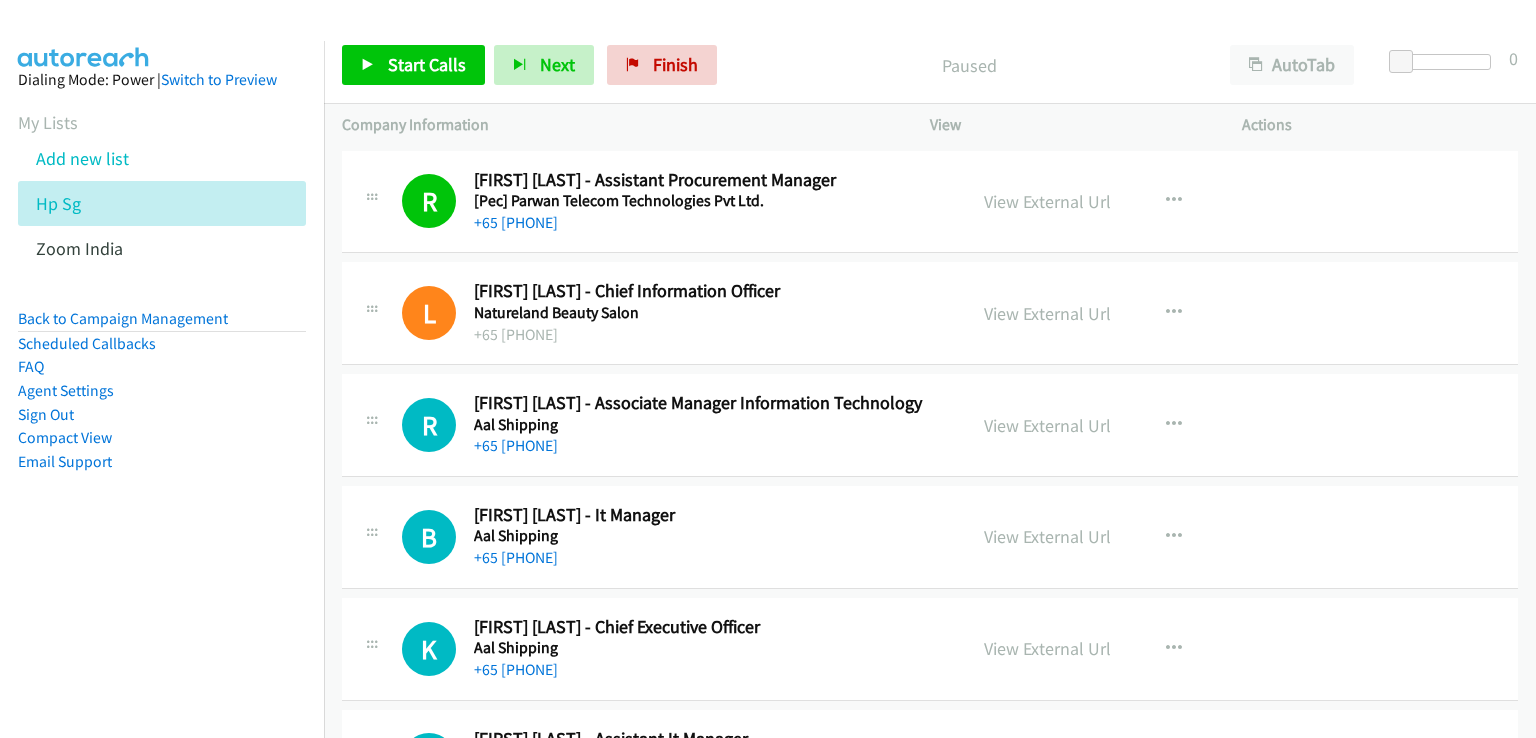 scroll, scrollTop: 0, scrollLeft: 0, axis: both 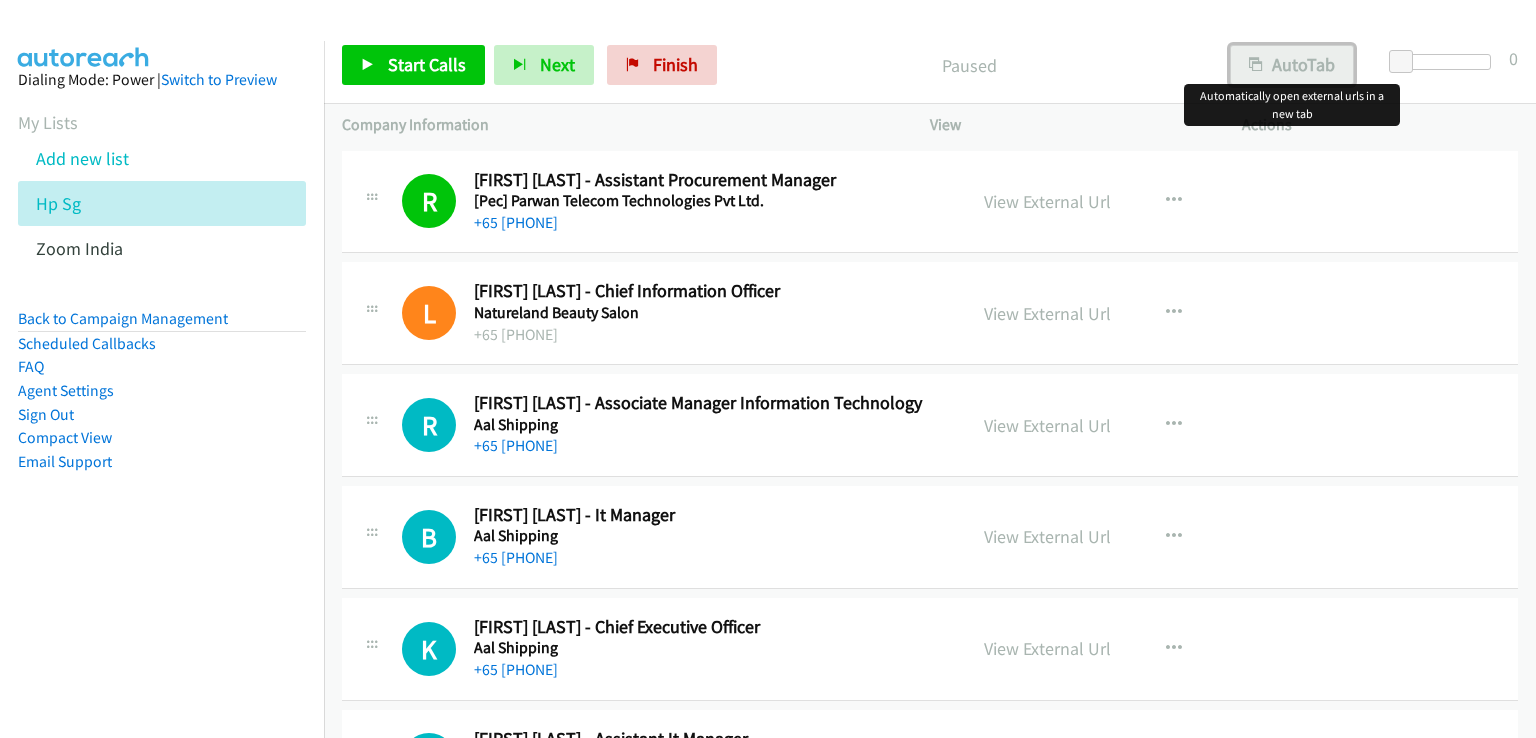 click on "AutoTab" at bounding box center (1292, 65) 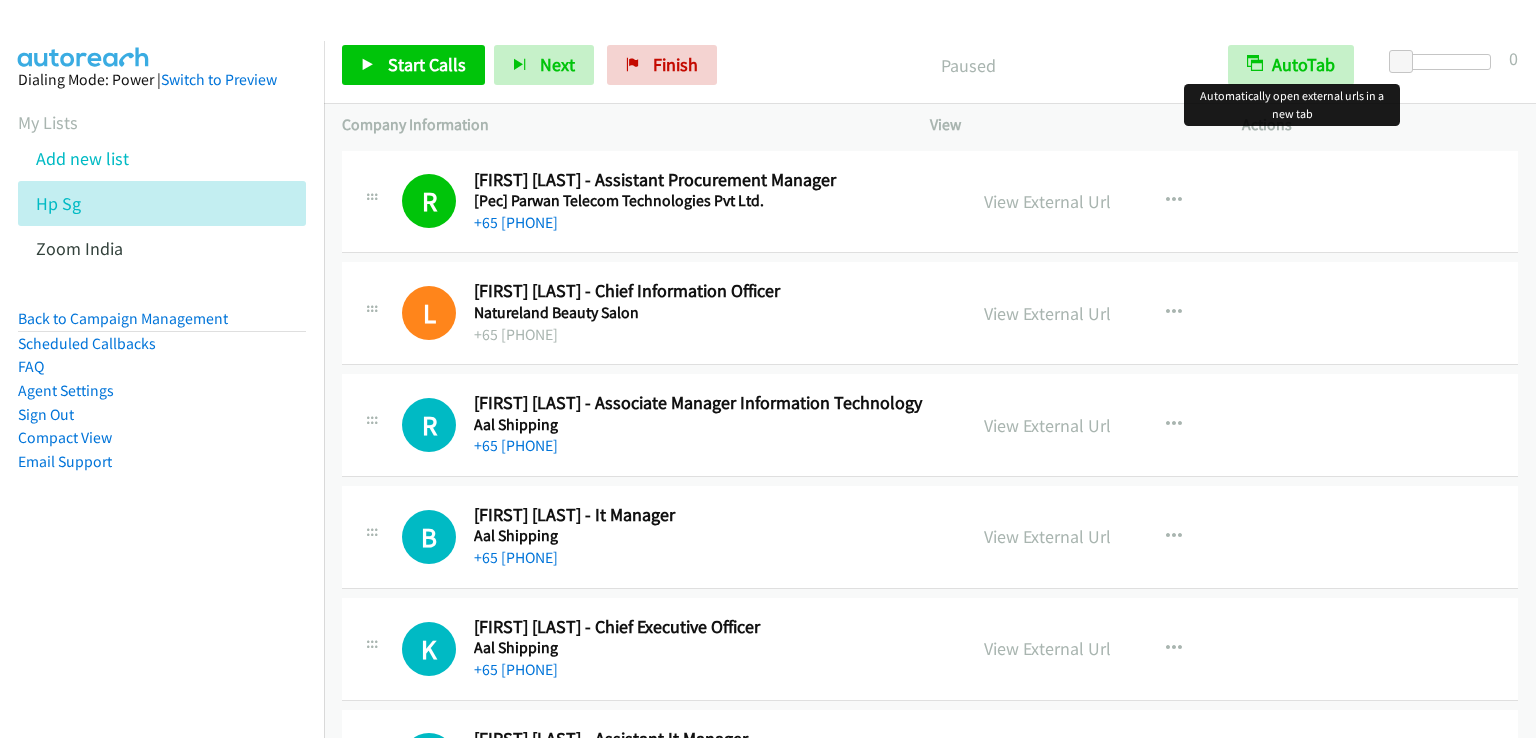 scroll, scrollTop: 0, scrollLeft: 0, axis: both 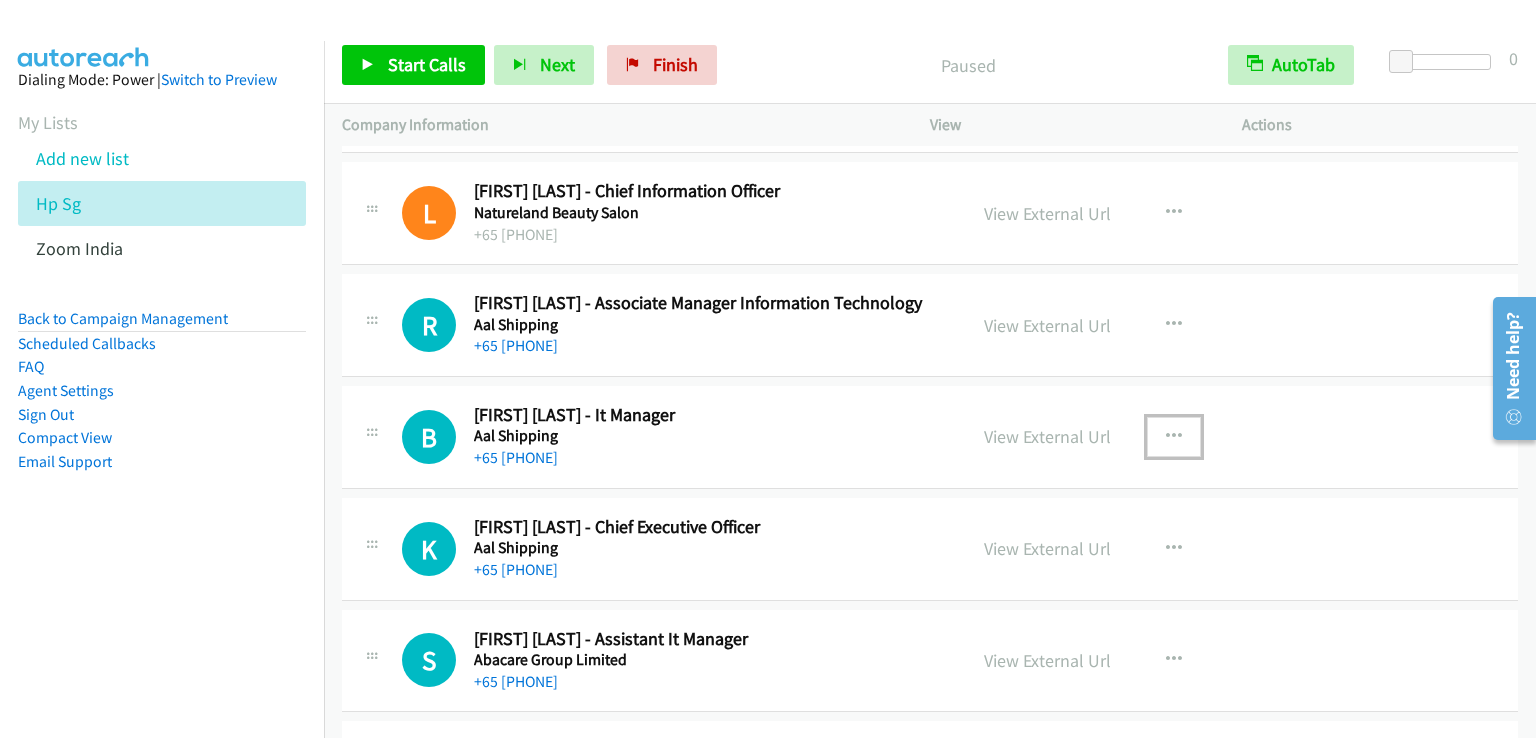 click at bounding box center [1174, 437] 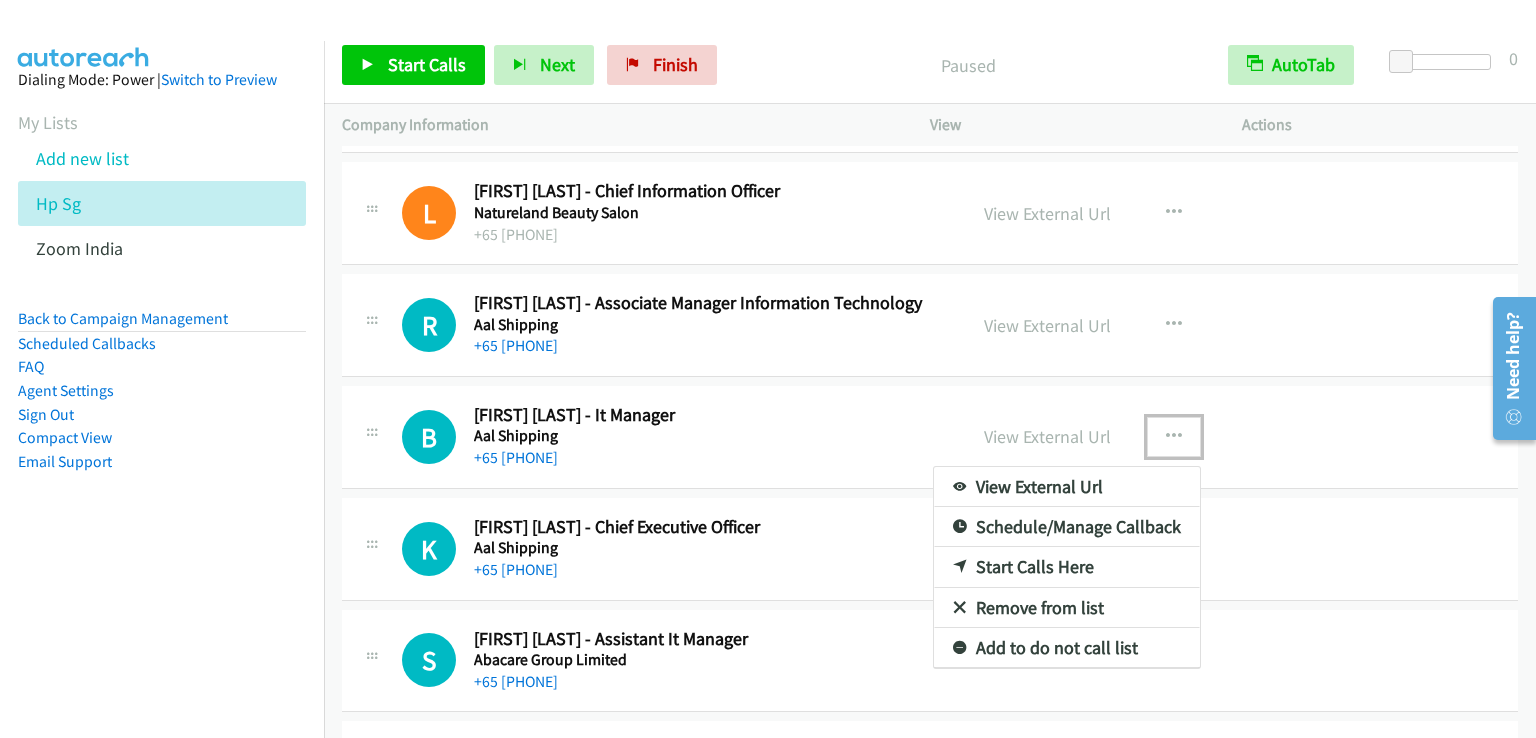 click on "Start Calls Here" at bounding box center (1067, 567) 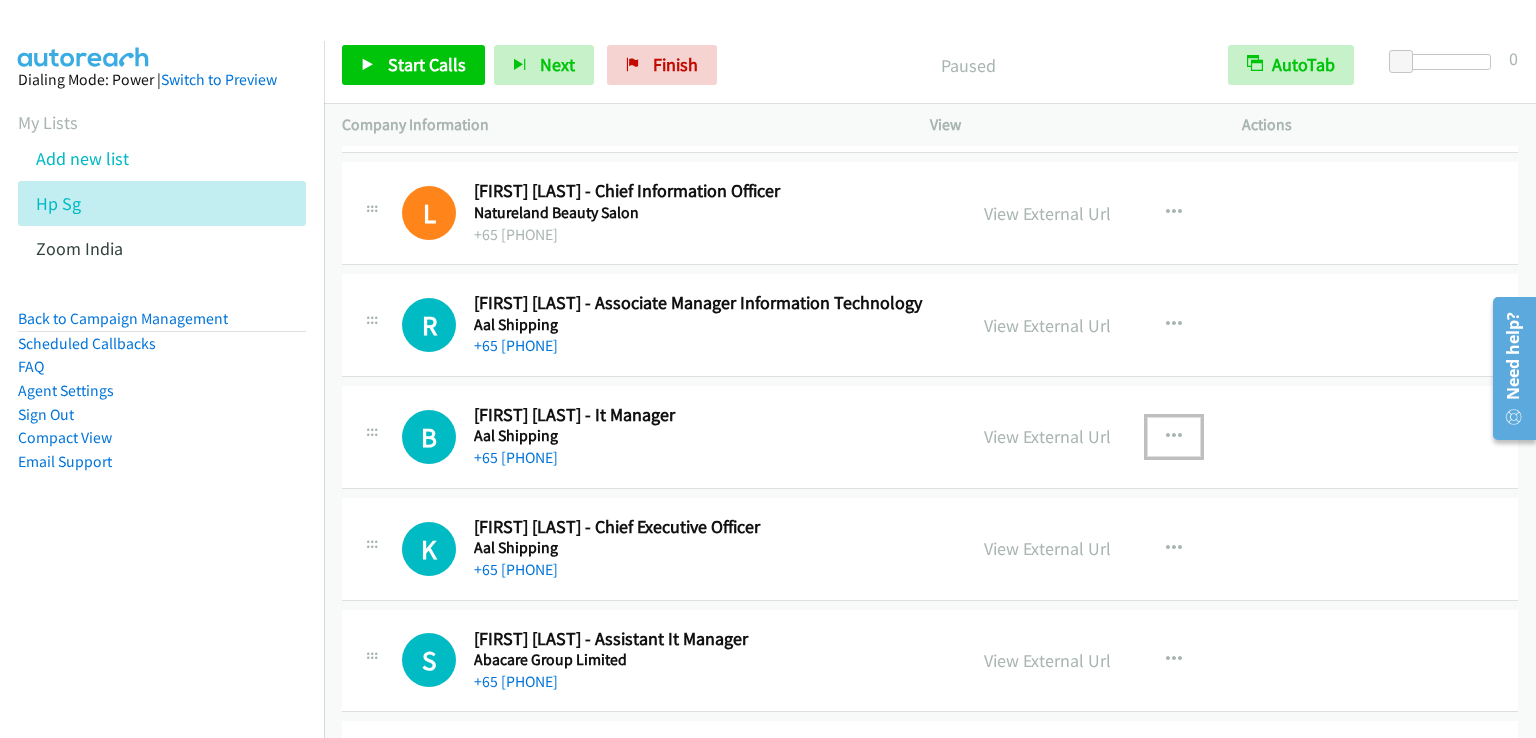 click at bounding box center (1174, 437) 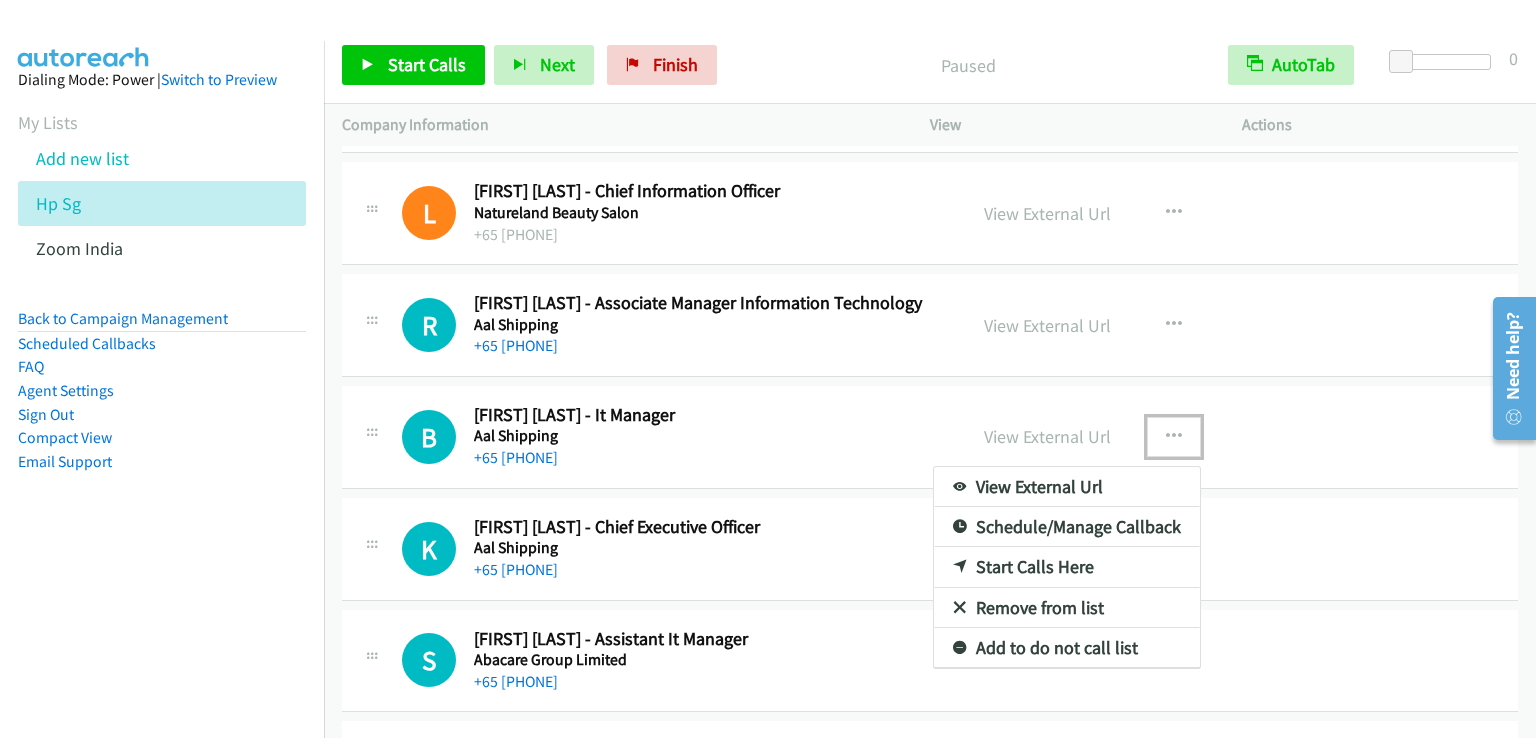 click on "Start Calls Here" at bounding box center [1067, 567] 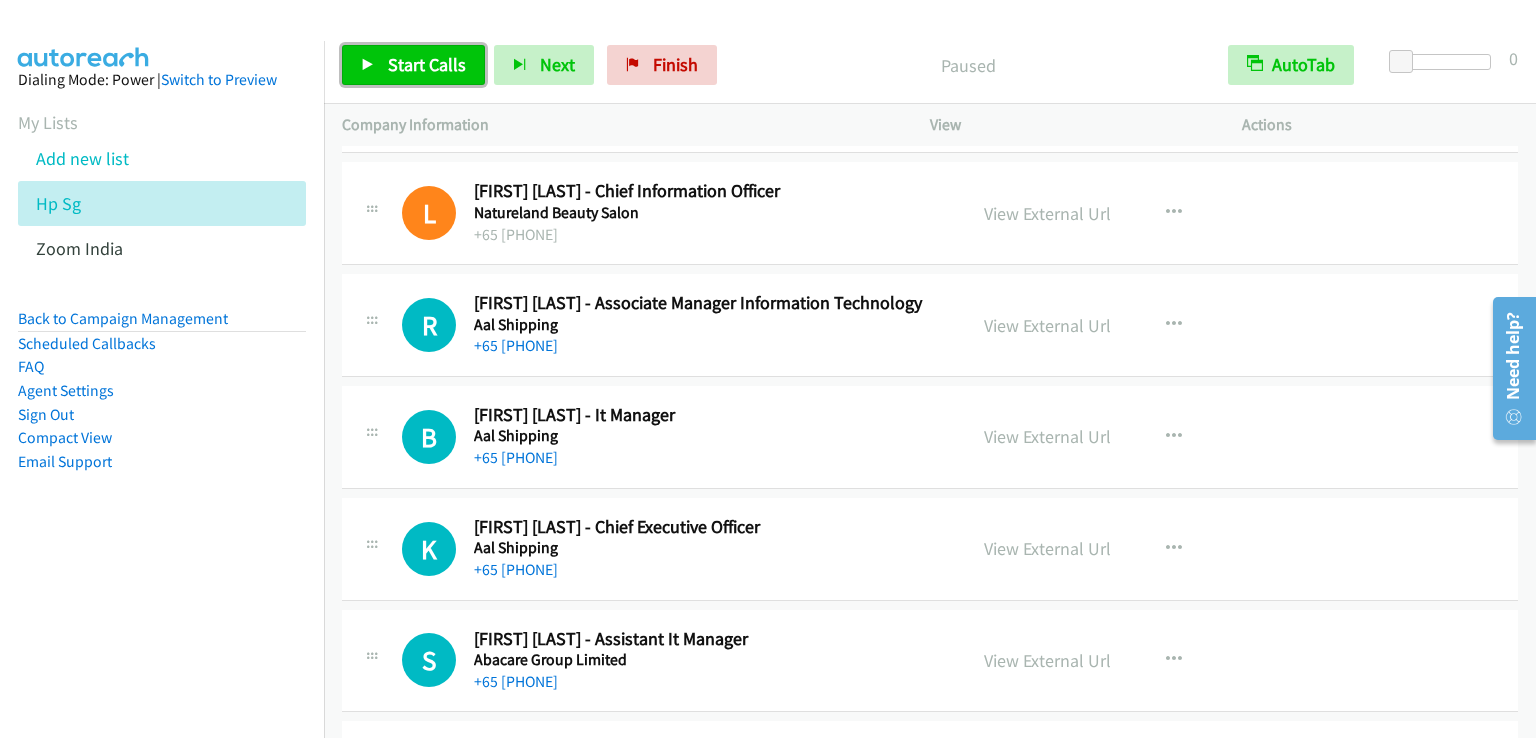 click on "Start Calls" at bounding box center (427, 64) 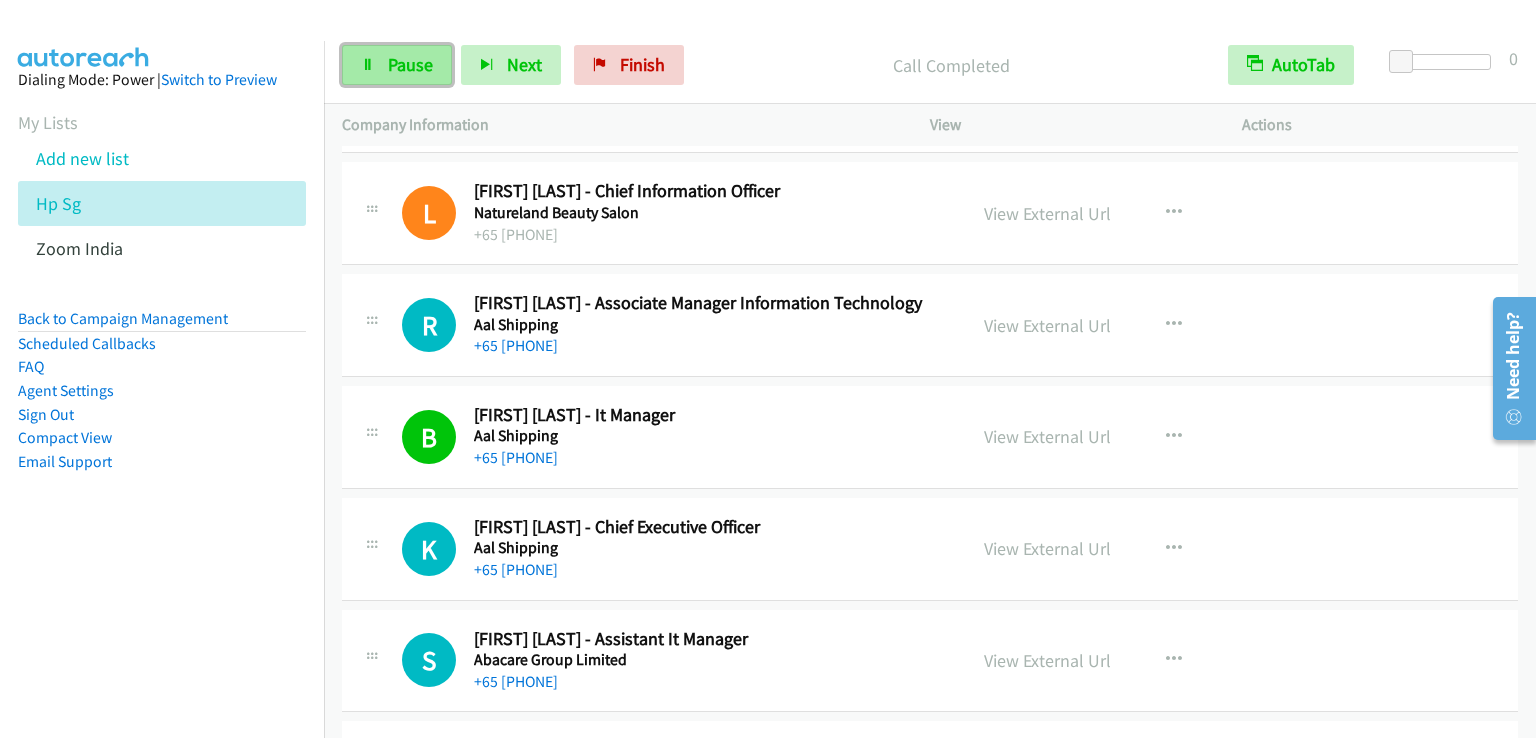 click on "Pause" at bounding box center [410, 64] 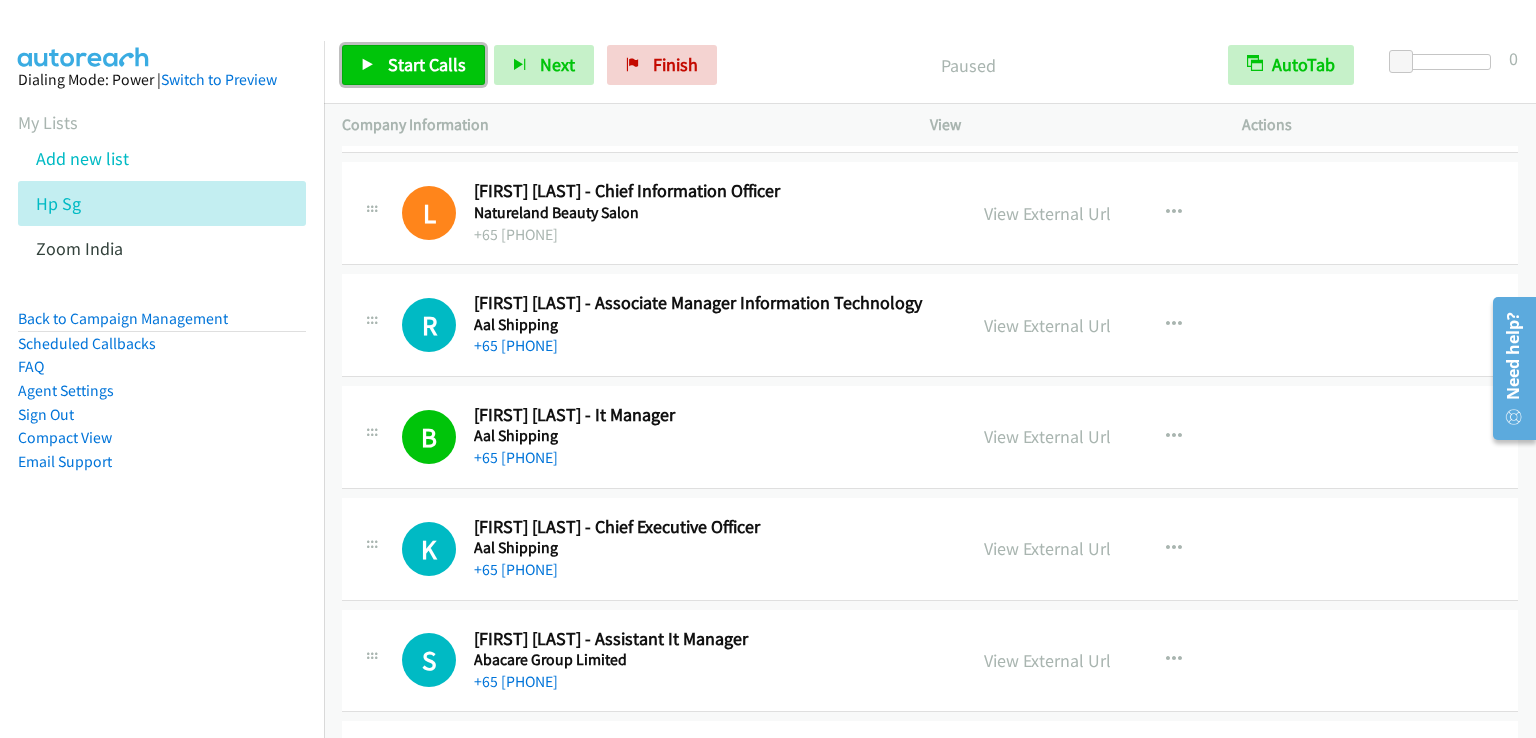 click on "Start Calls" at bounding box center [427, 64] 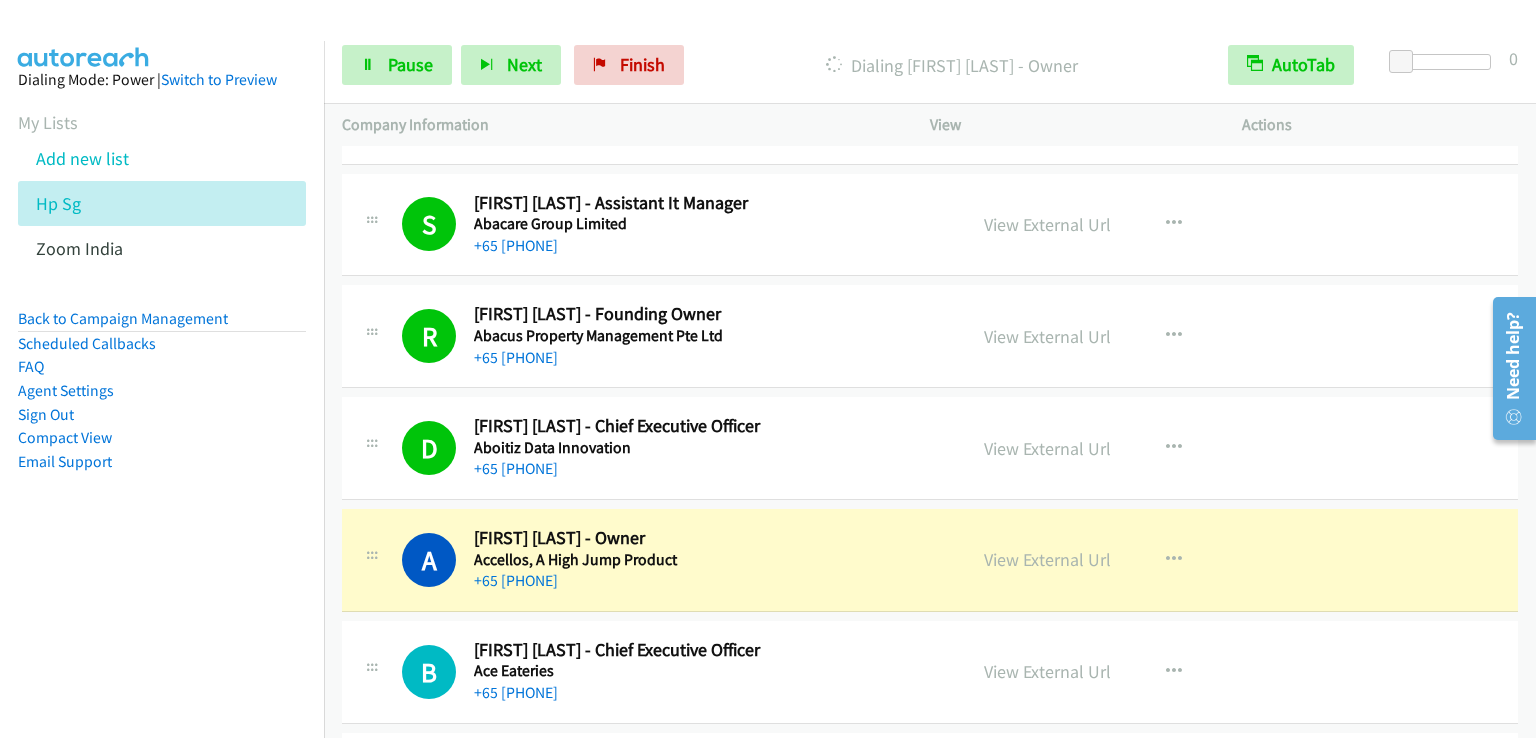 scroll, scrollTop: 600, scrollLeft: 0, axis: vertical 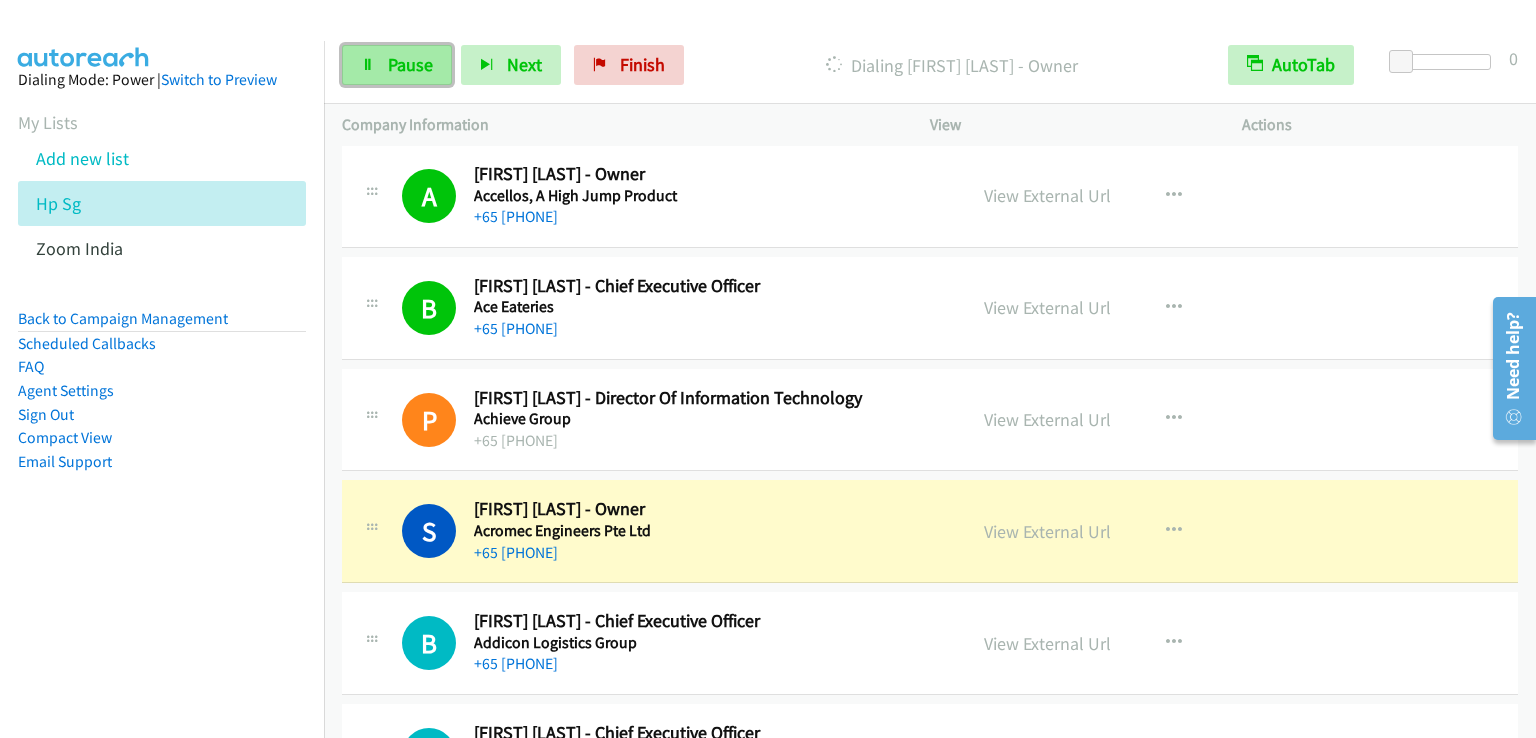 click on "Pause" at bounding box center [410, 64] 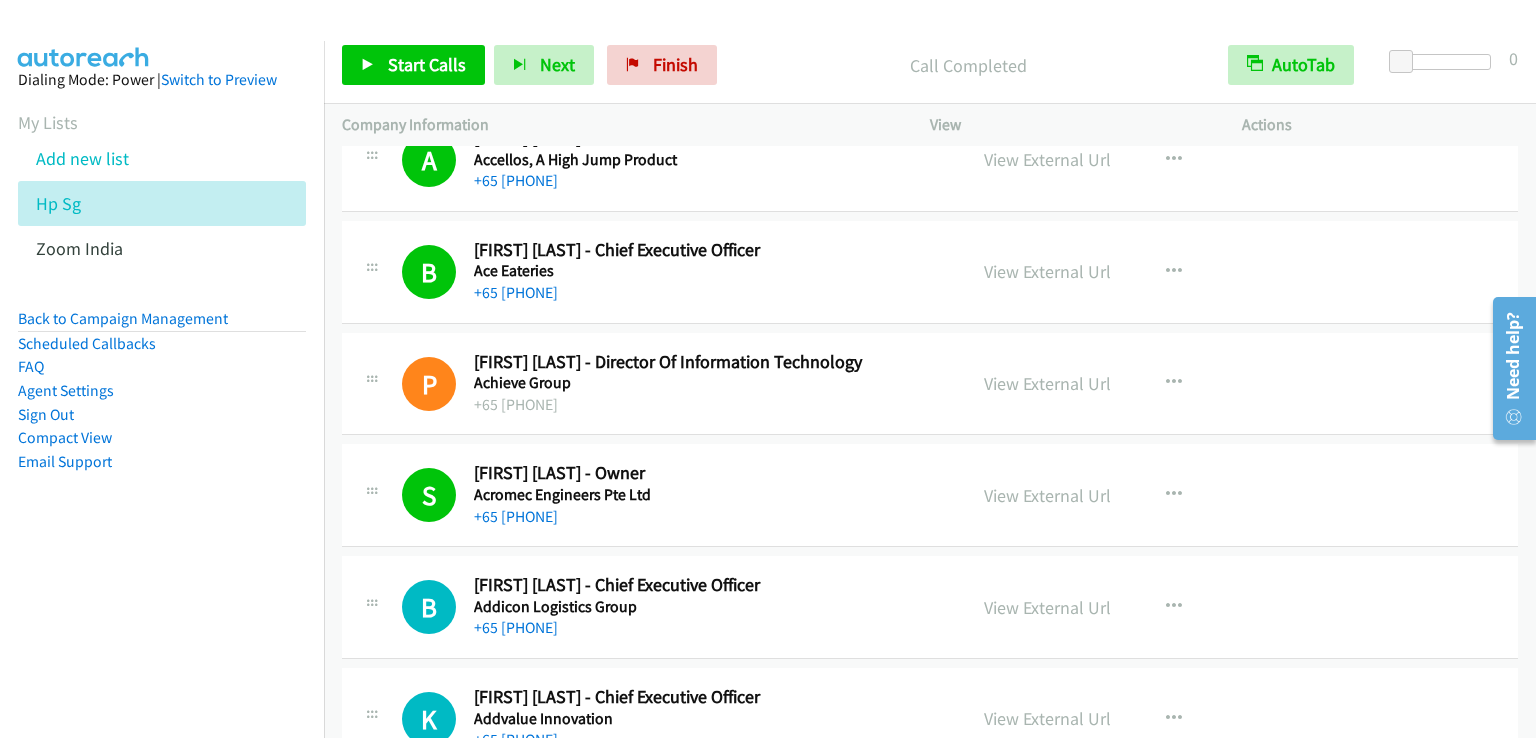 scroll, scrollTop: 1000, scrollLeft: 0, axis: vertical 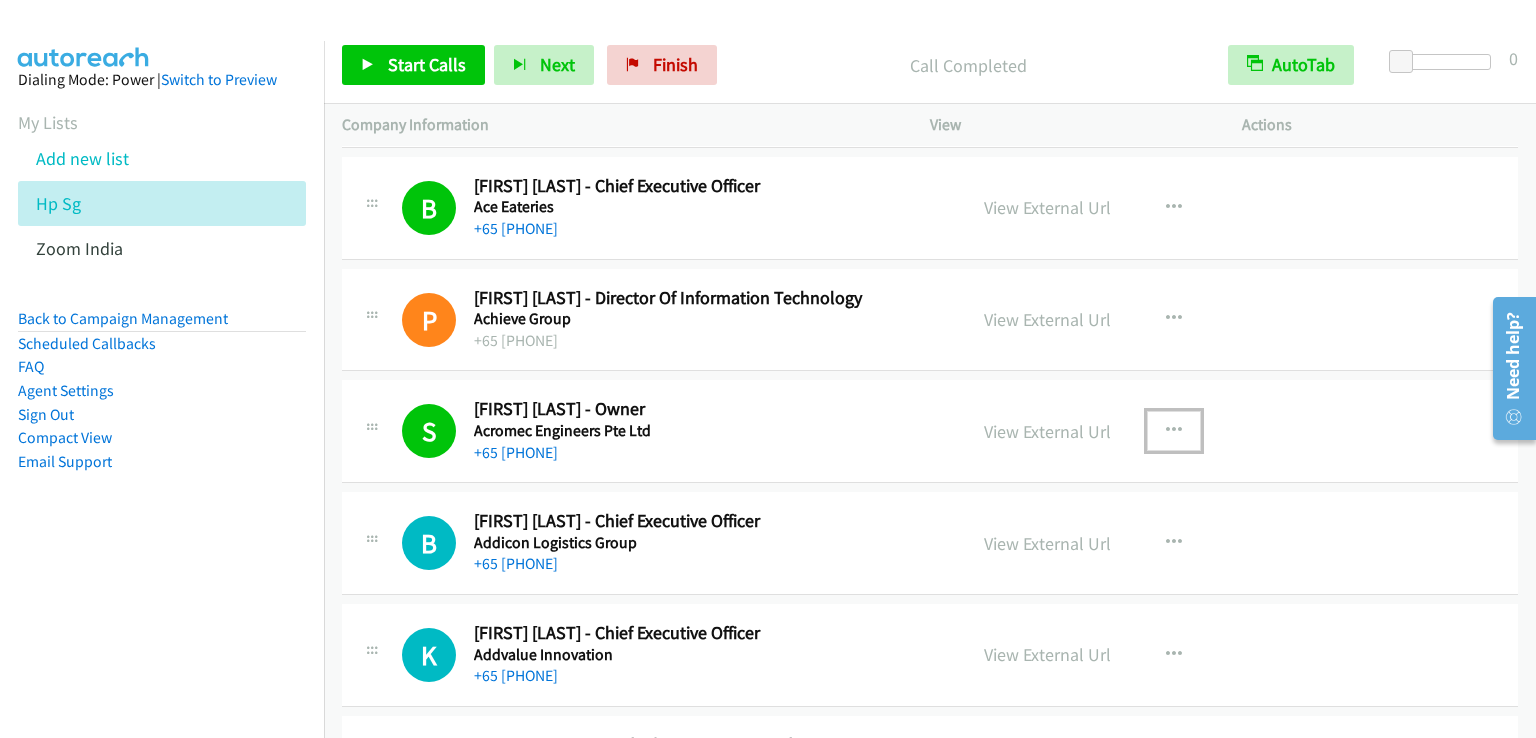 click at bounding box center (1174, 431) 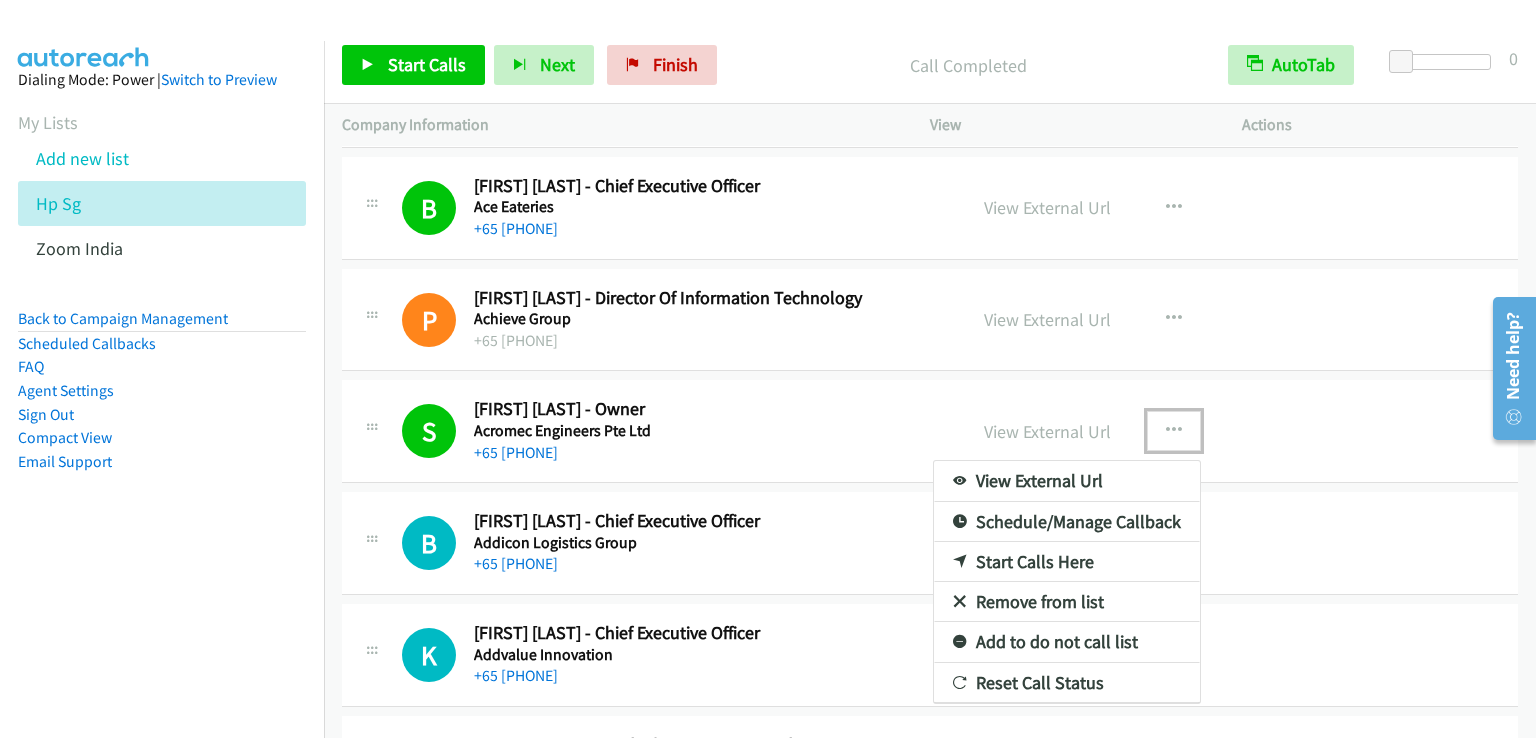 click on "Remove from list" at bounding box center [1067, 602] 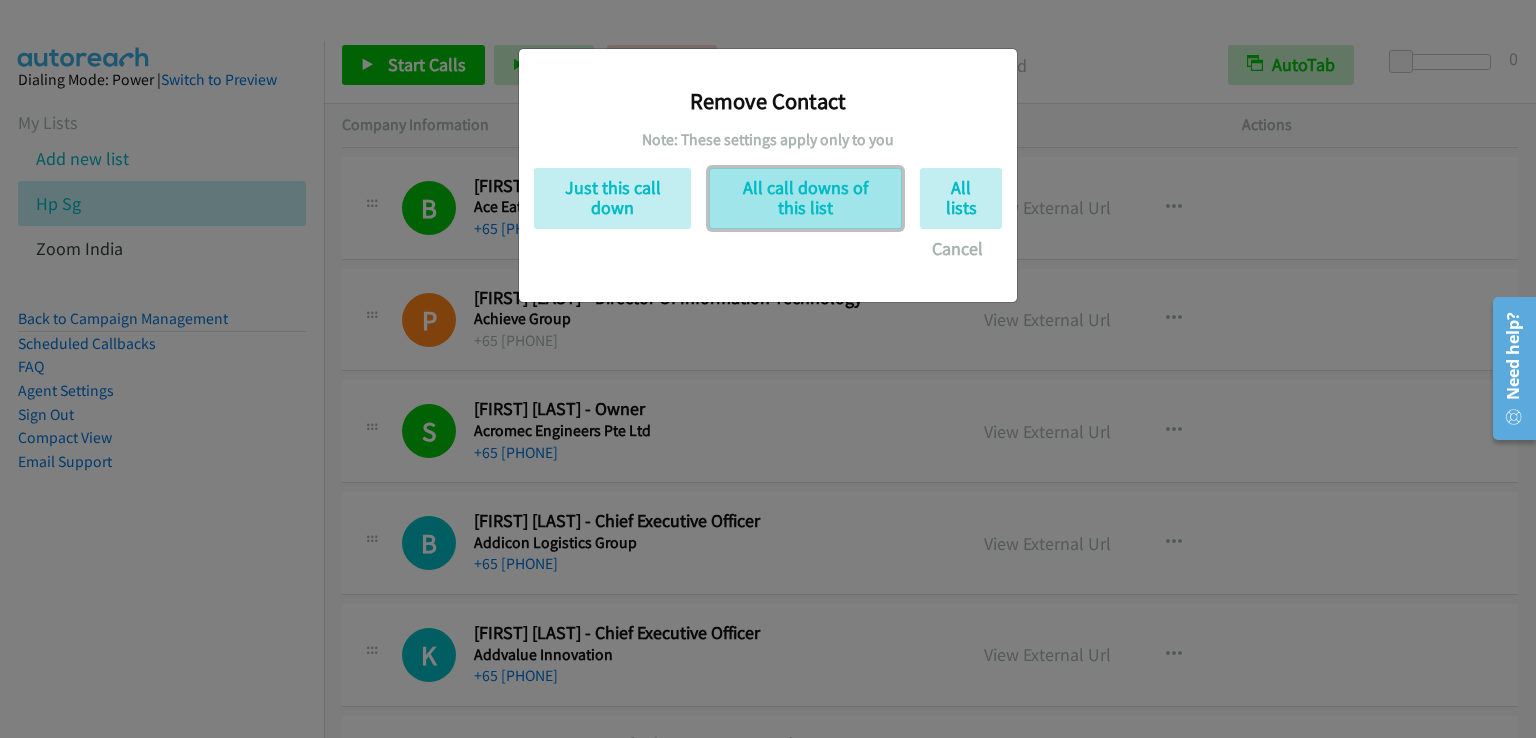 click on "All call downs of this list" at bounding box center [805, 198] 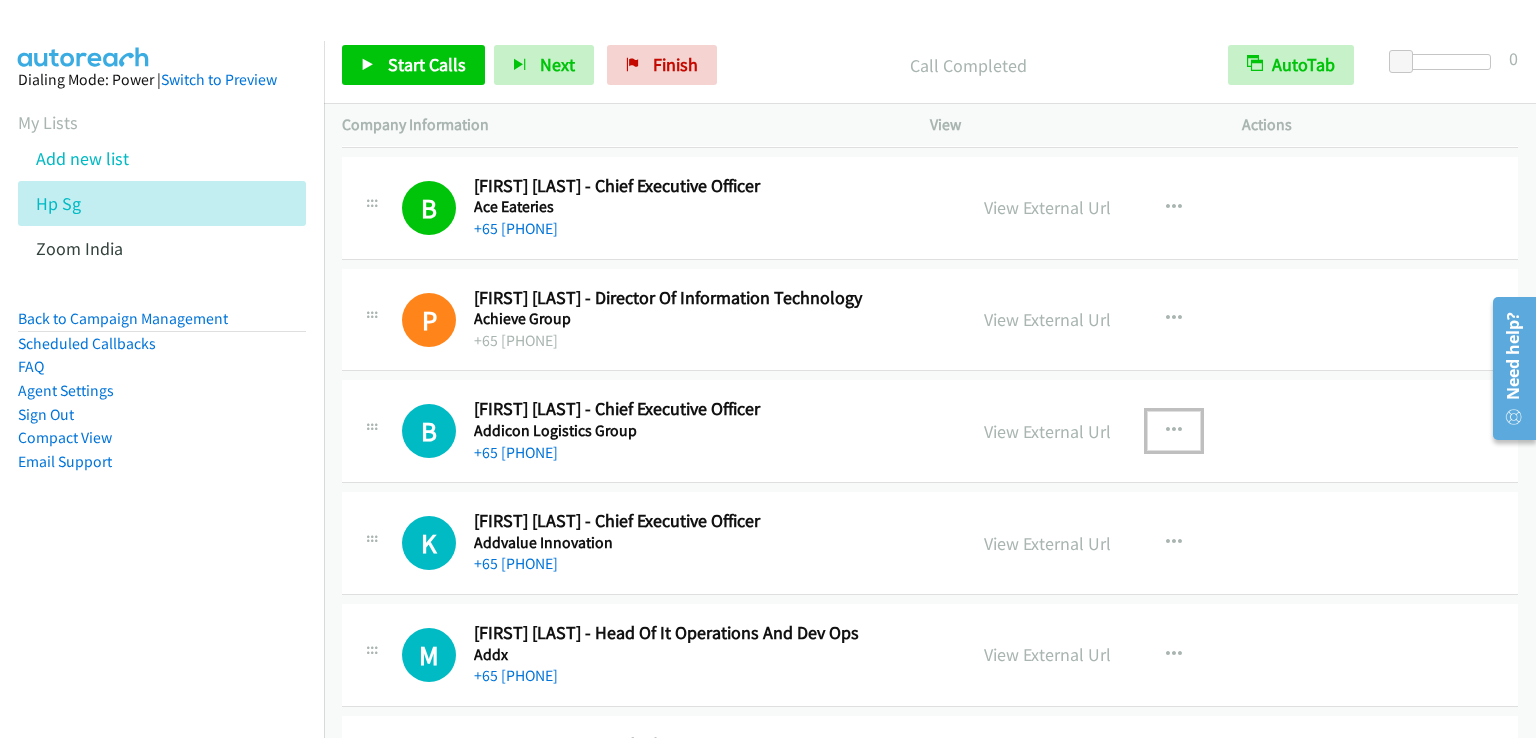 click at bounding box center (1174, 431) 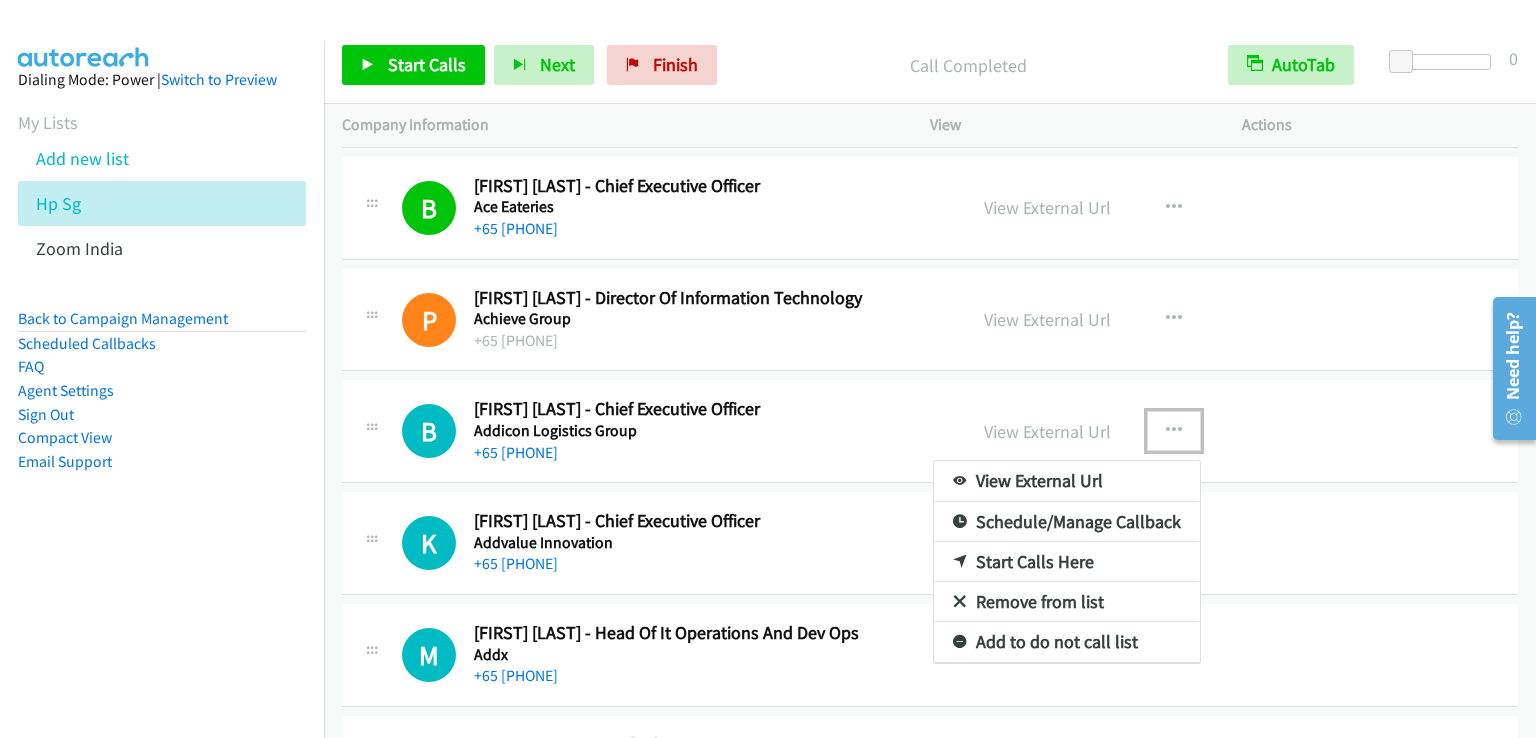 click on "Start Calls Here" at bounding box center [1067, 562] 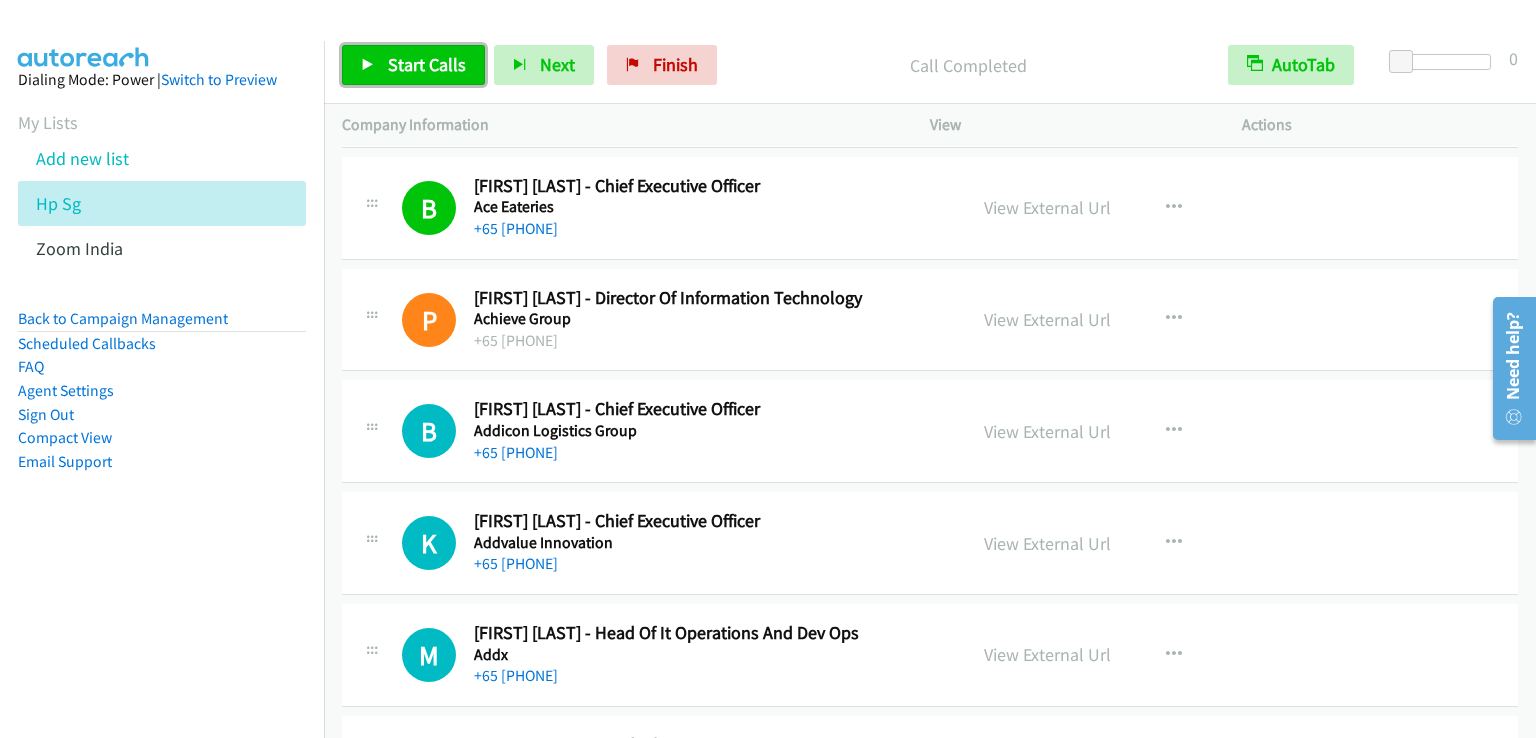 click on "Start Calls" at bounding box center (427, 64) 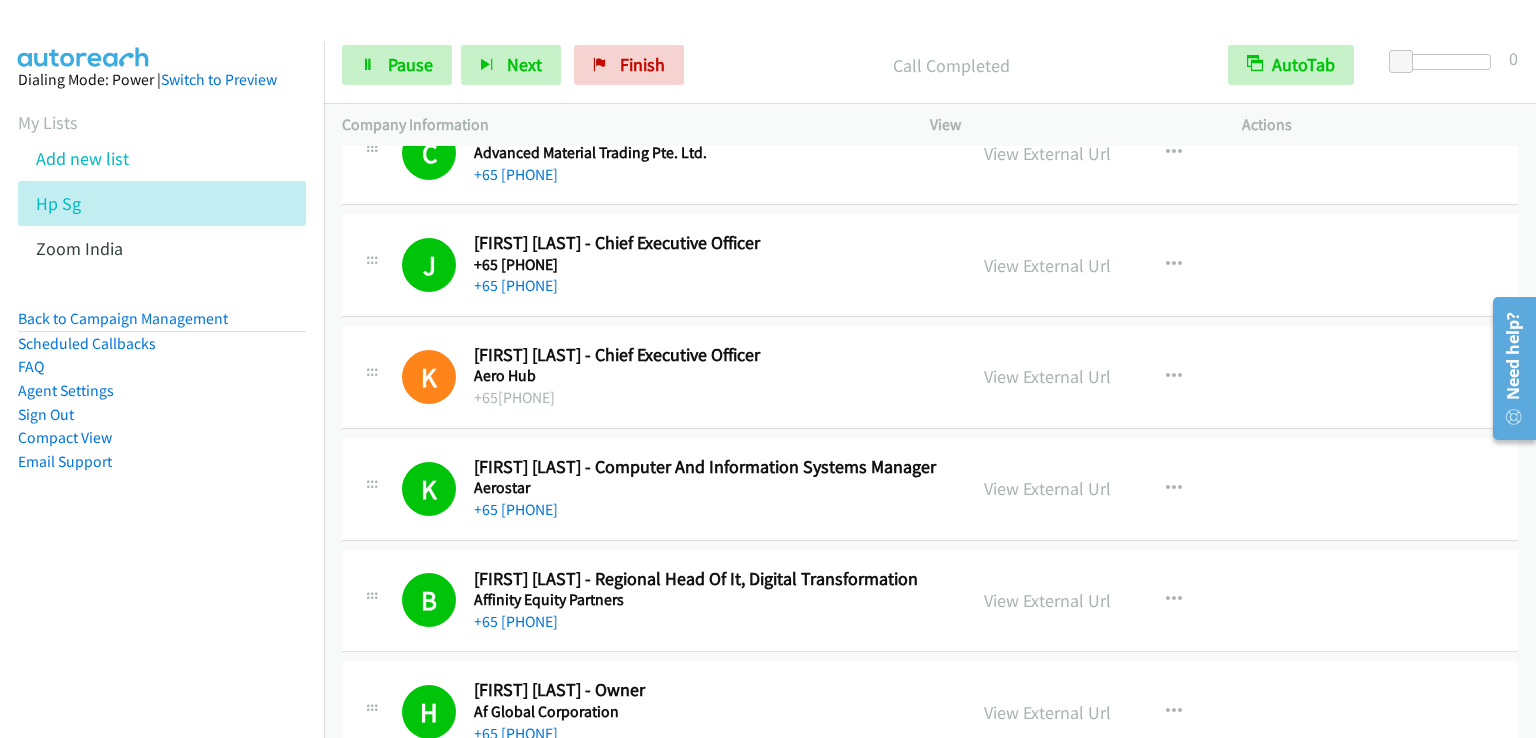 scroll, scrollTop: 2300, scrollLeft: 0, axis: vertical 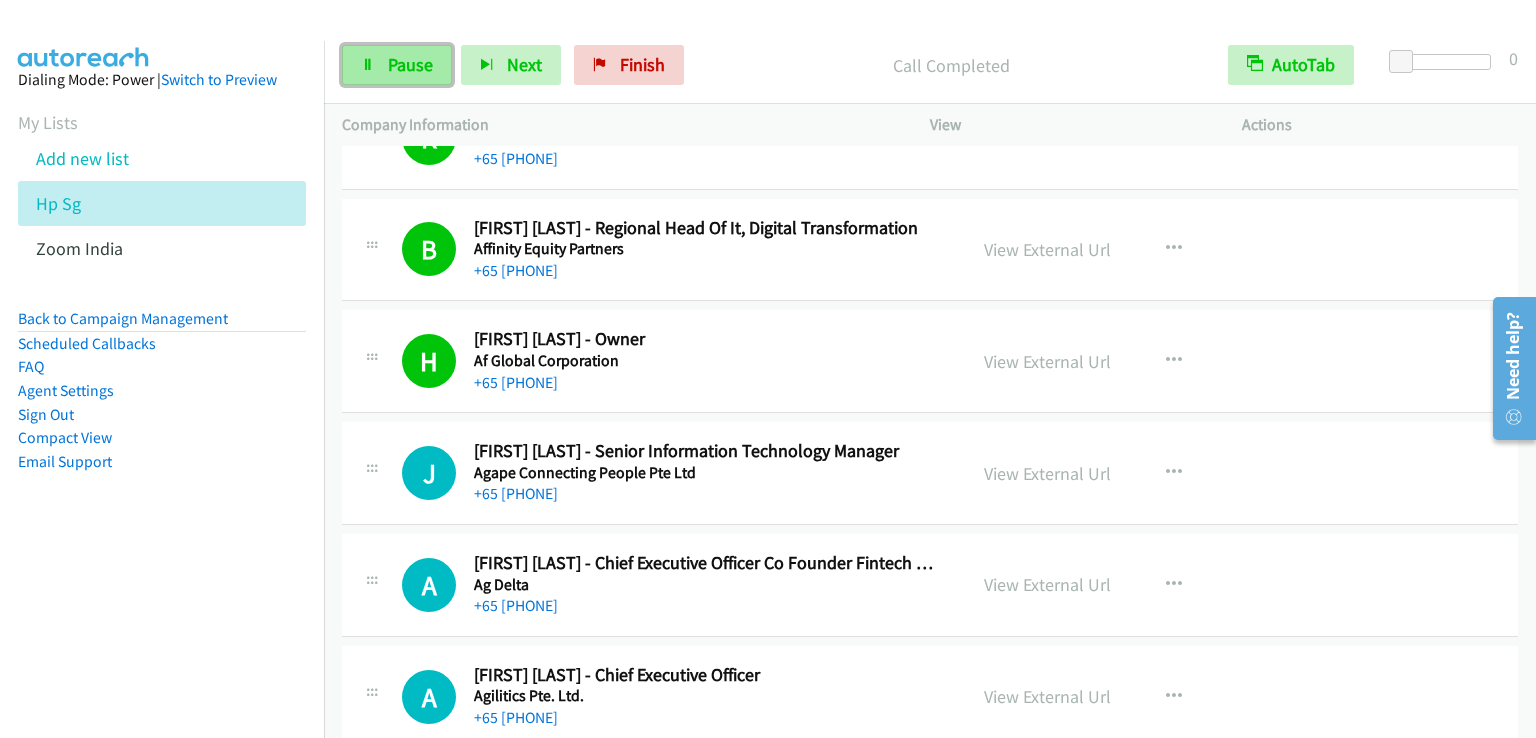click on "Pause" at bounding box center [410, 64] 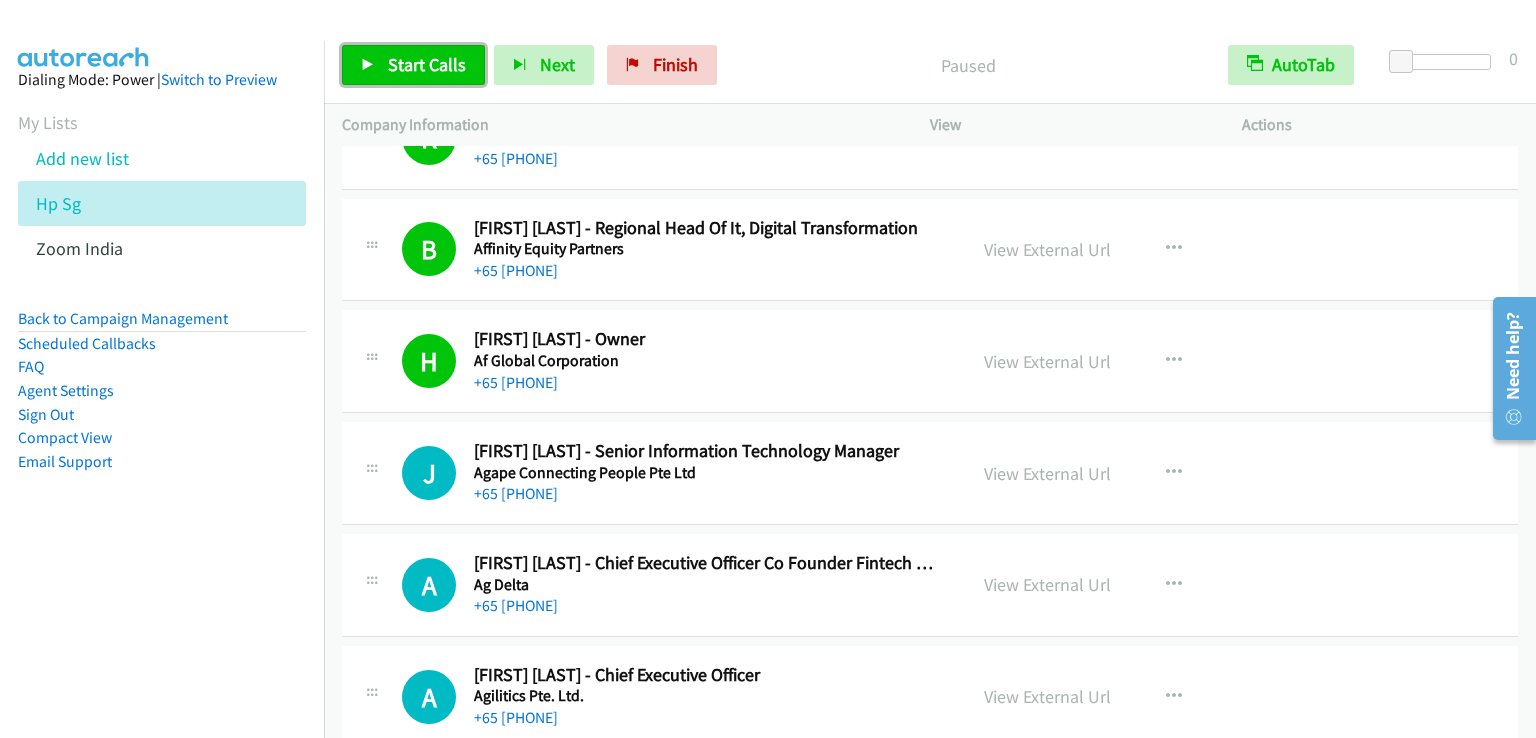 click on "Start Calls" at bounding box center (427, 64) 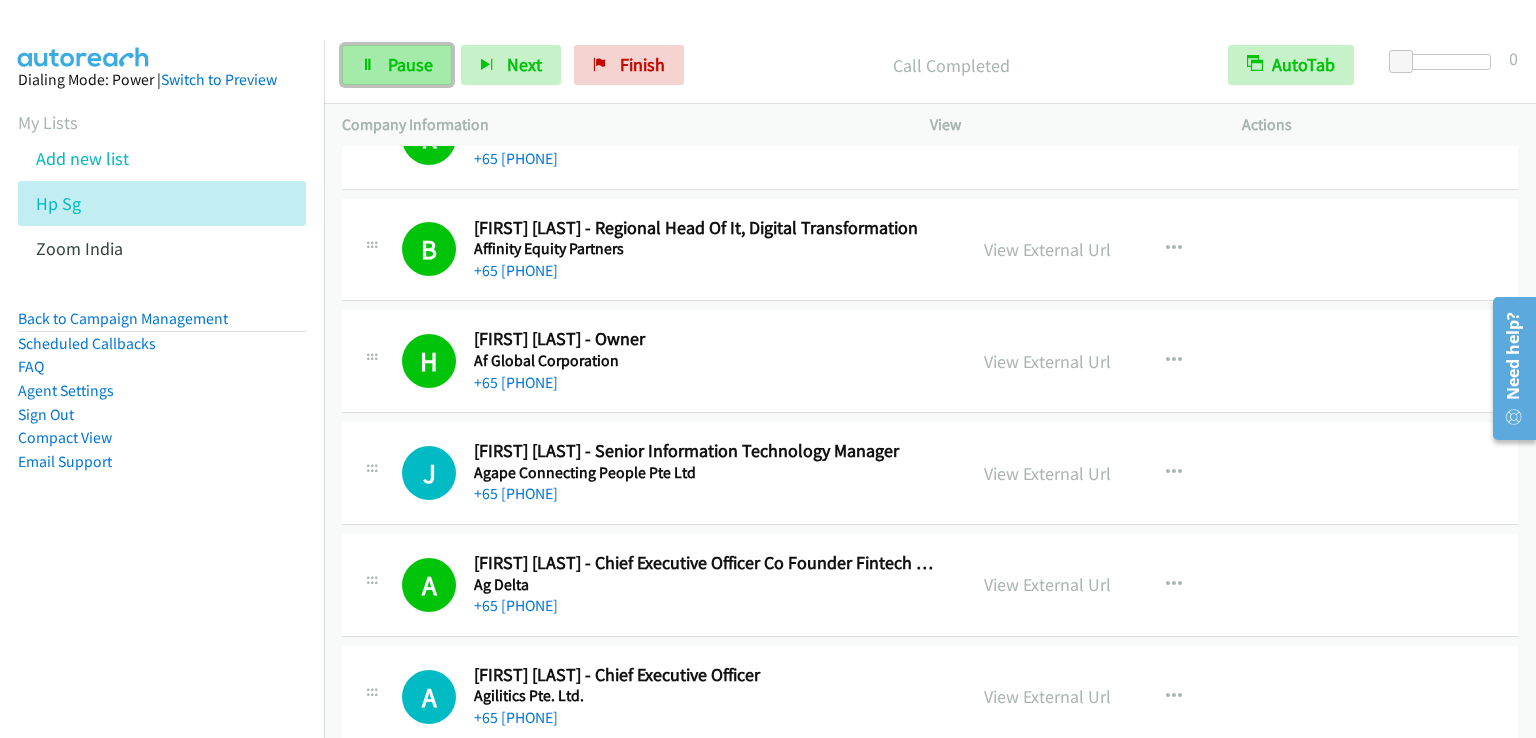 click on "Pause" at bounding box center (410, 64) 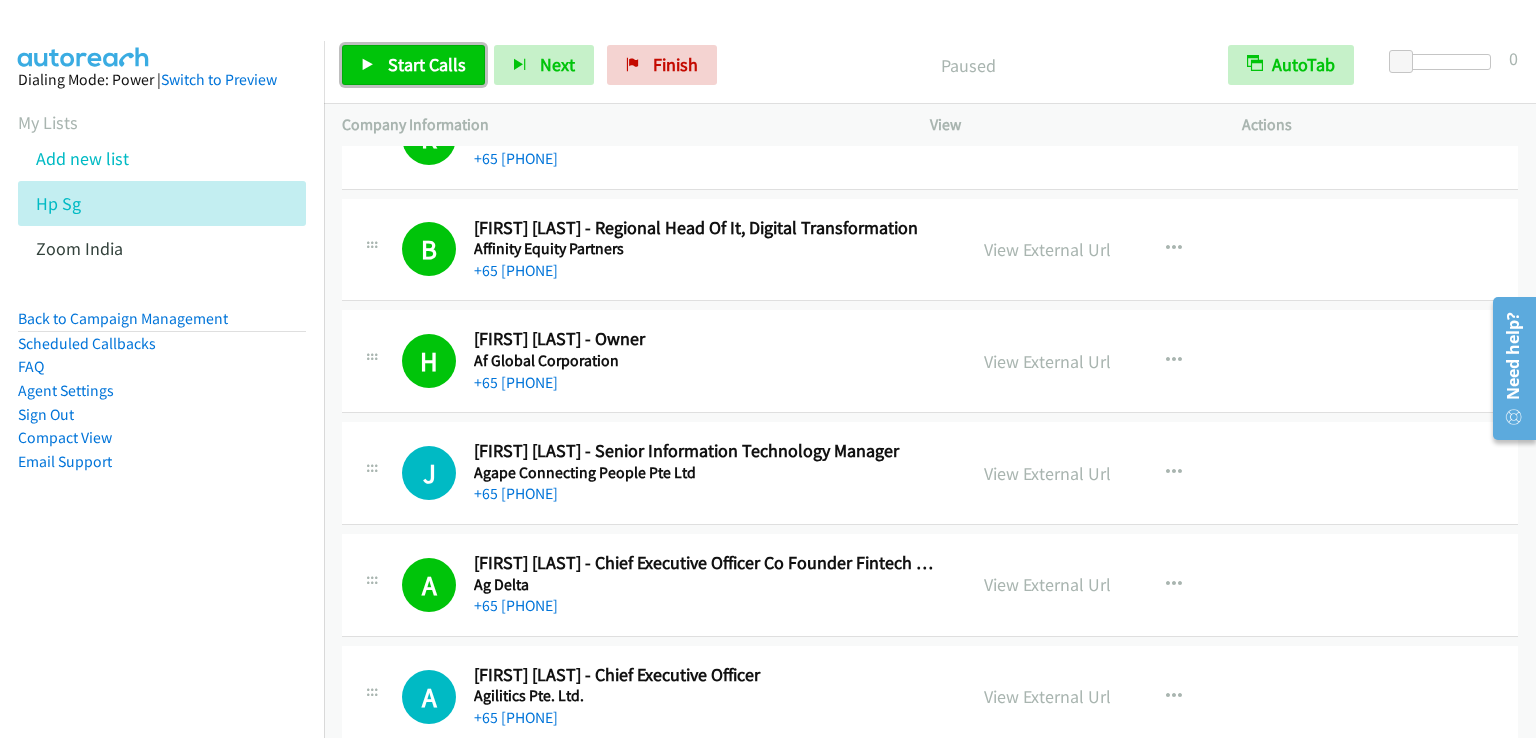 click on "Start Calls" at bounding box center (427, 64) 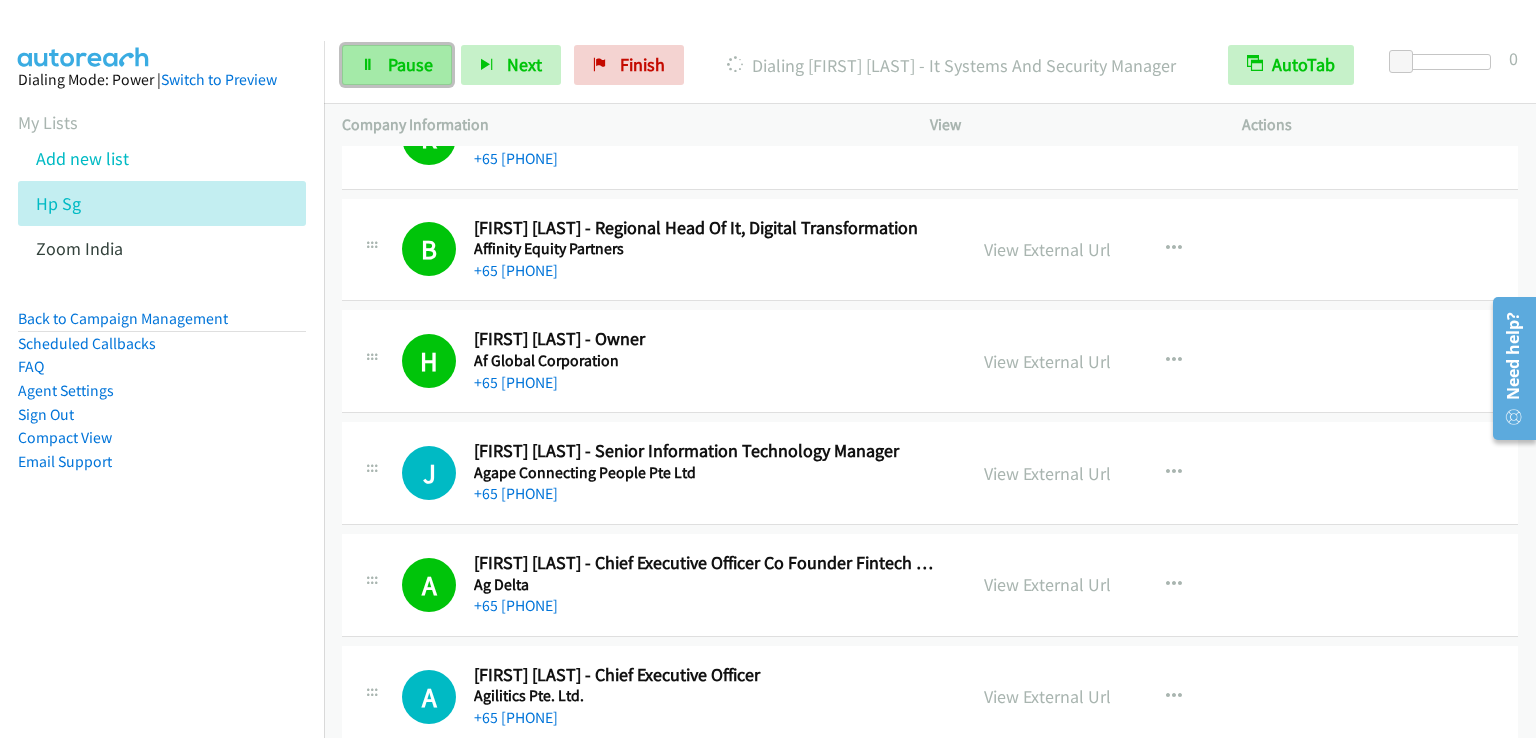 click on "Pause" at bounding box center (410, 64) 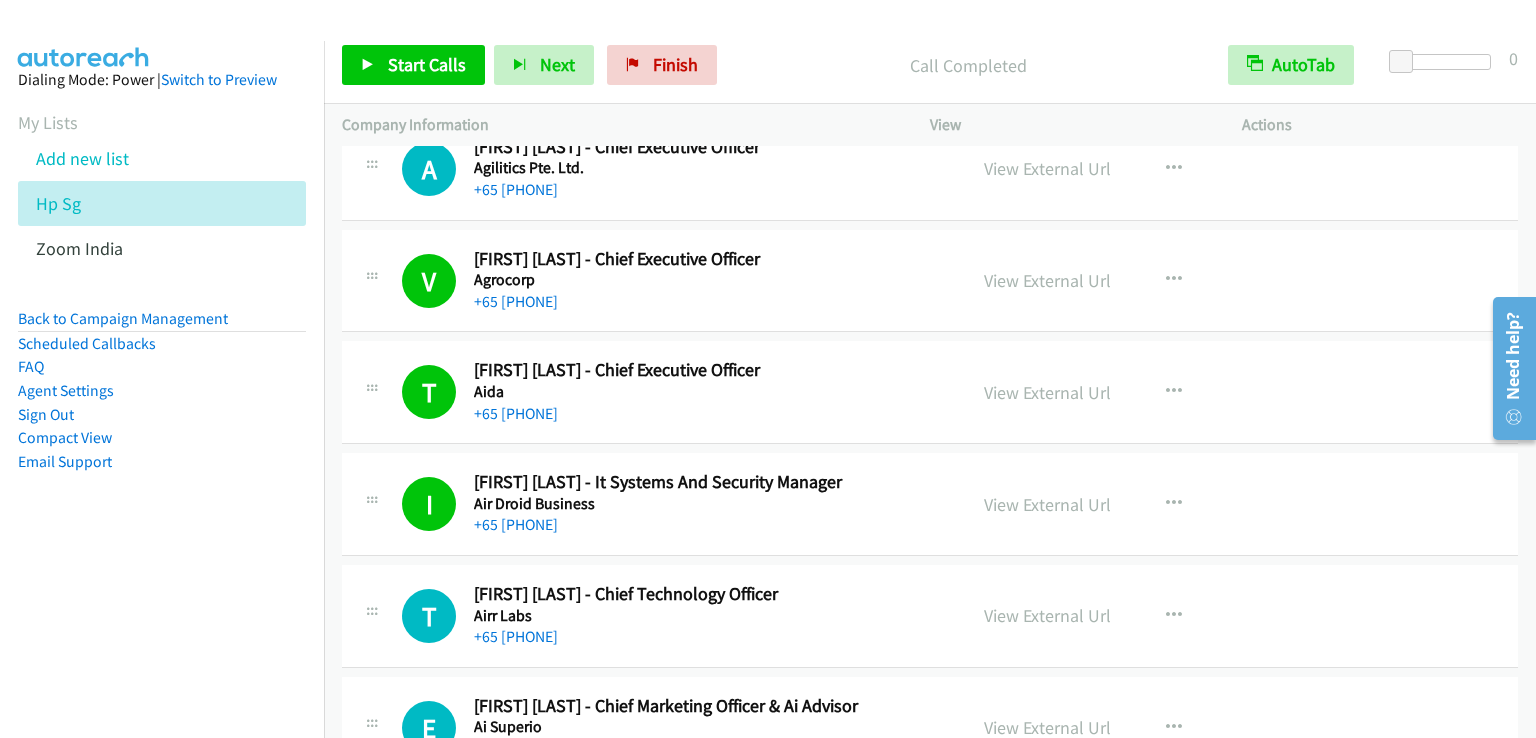 scroll, scrollTop: 2900, scrollLeft: 0, axis: vertical 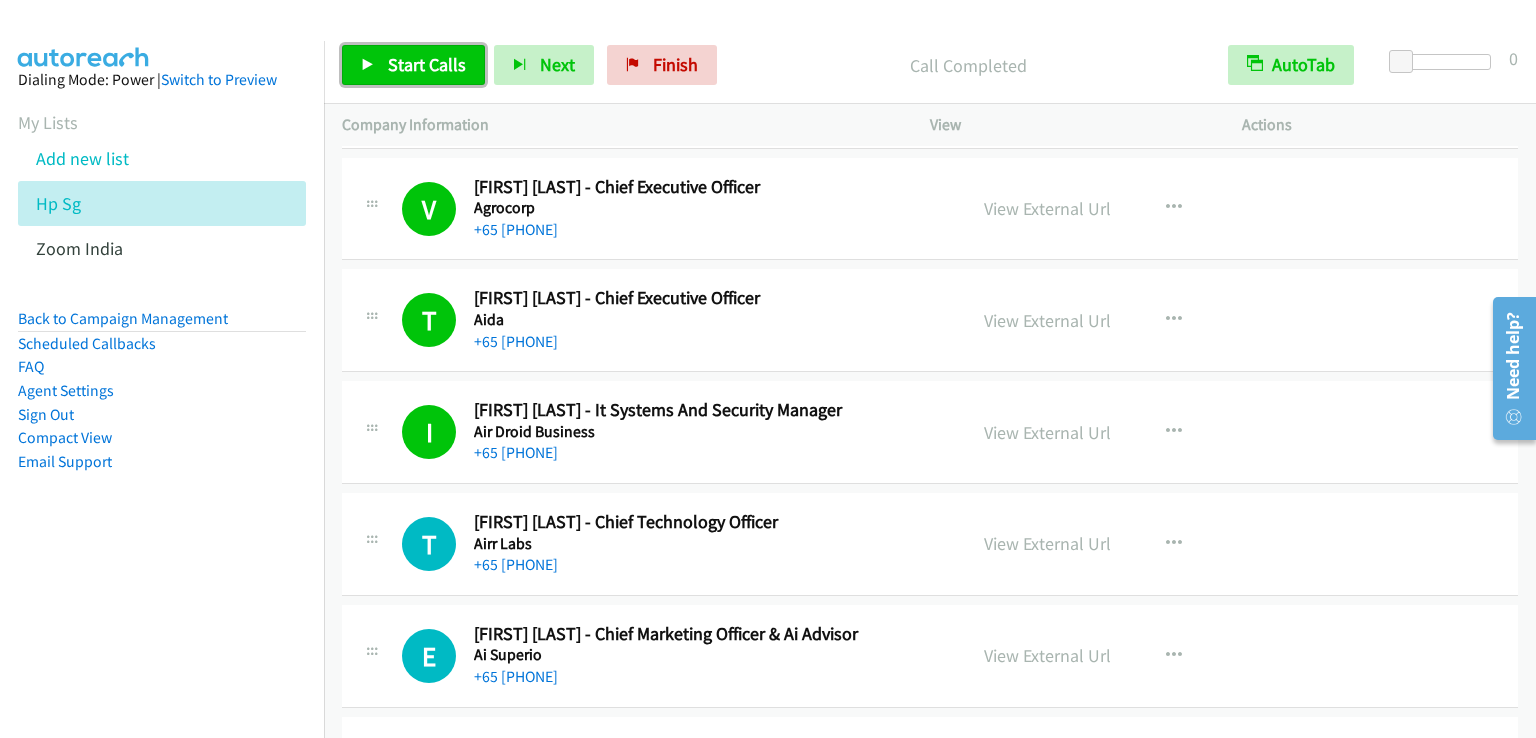 click on "Start Calls" at bounding box center (427, 64) 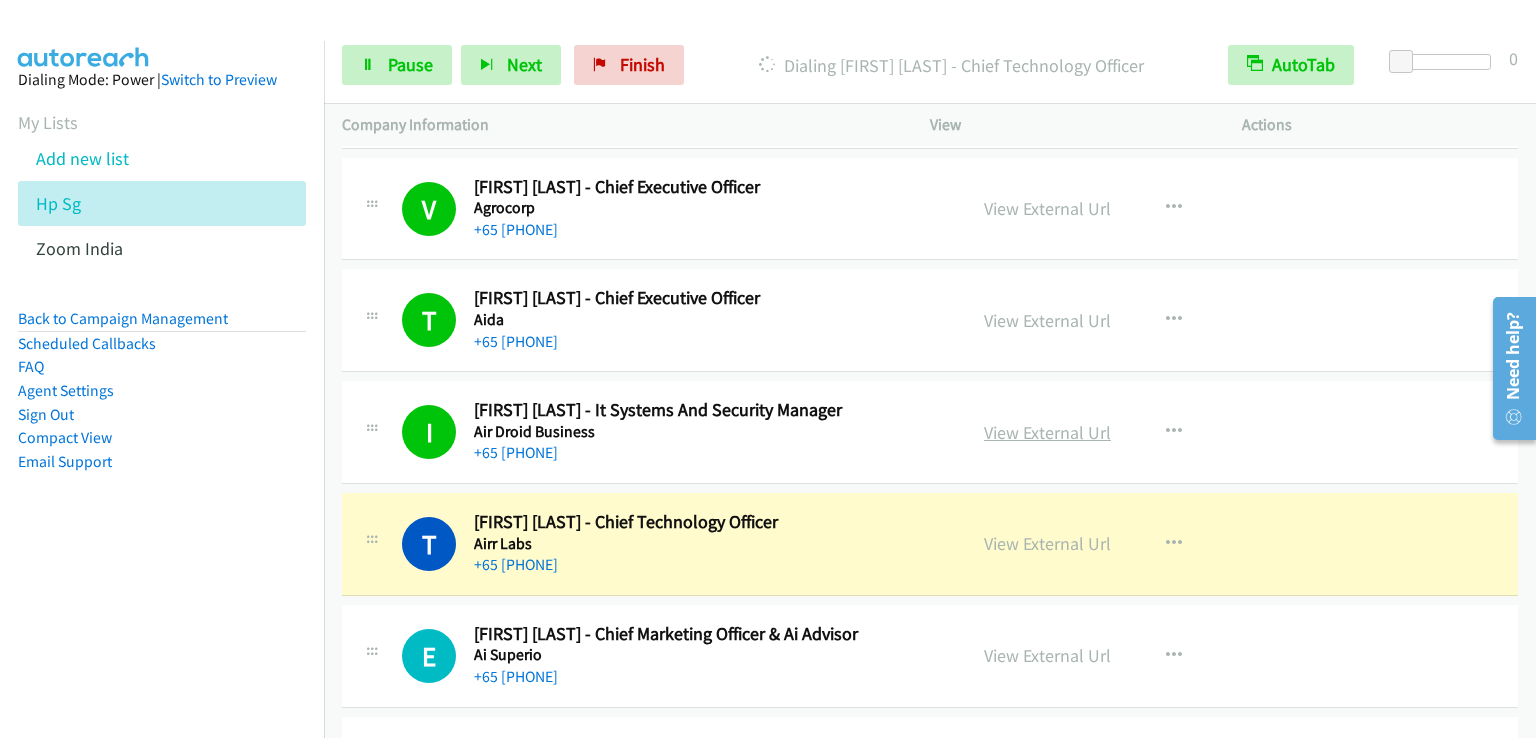click on "View External Url" at bounding box center [1047, 432] 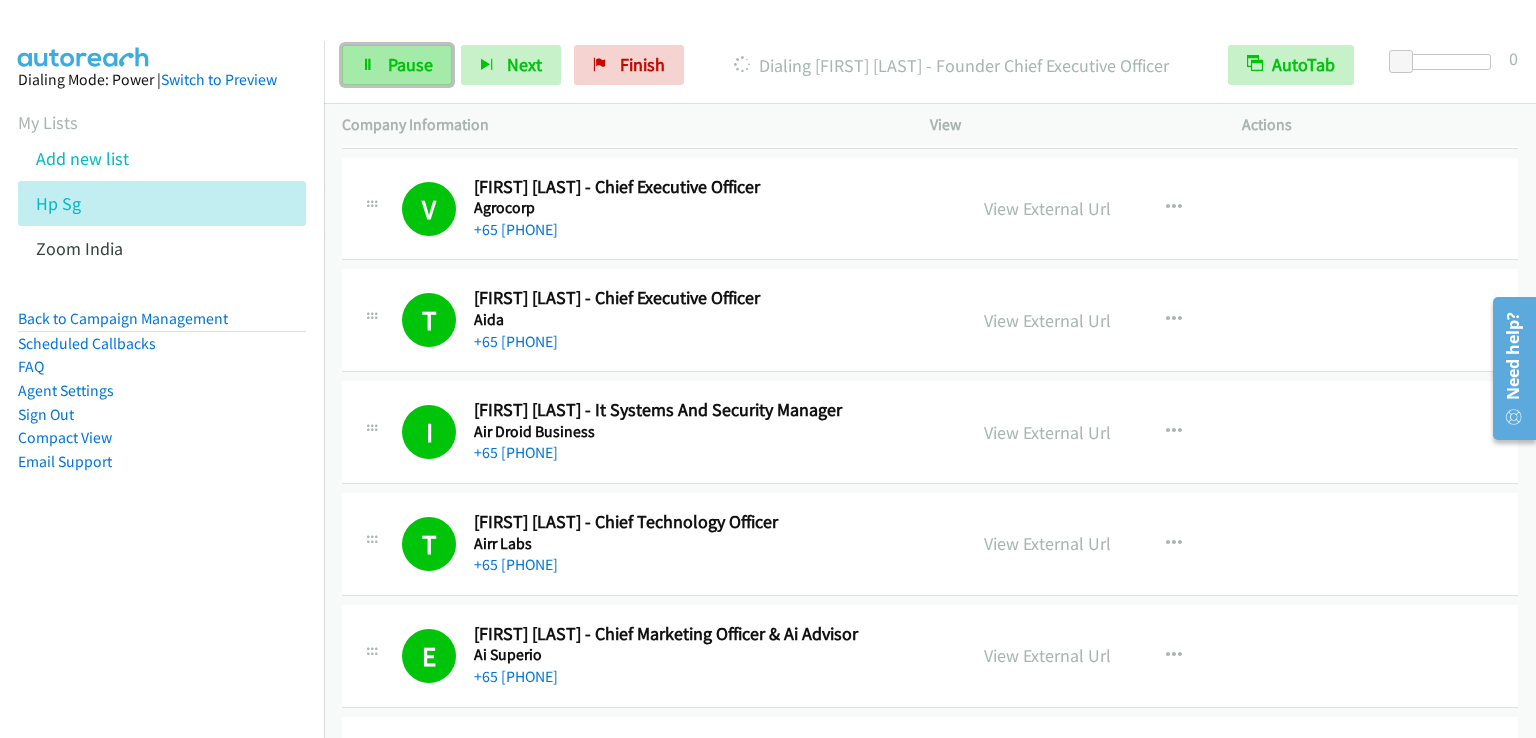 click on "Pause" at bounding box center [410, 64] 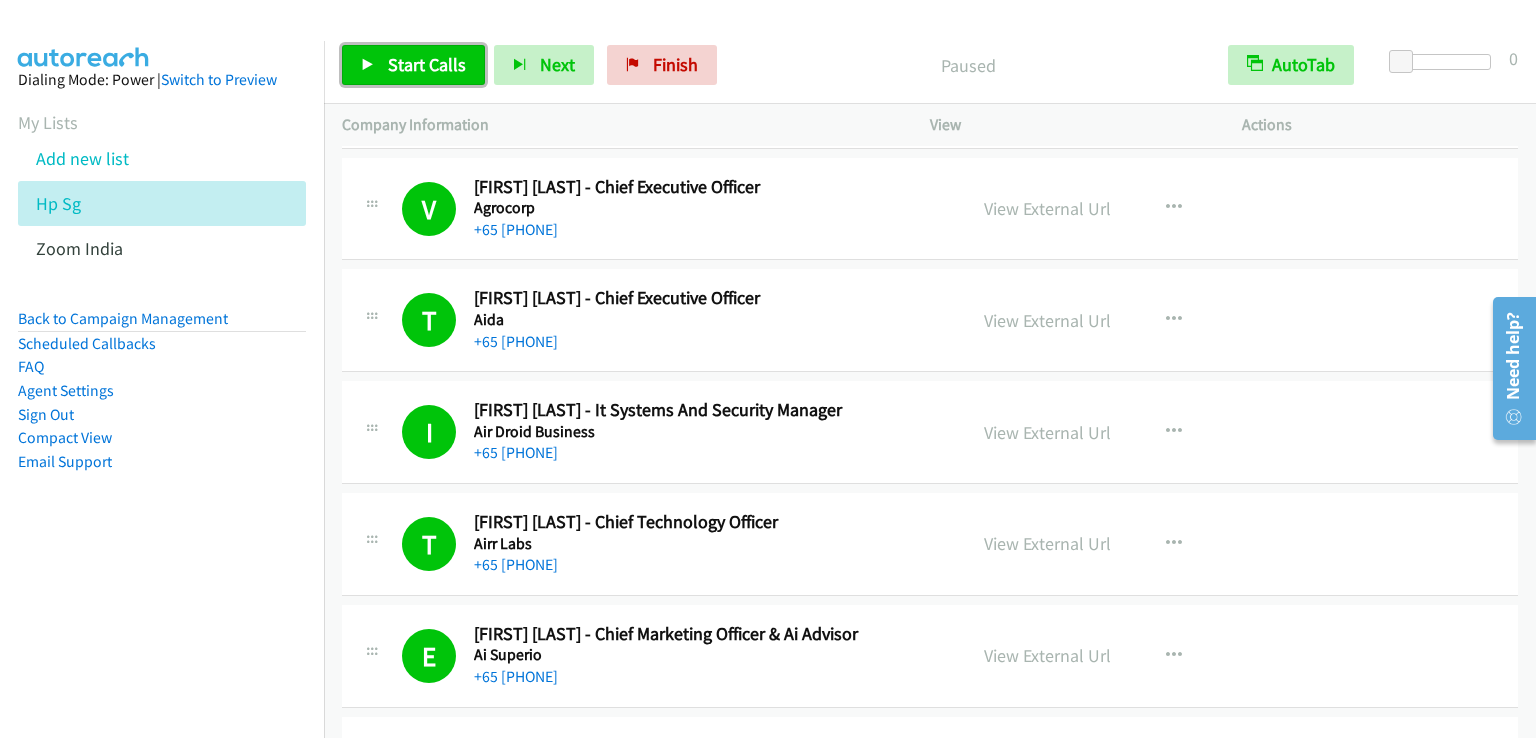 click on "Start Calls" at bounding box center (427, 64) 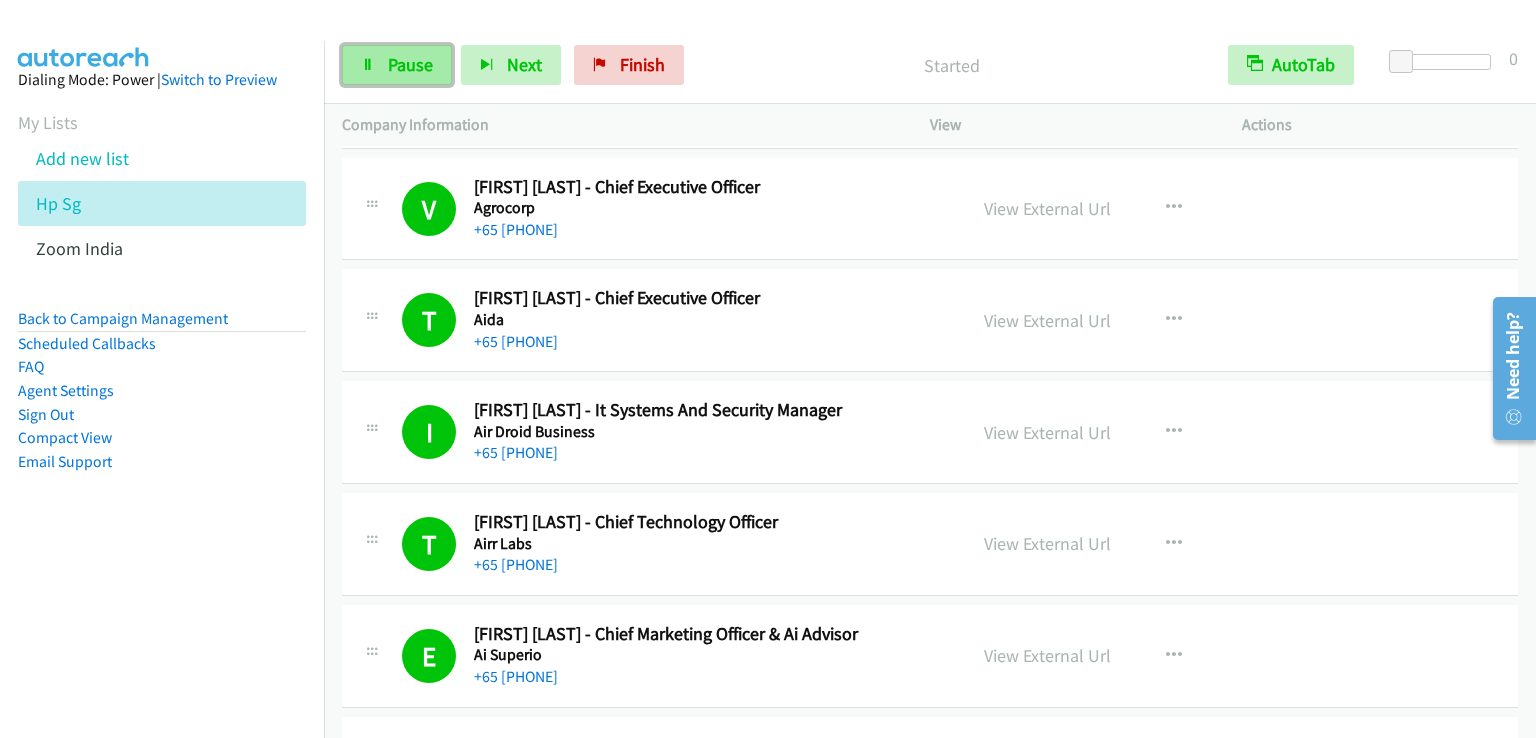 click on "Pause" at bounding box center [410, 64] 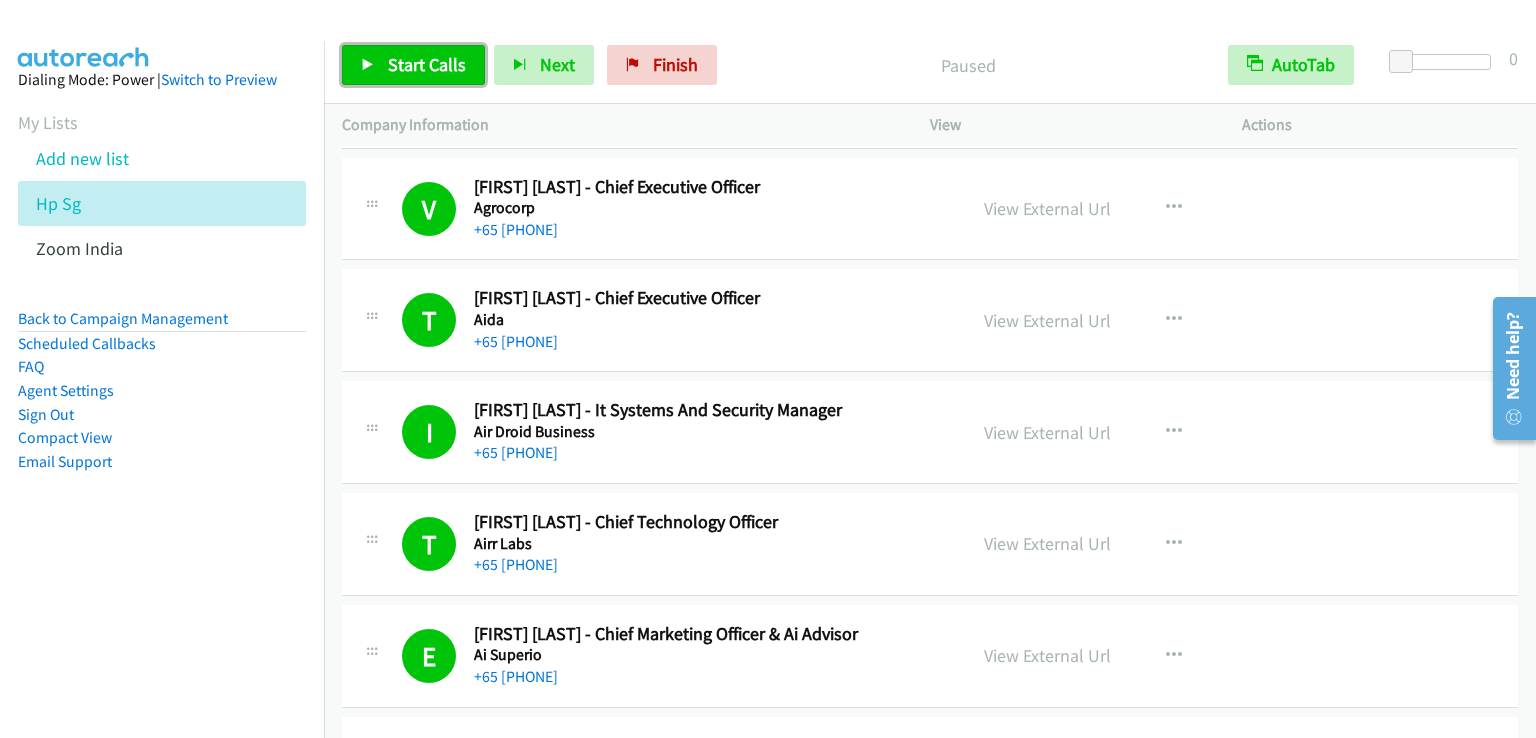 click on "Start Calls" at bounding box center (427, 64) 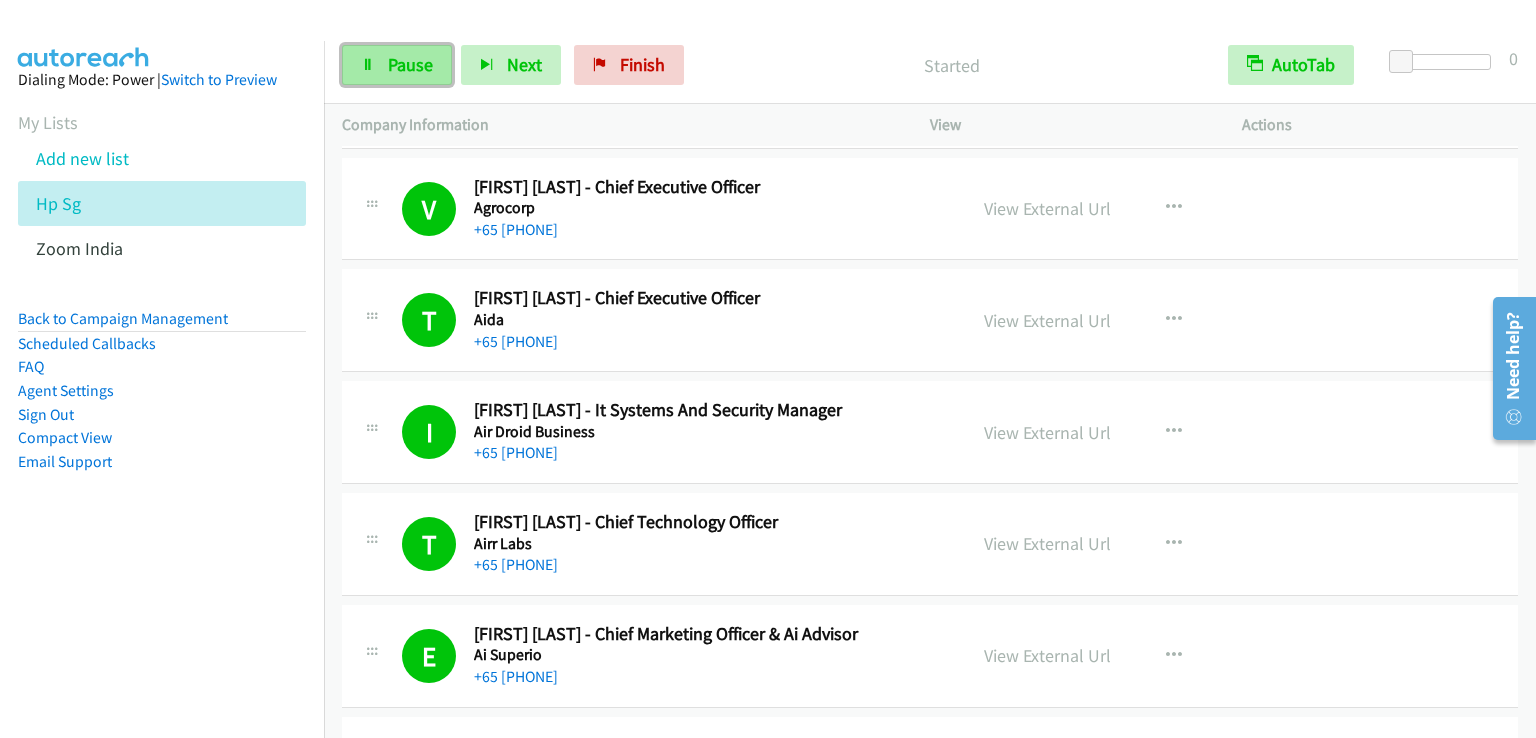 click on "Pause" at bounding box center (410, 64) 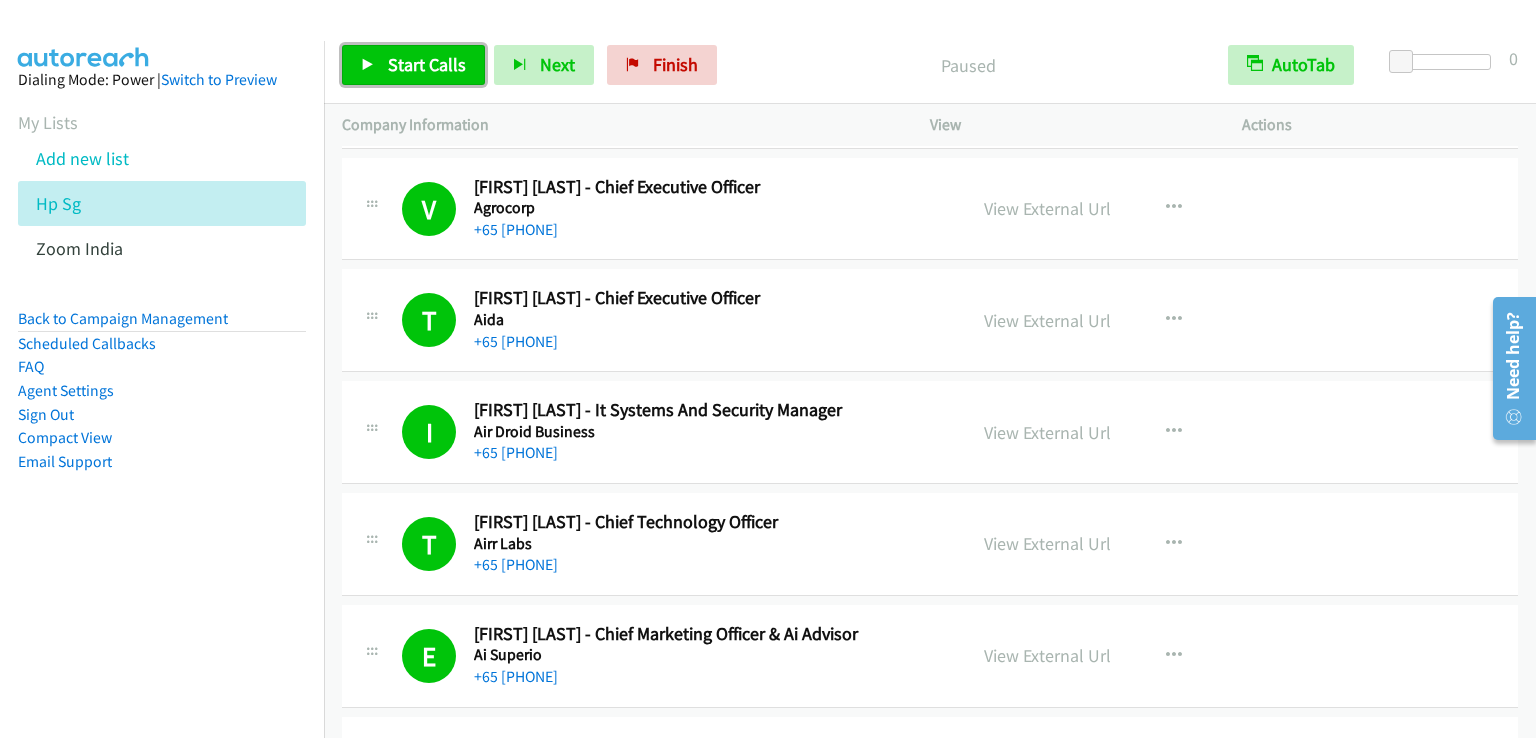 click on "Start Calls" at bounding box center [427, 64] 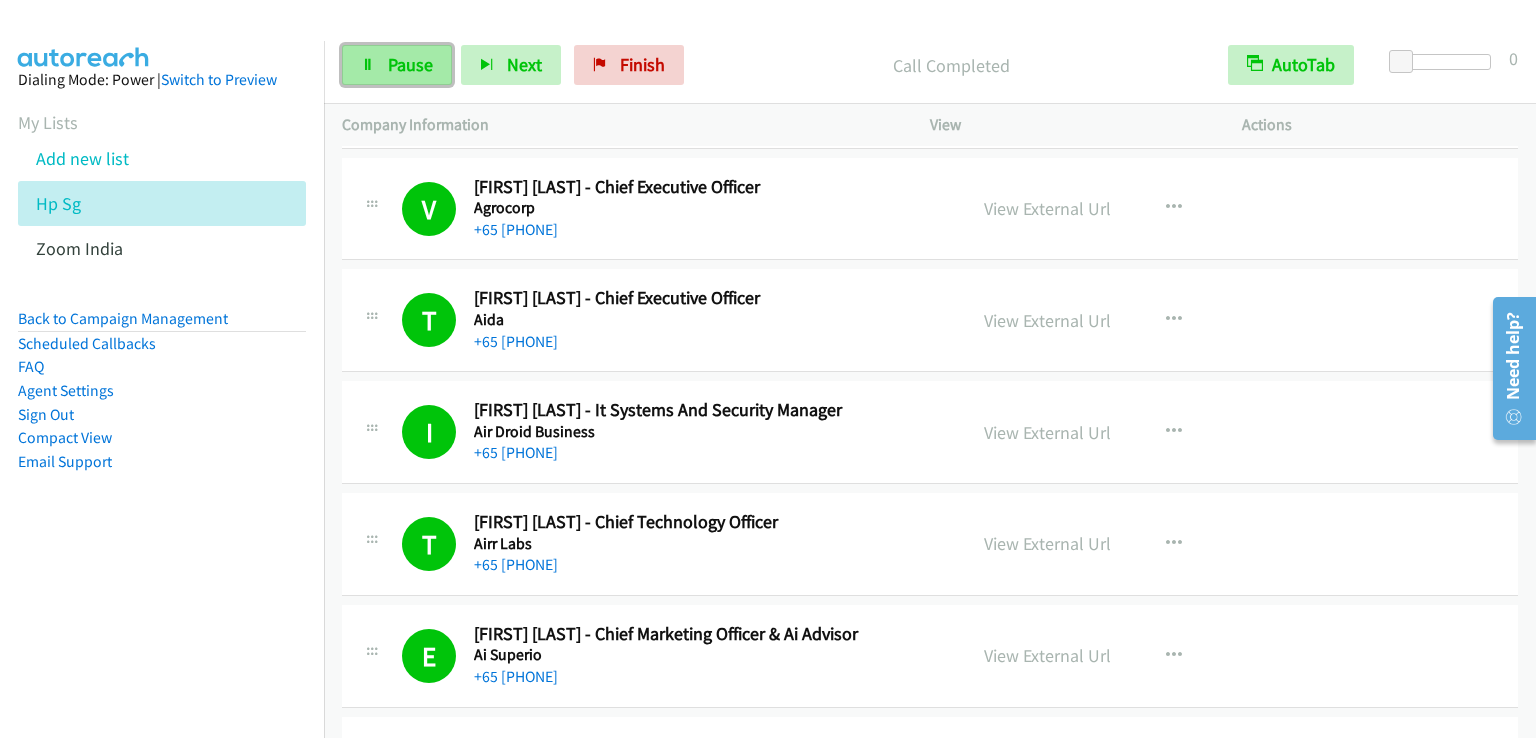 click on "Pause" at bounding box center [397, 65] 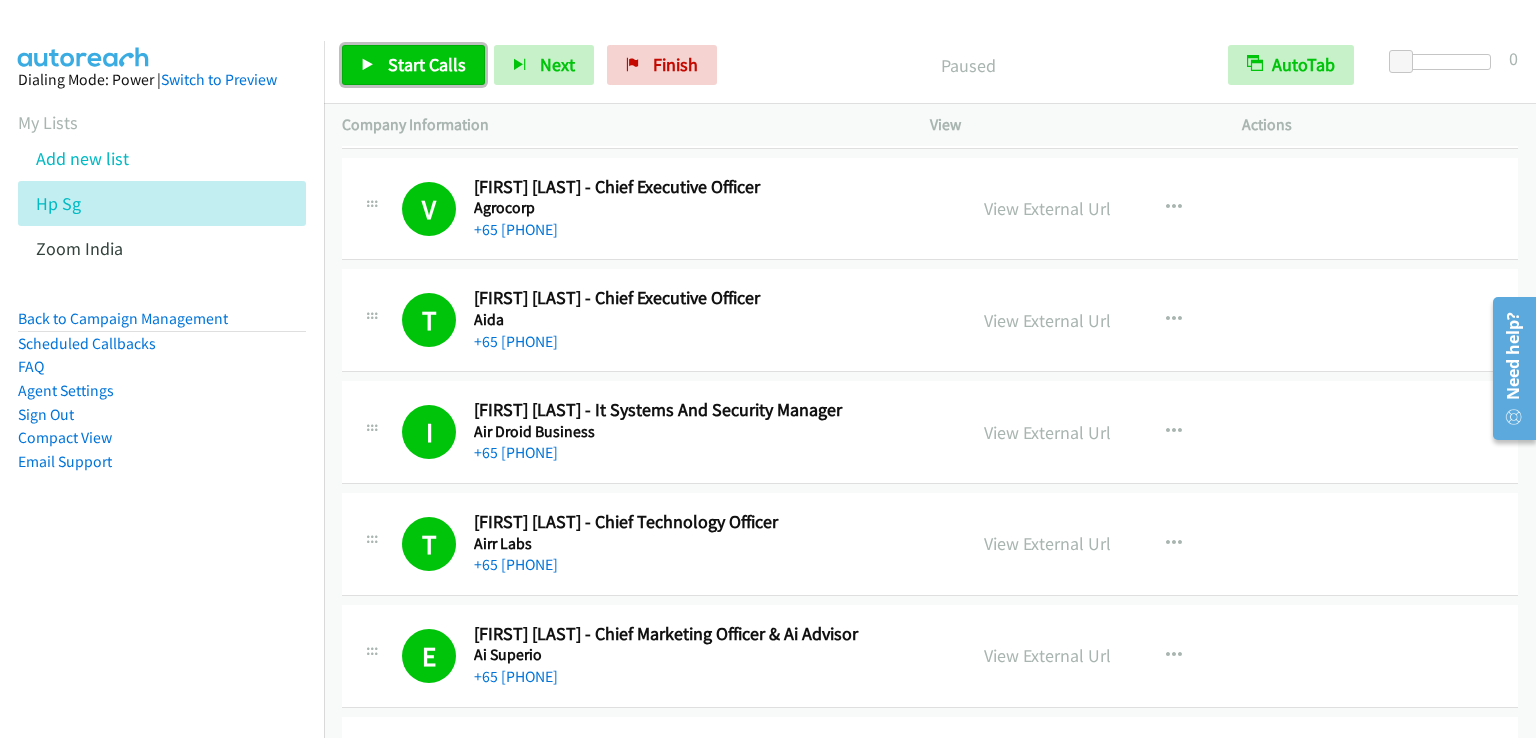 click on "Start Calls" at bounding box center (413, 65) 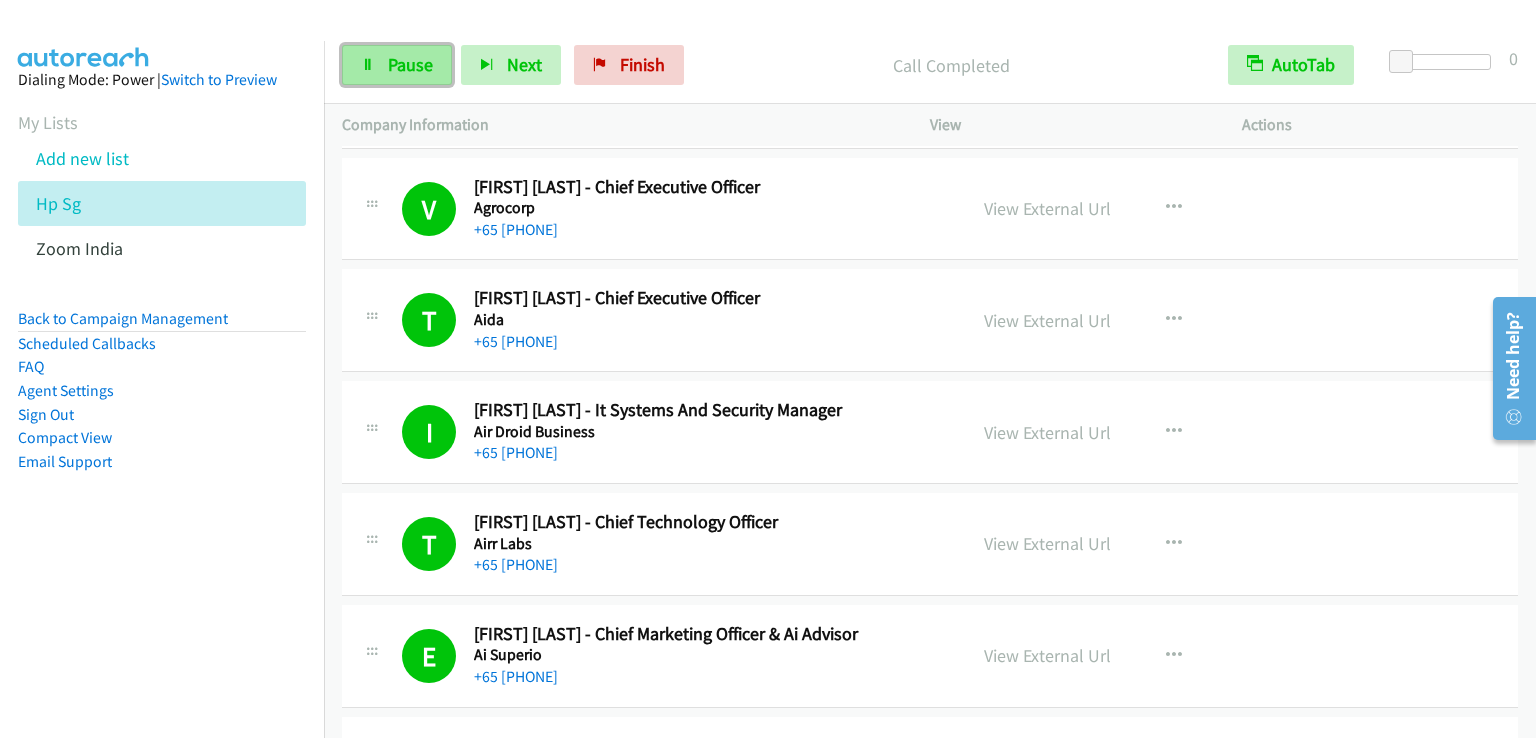 click on "Pause" at bounding box center (410, 64) 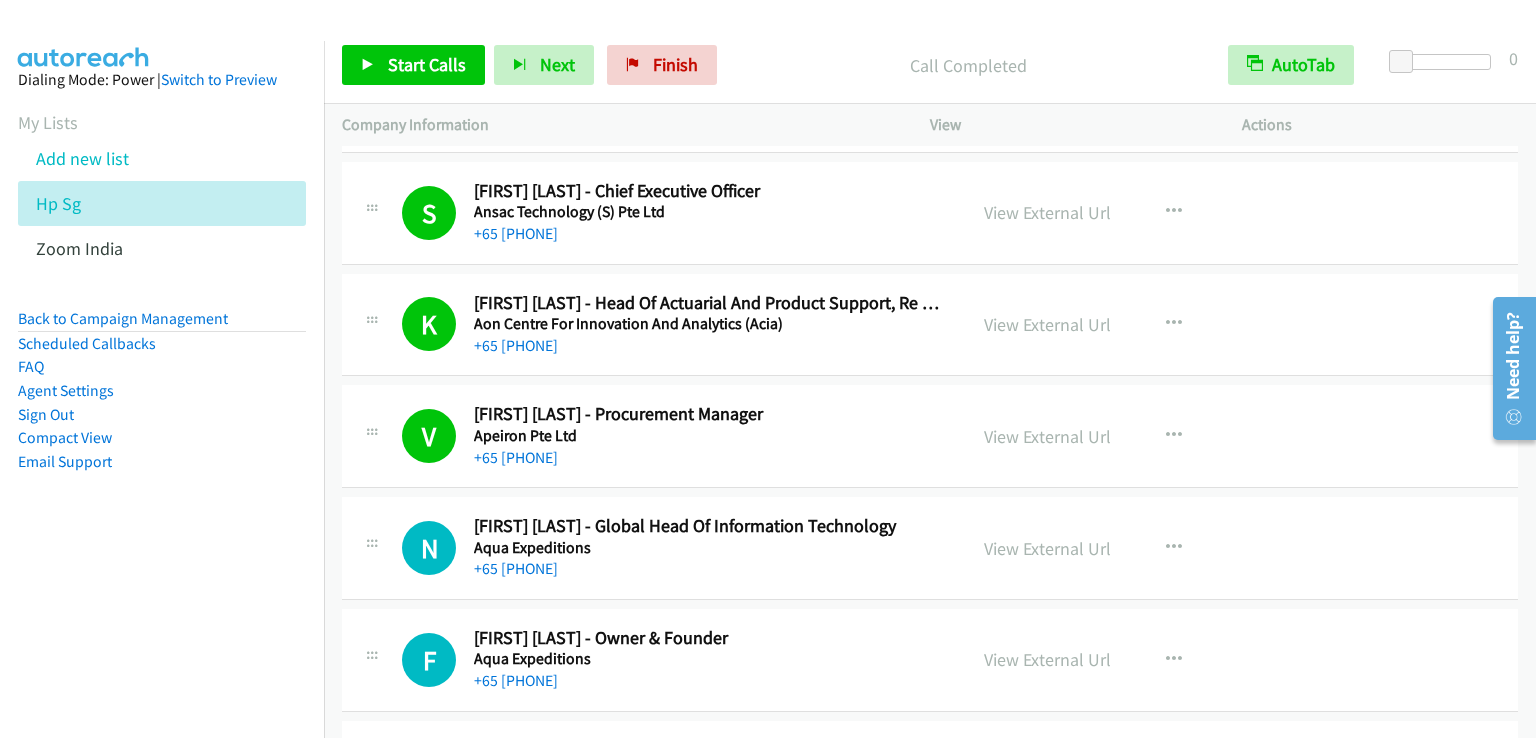 scroll, scrollTop: 5200, scrollLeft: 0, axis: vertical 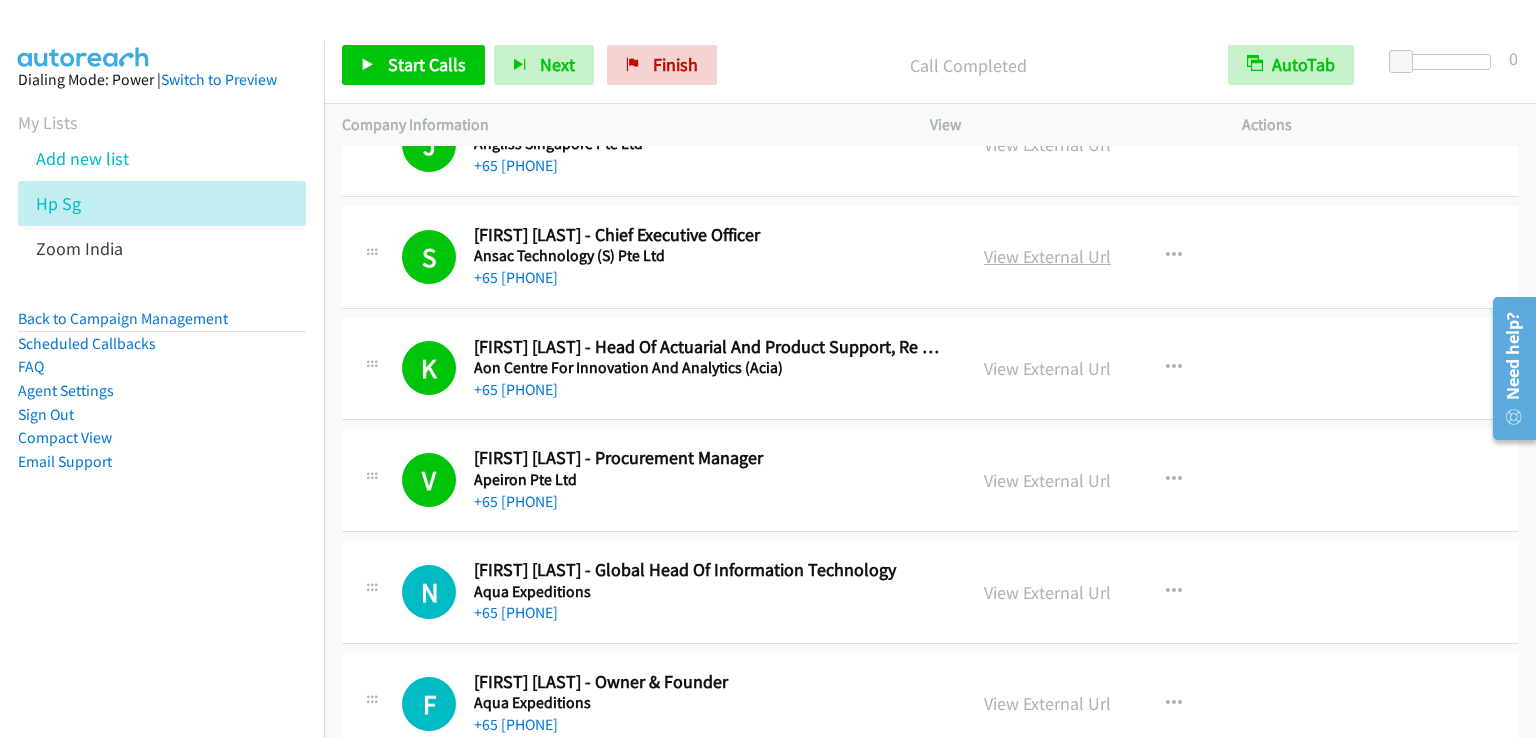 click on "View External Url" at bounding box center (1047, 256) 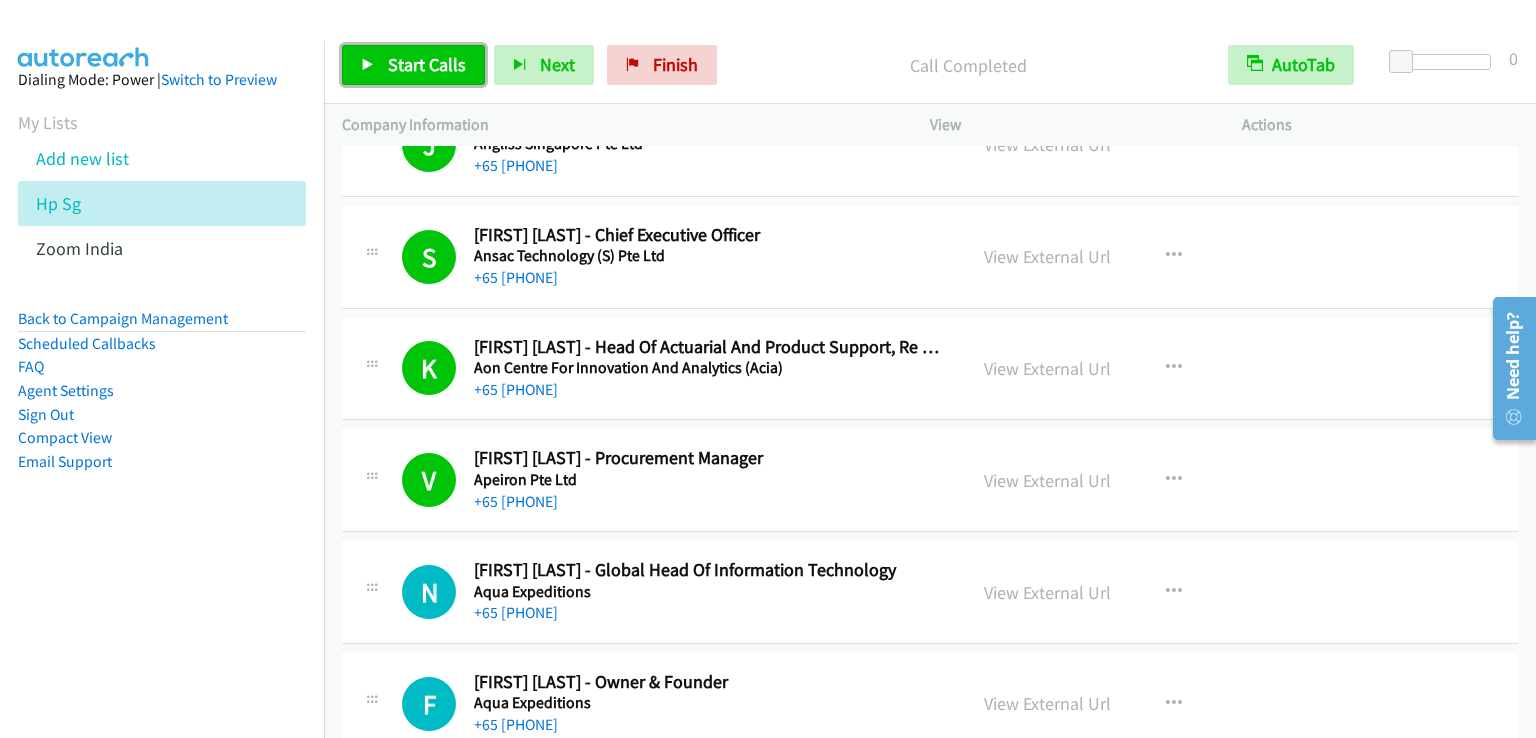 click on "Start Calls" at bounding box center (427, 64) 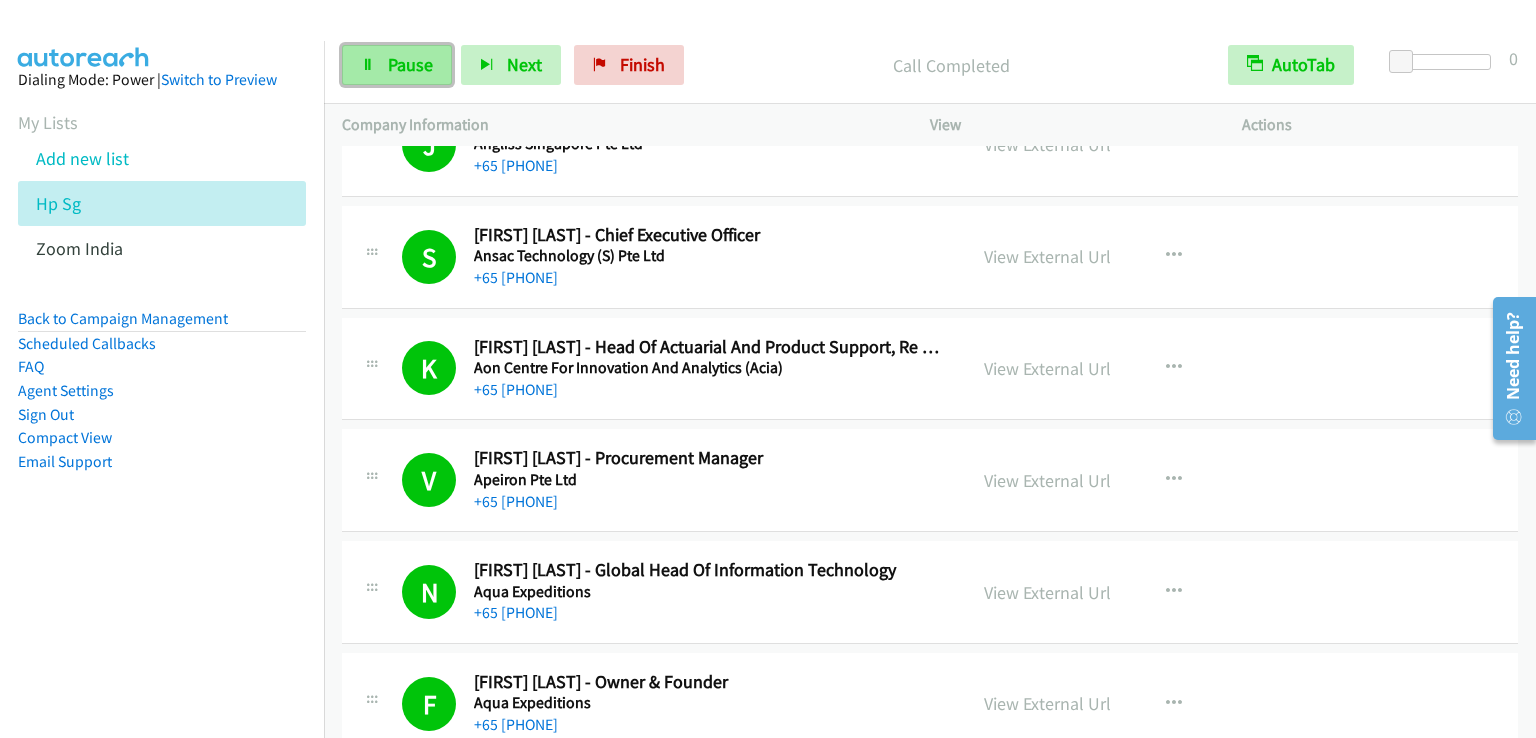 click on "Pause" at bounding box center [410, 64] 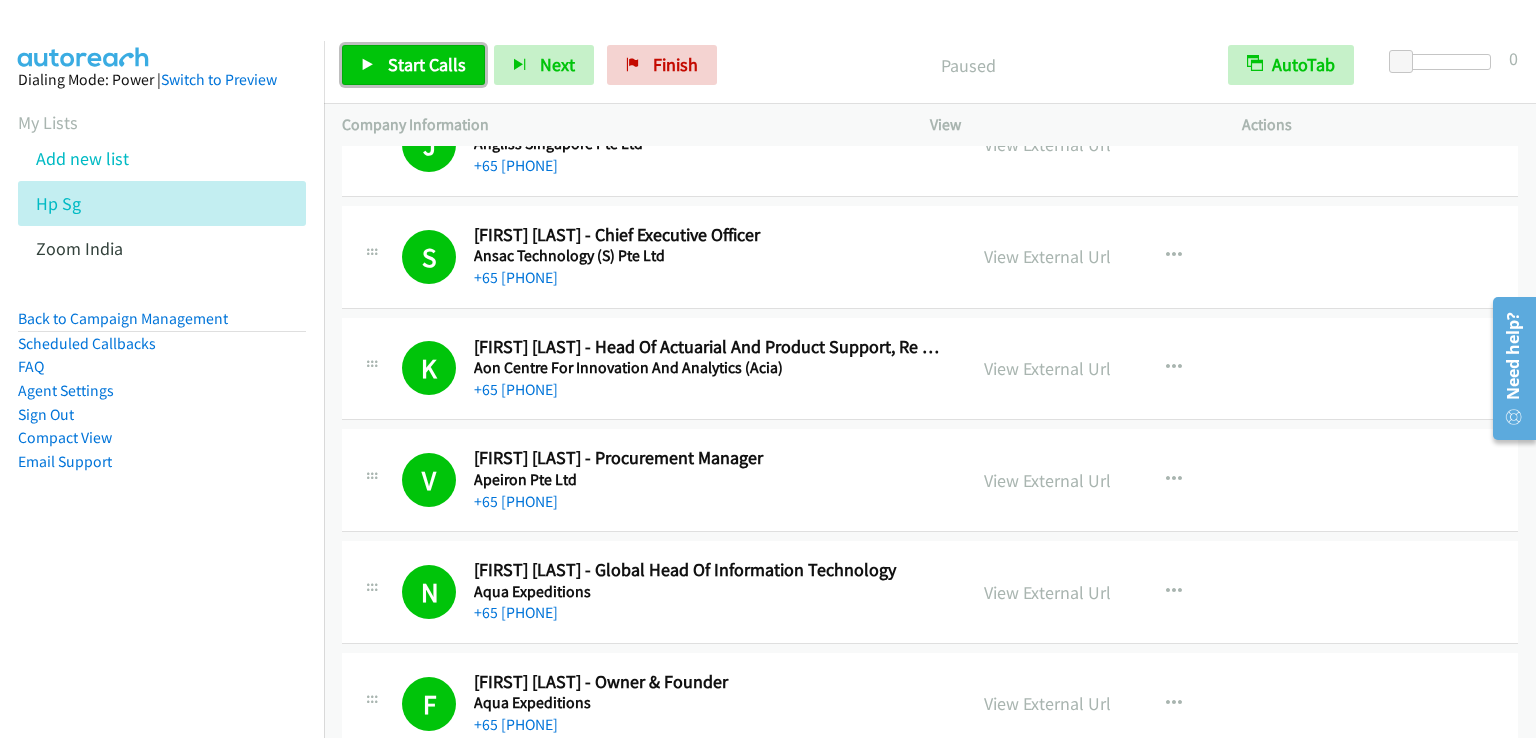 click on "Start Calls" at bounding box center [427, 64] 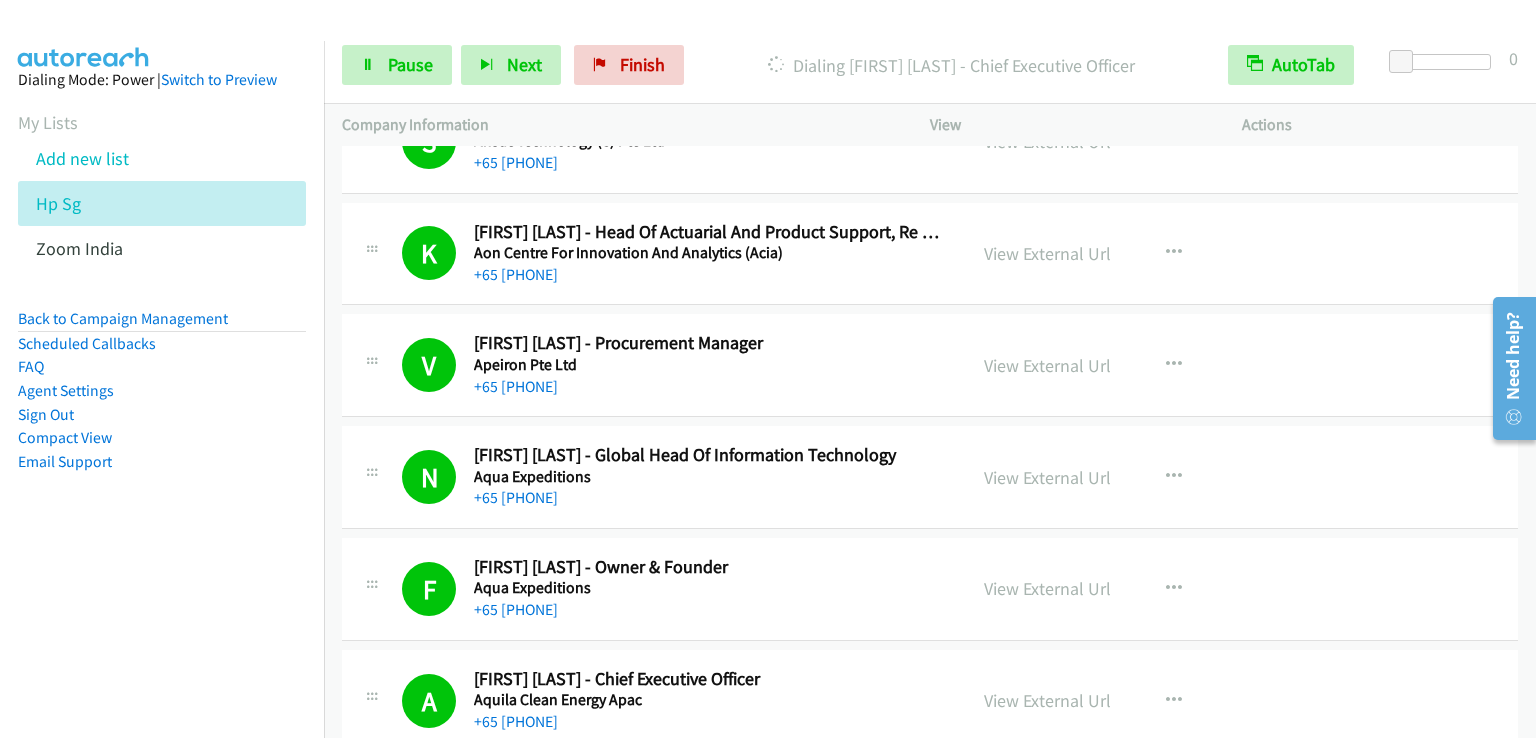 scroll, scrollTop: 5700, scrollLeft: 0, axis: vertical 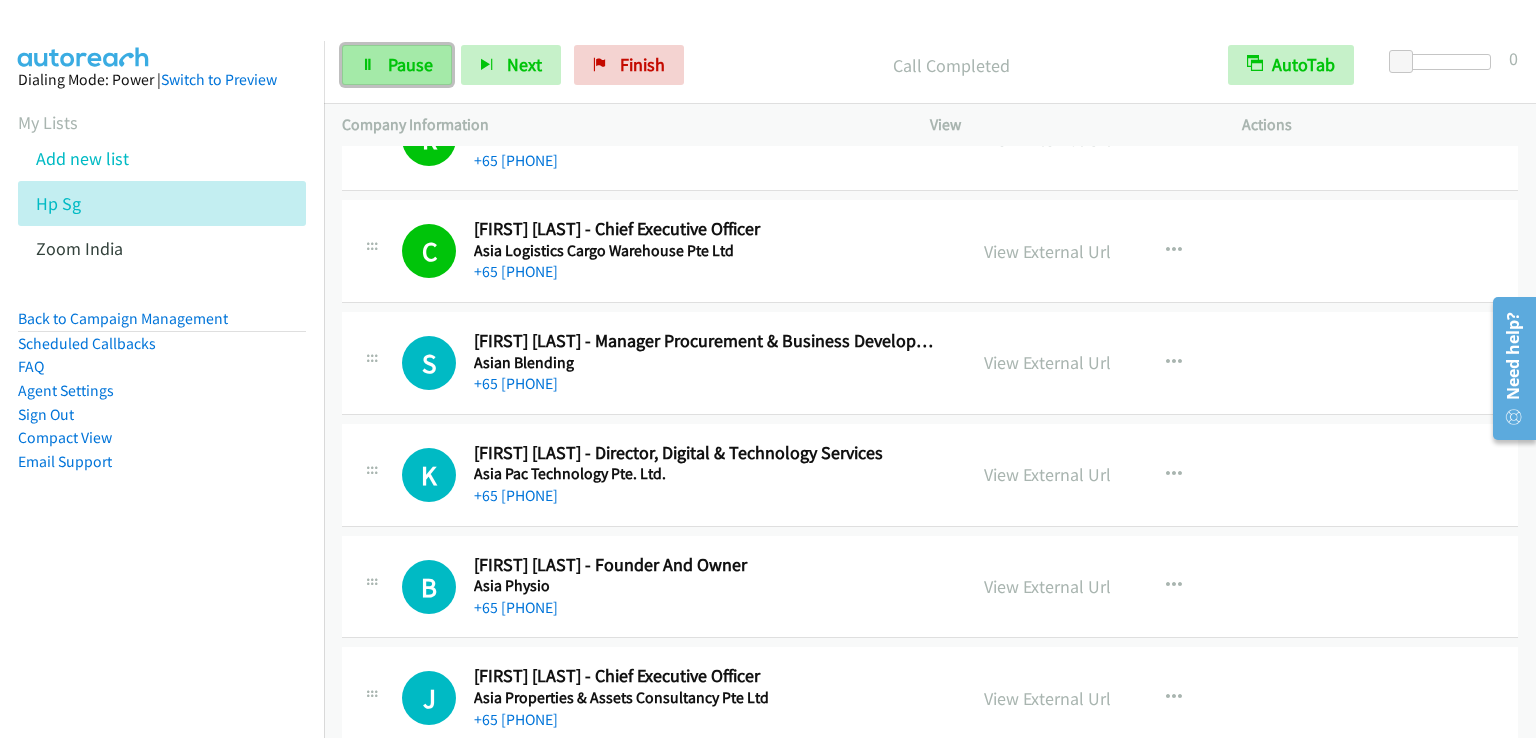 click on "Pause" at bounding box center (410, 64) 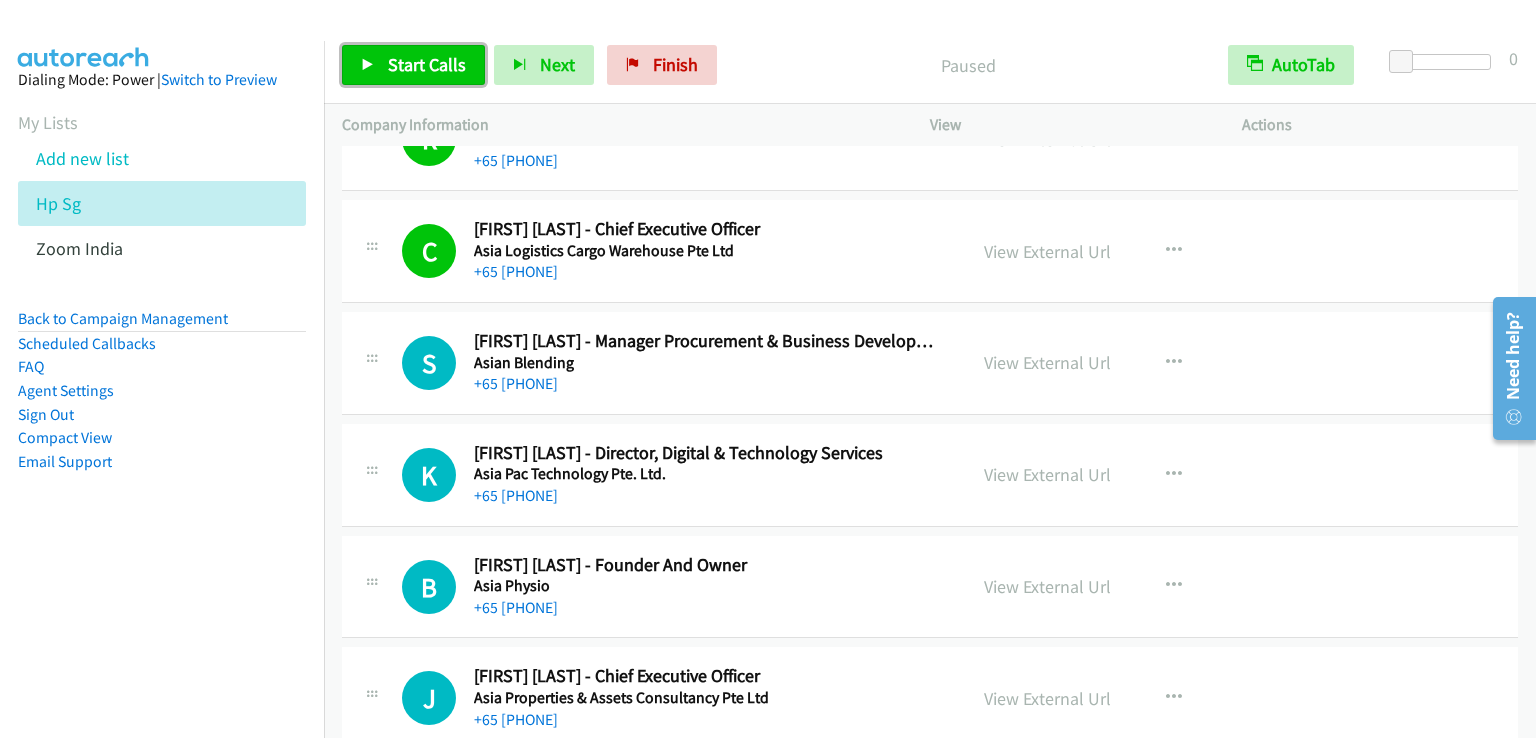 click on "Start Calls" at bounding box center [413, 65] 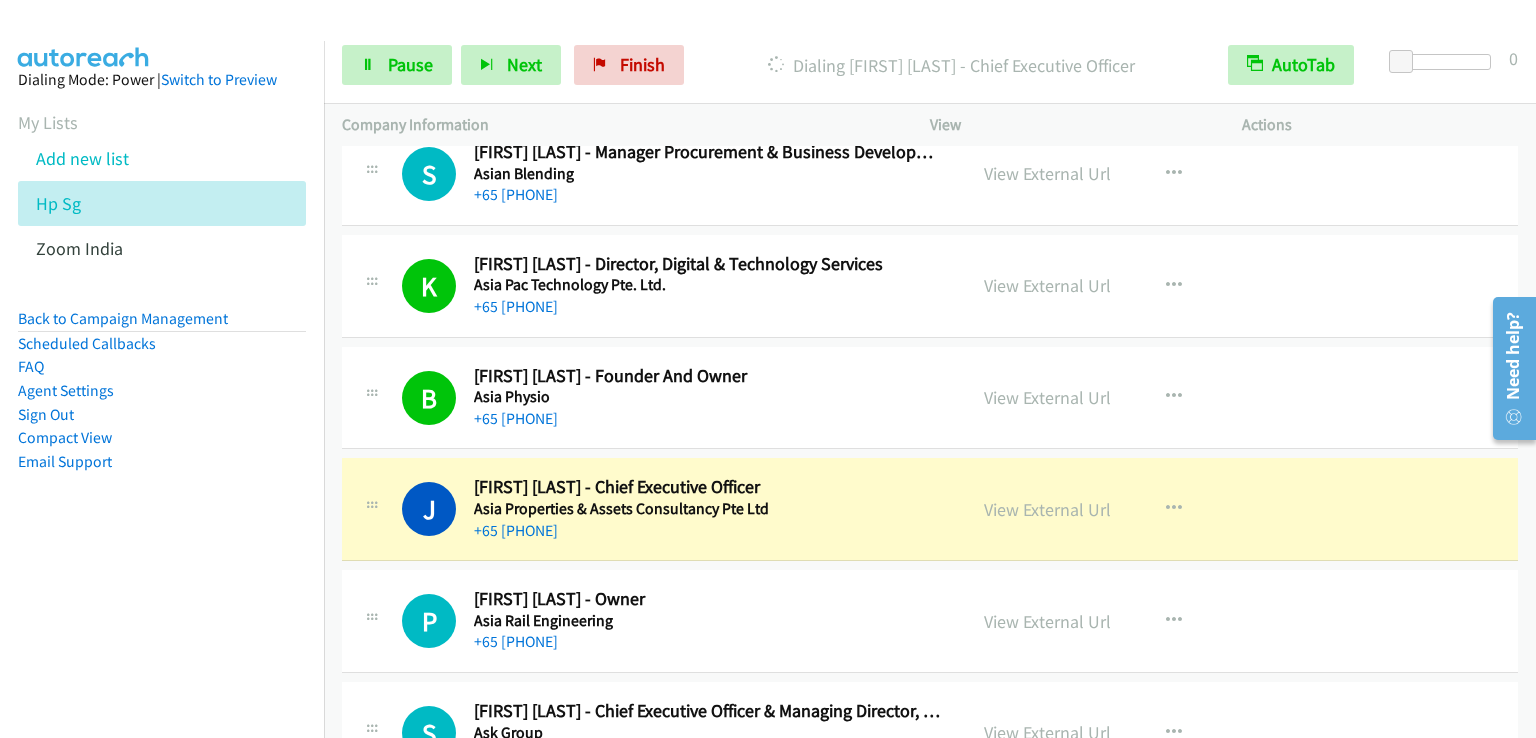 scroll, scrollTop: 6300, scrollLeft: 0, axis: vertical 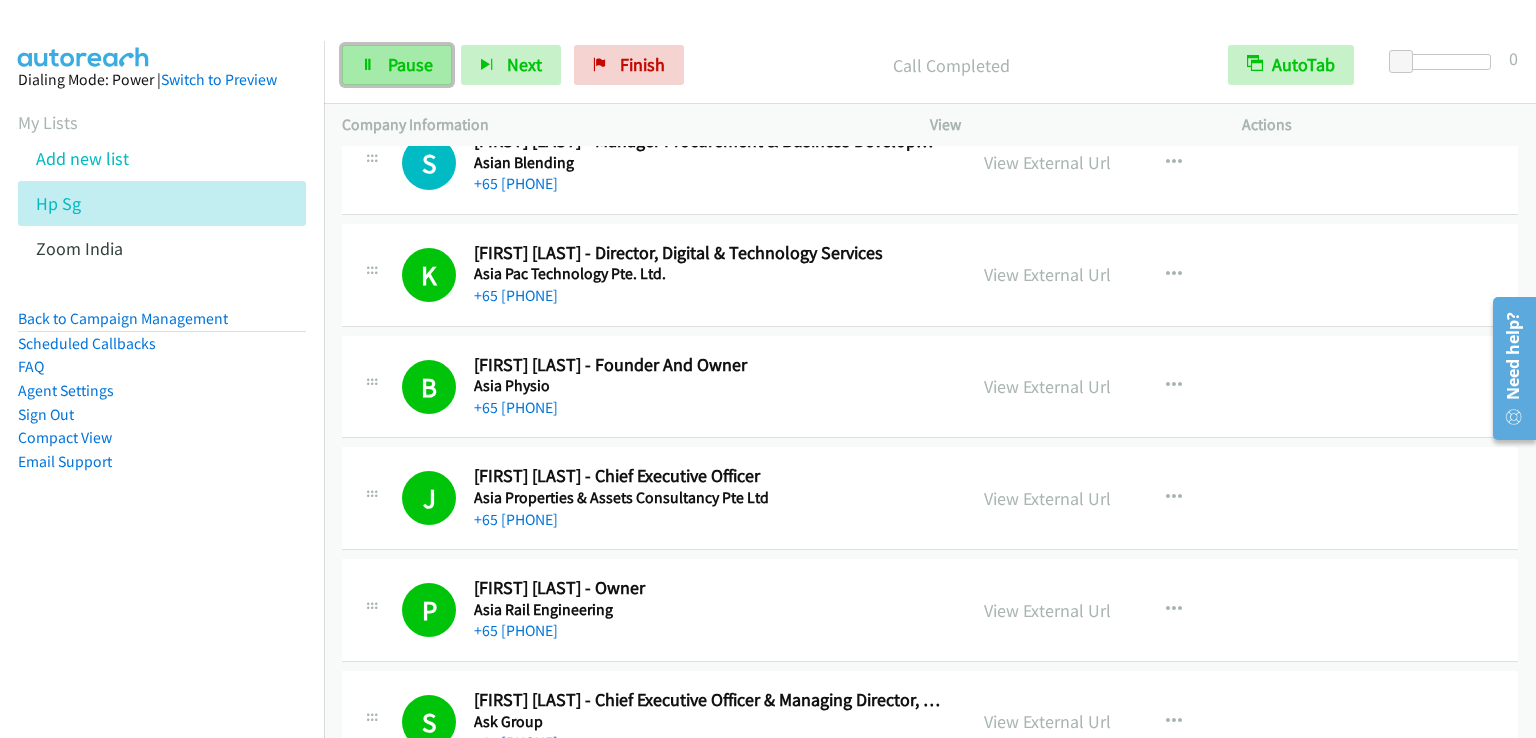 click on "Pause" at bounding box center (397, 65) 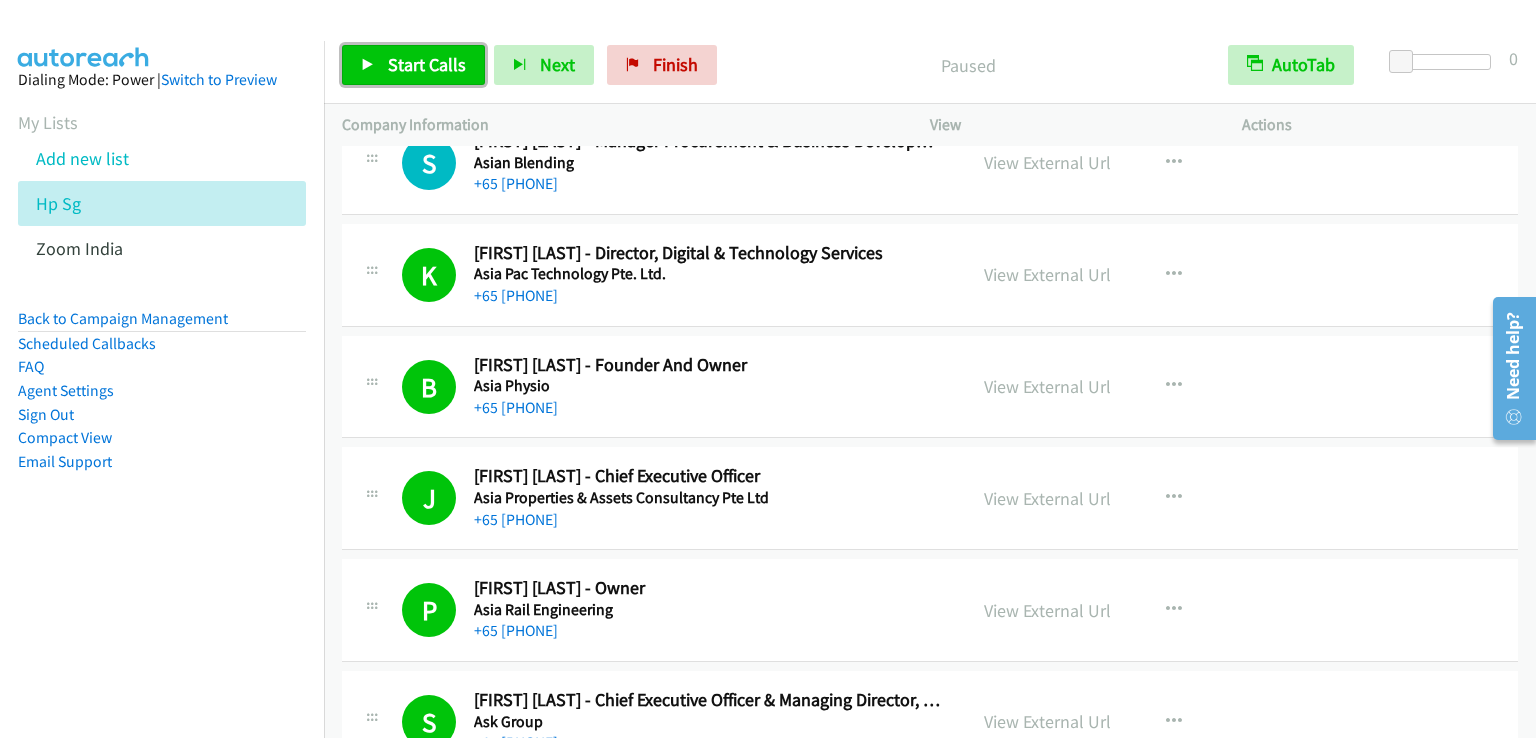 click on "Start Calls" at bounding box center [413, 65] 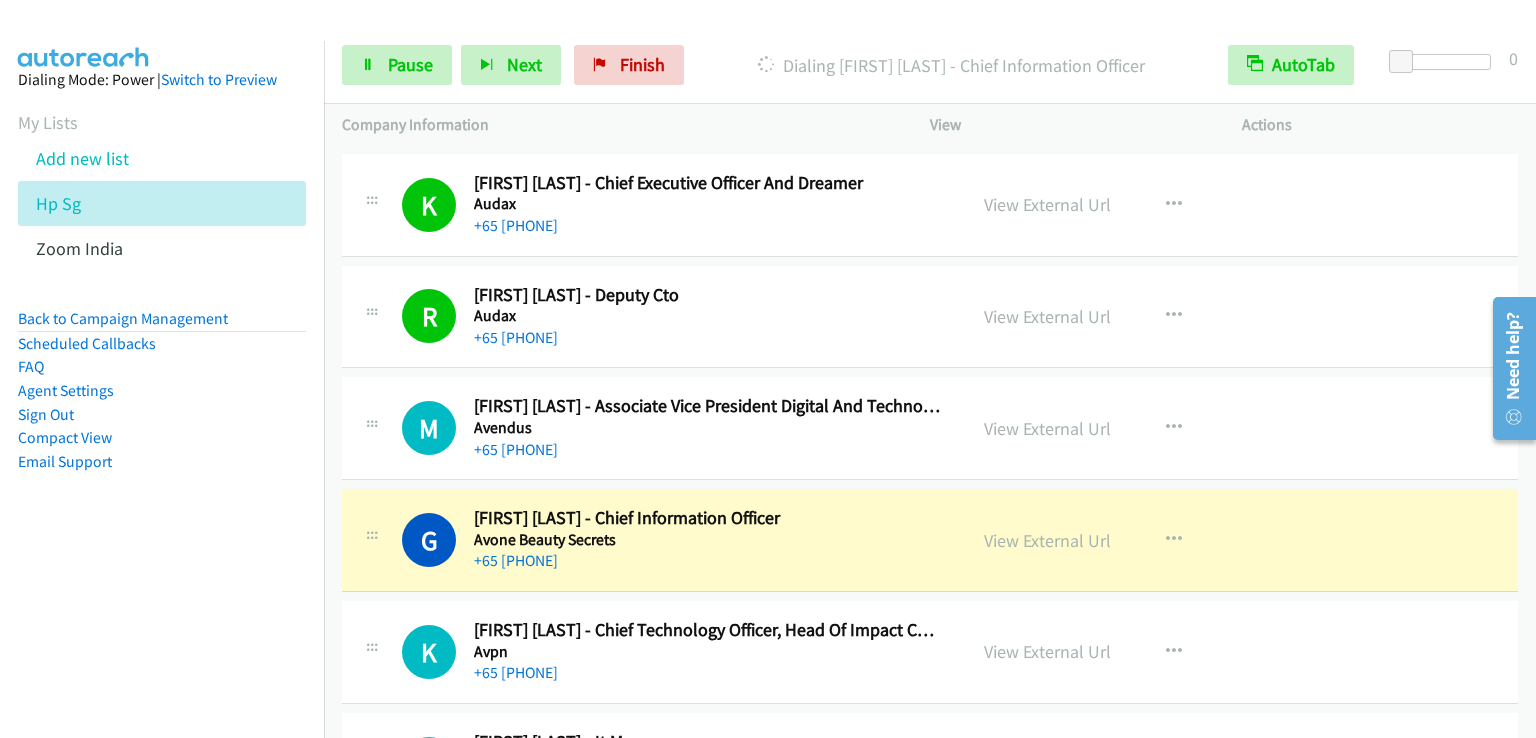 scroll, scrollTop: 7700, scrollLeft: 0, axis: vertical 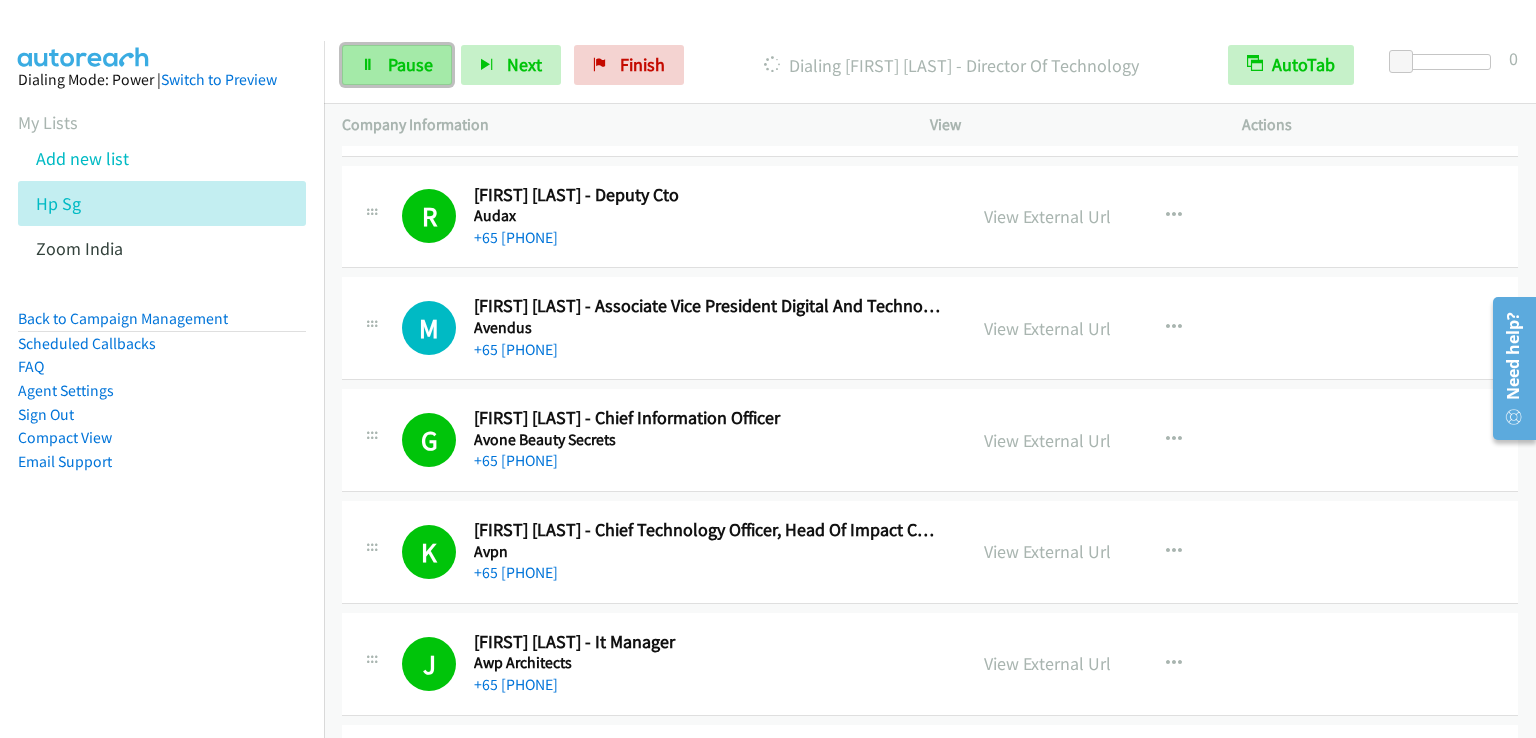 click on "Pause" at bounding box center (410, 64) 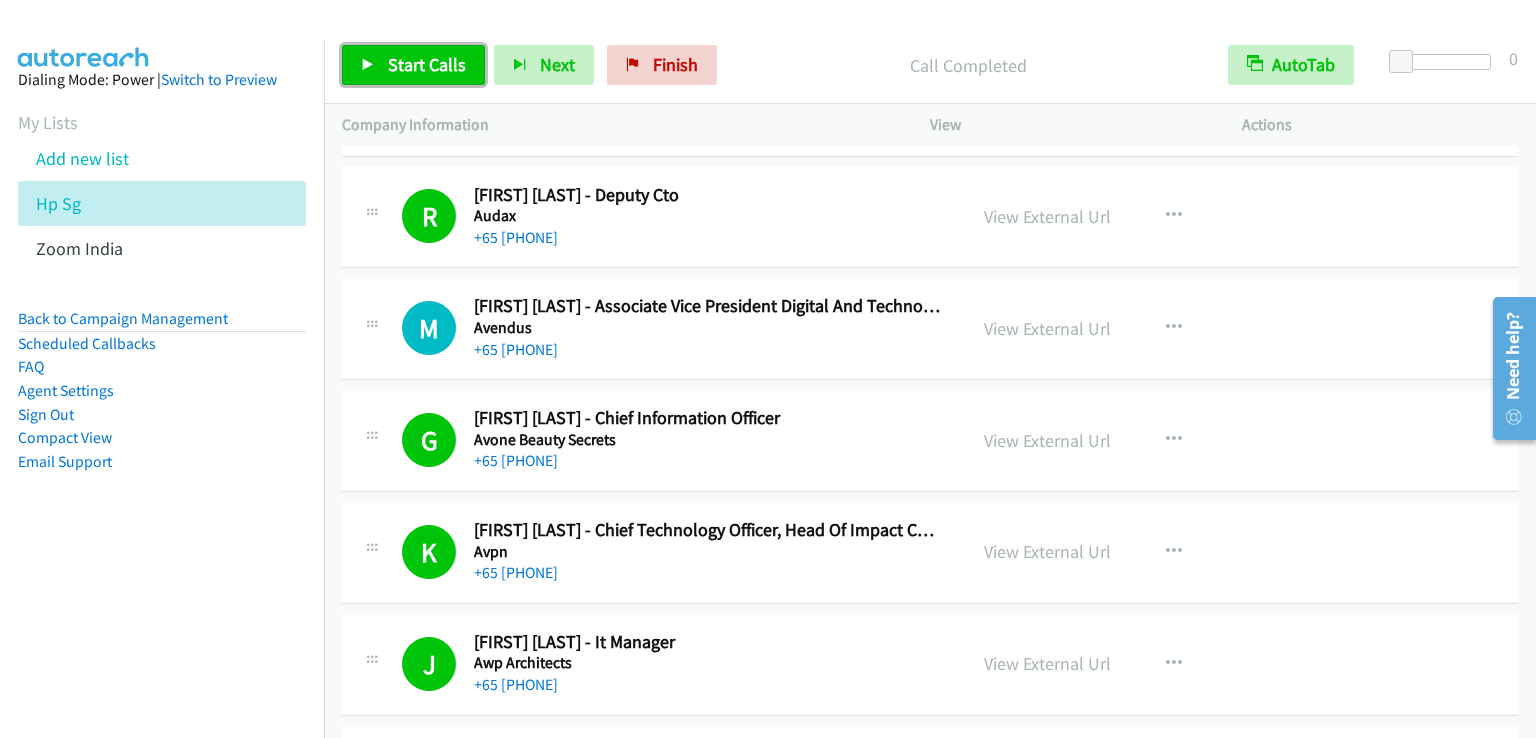 click on "Start Calls" at bounding box center (427, 64) 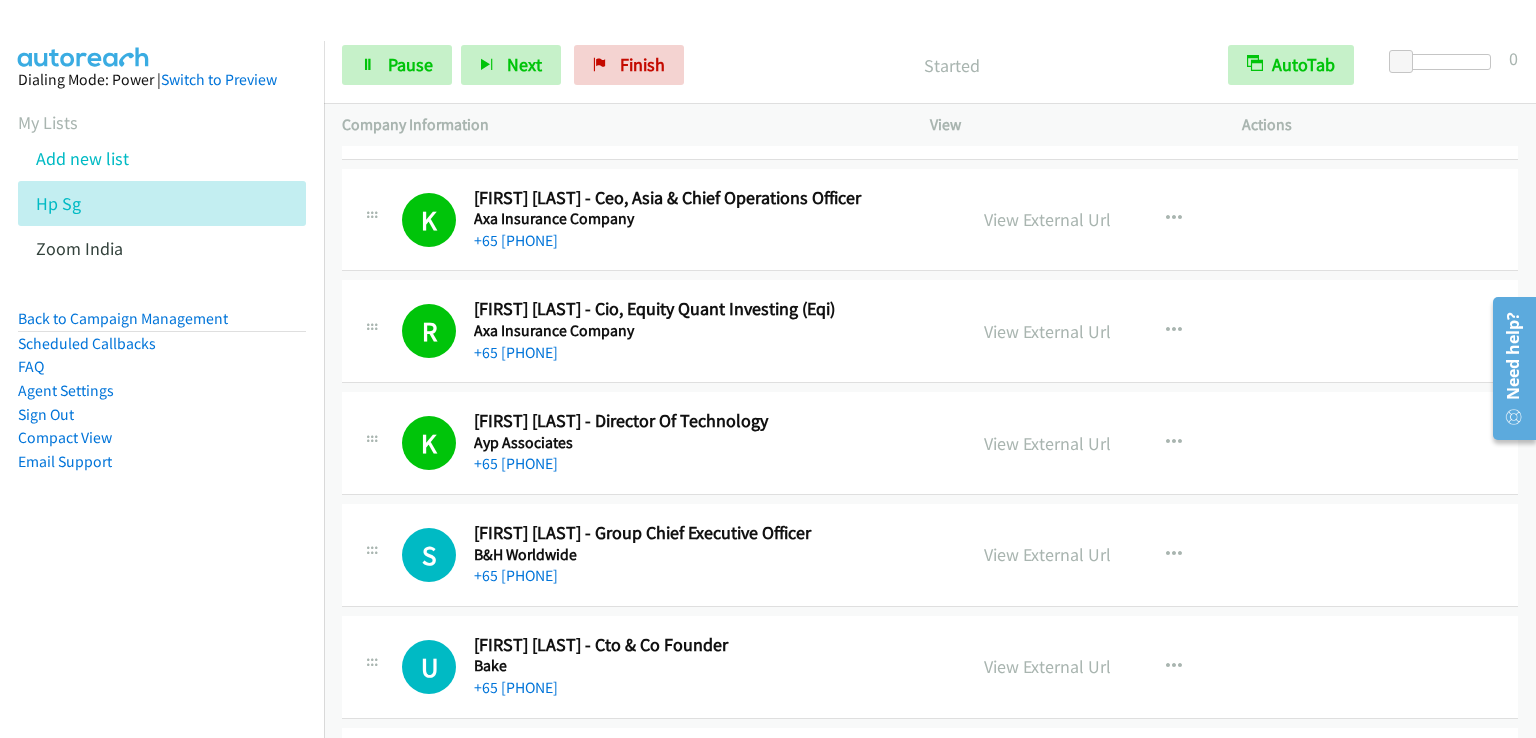 scroll, scrollTop: 8300, scrollLeft: 0, axis: vertical 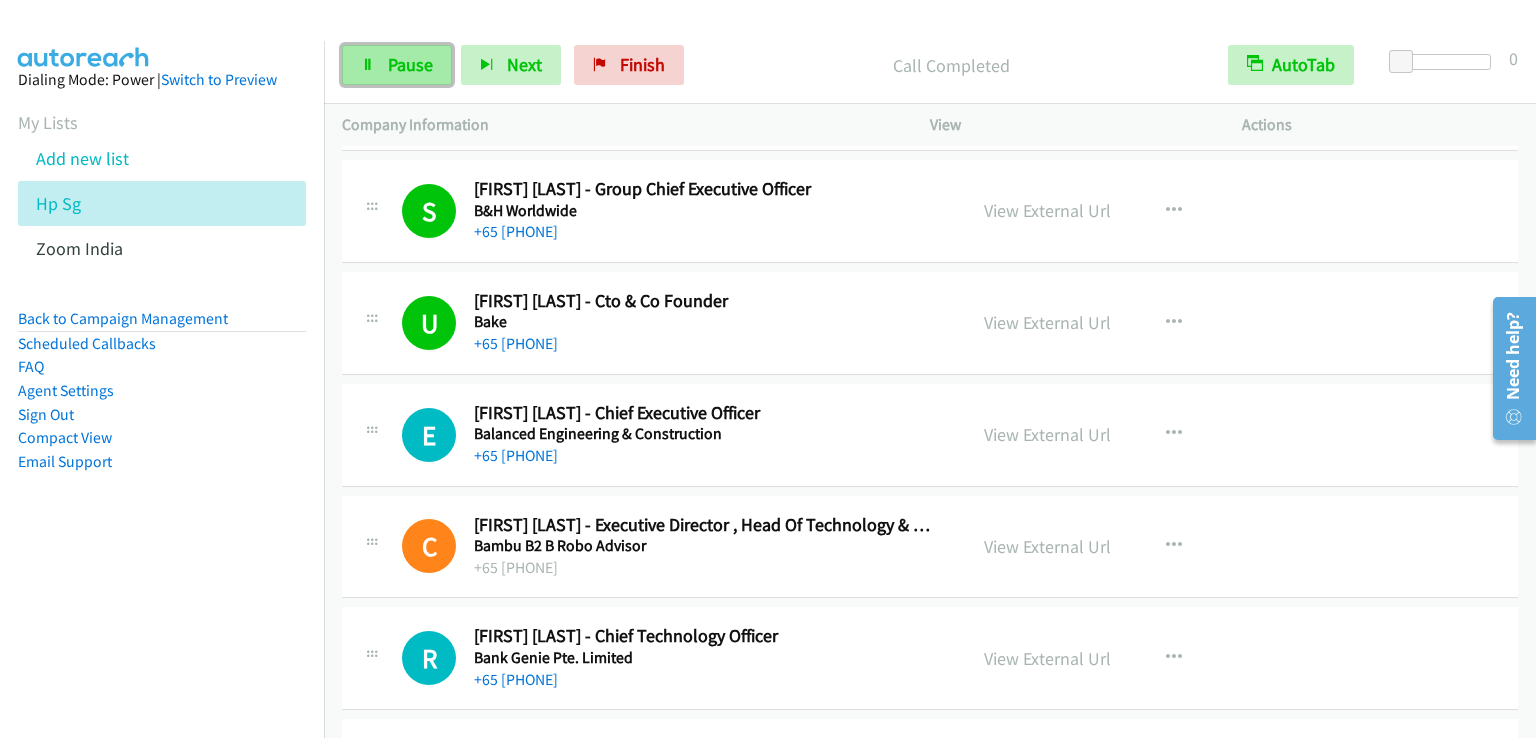 click on "Pause" at bounding box center (410, 64) 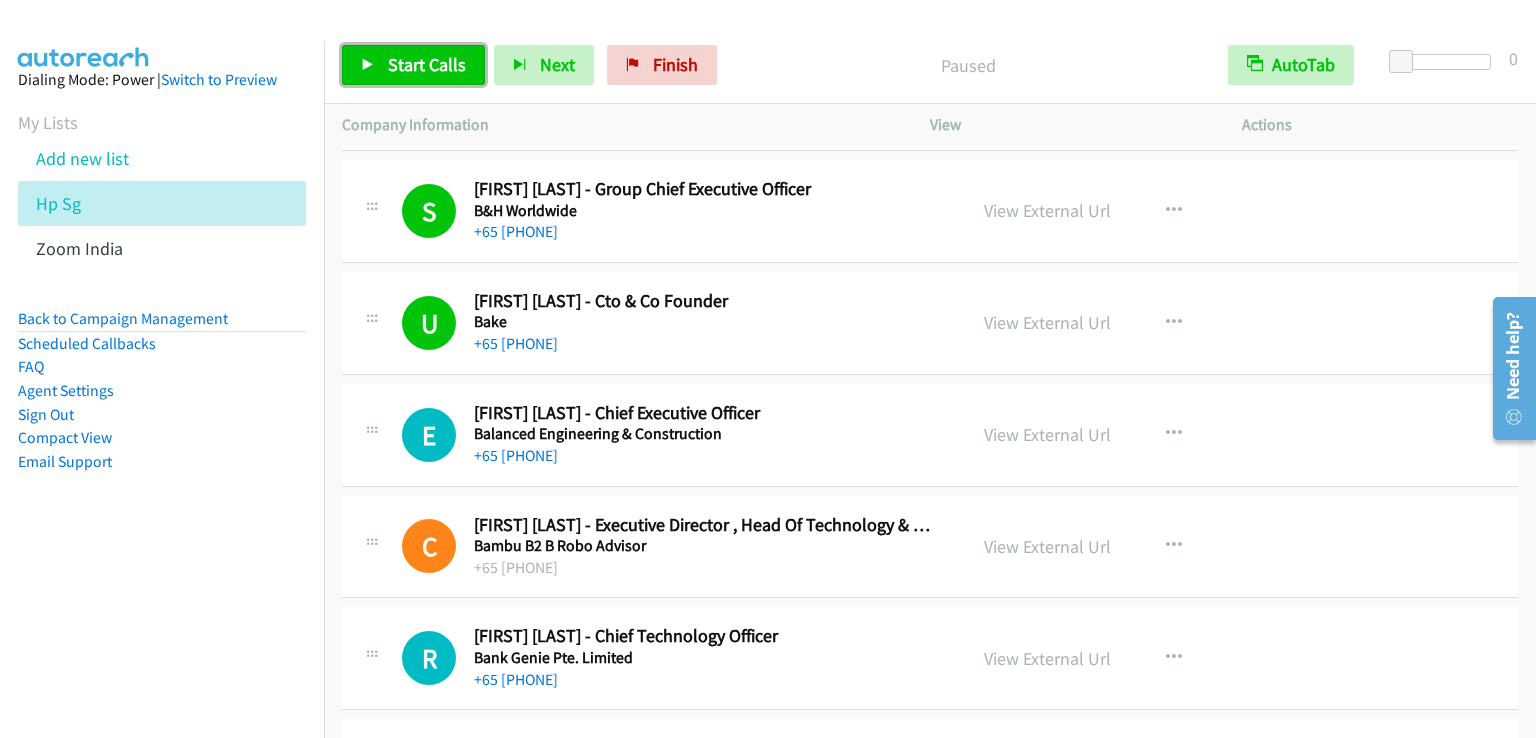 click on "Start Calls" at bounding box center (427, 64) 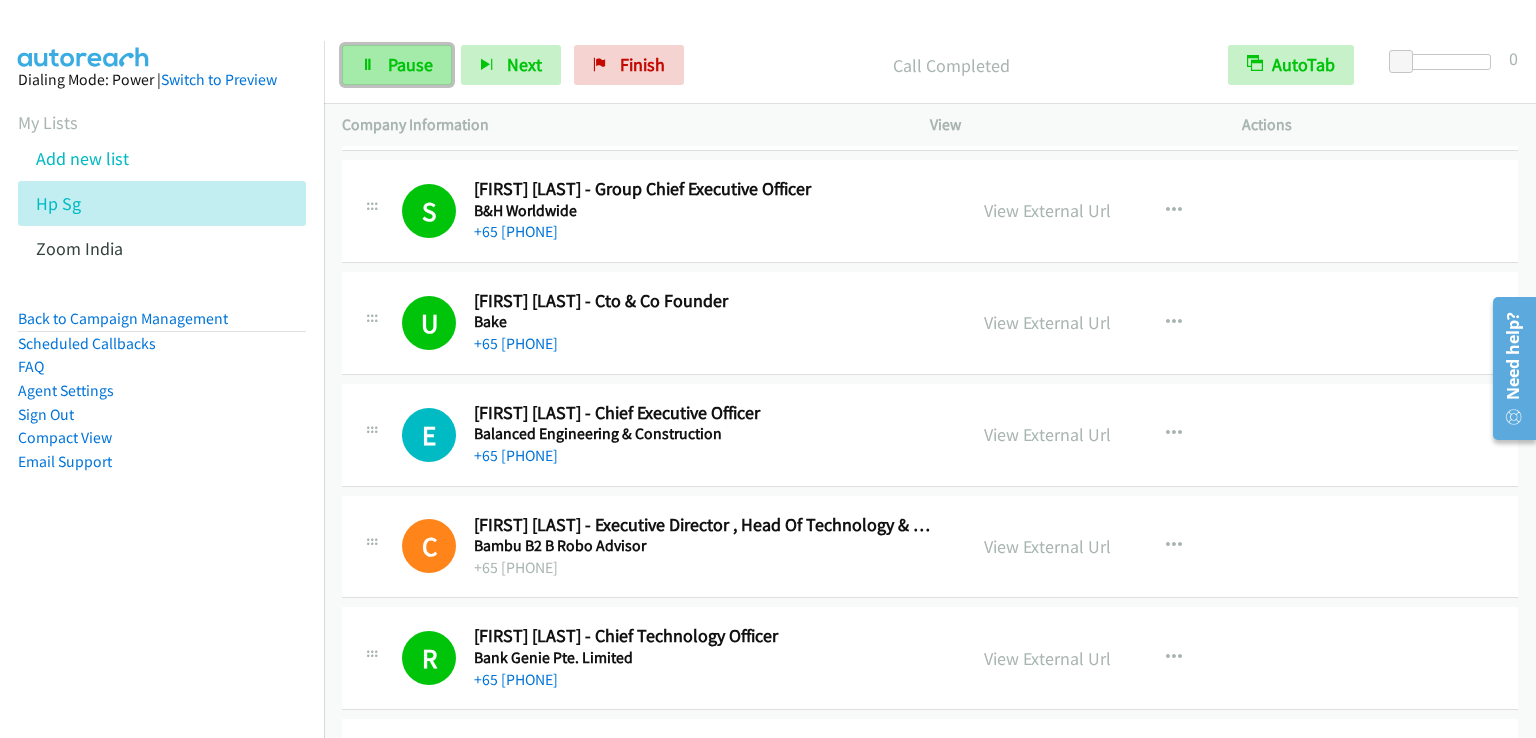 click at bounding box center (368, 66) 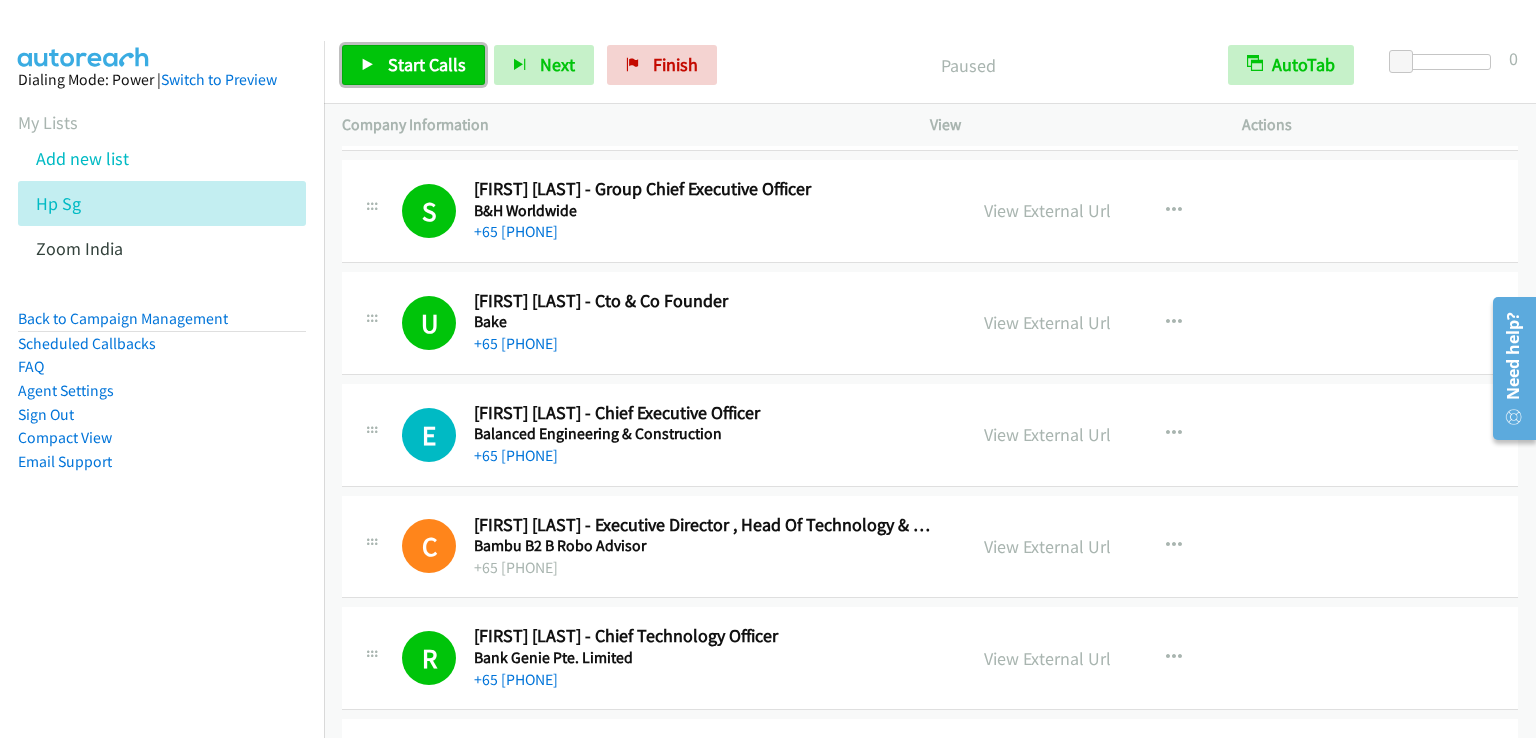 click on "Start Calls" at bounding box center [427, 64] 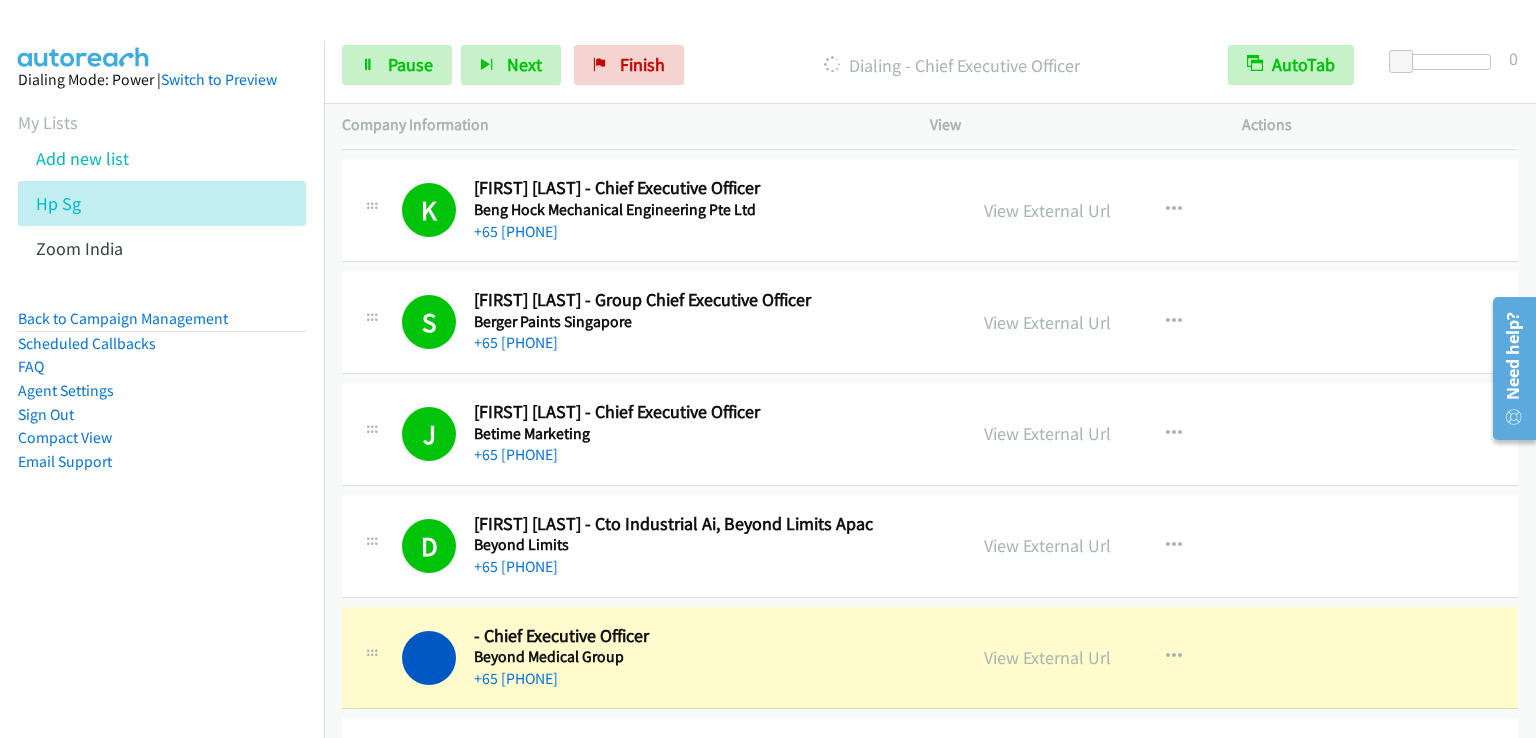 scroll, scrollTop: 9700, scrollLeft: 0, axis: vertical 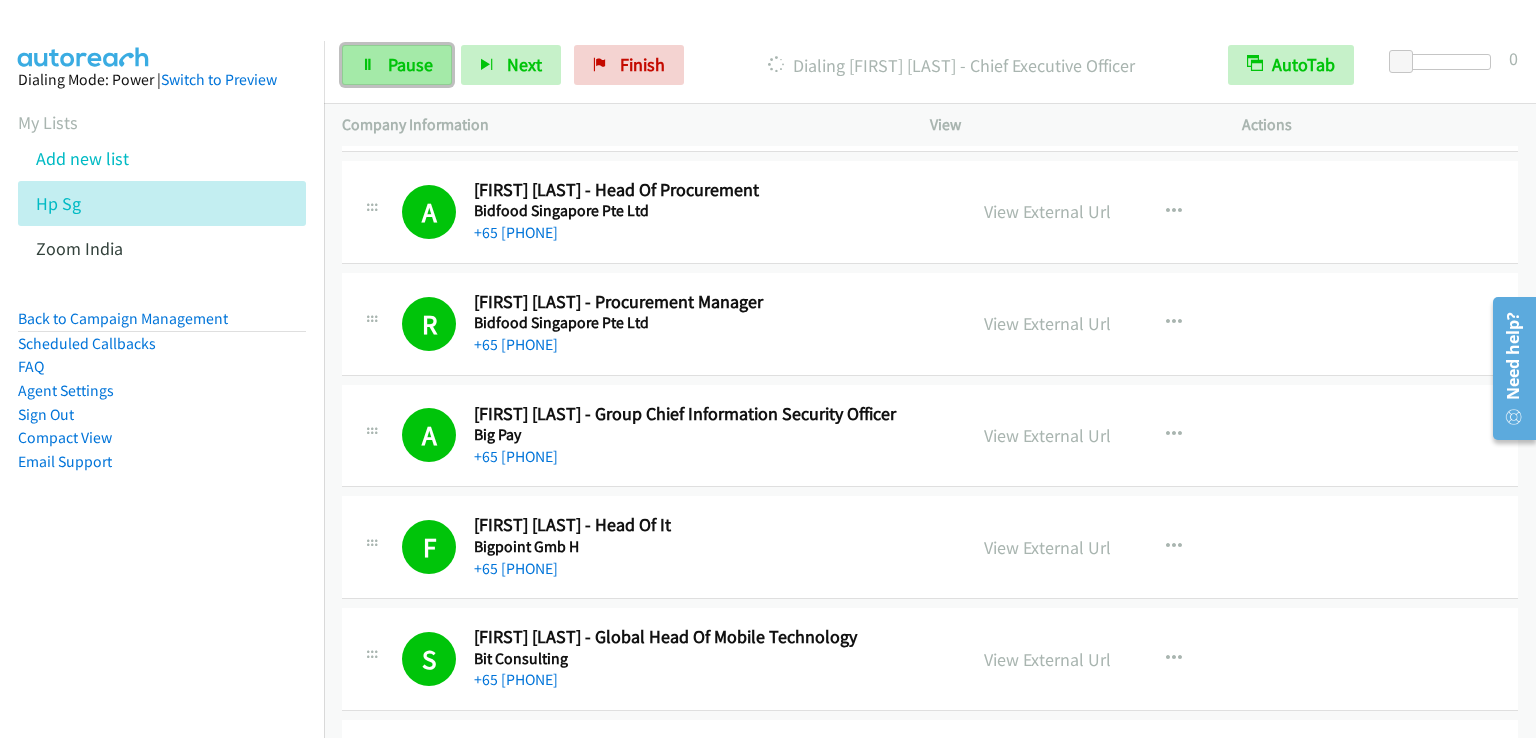 click on "Pause" at bounding box center (410, 64) 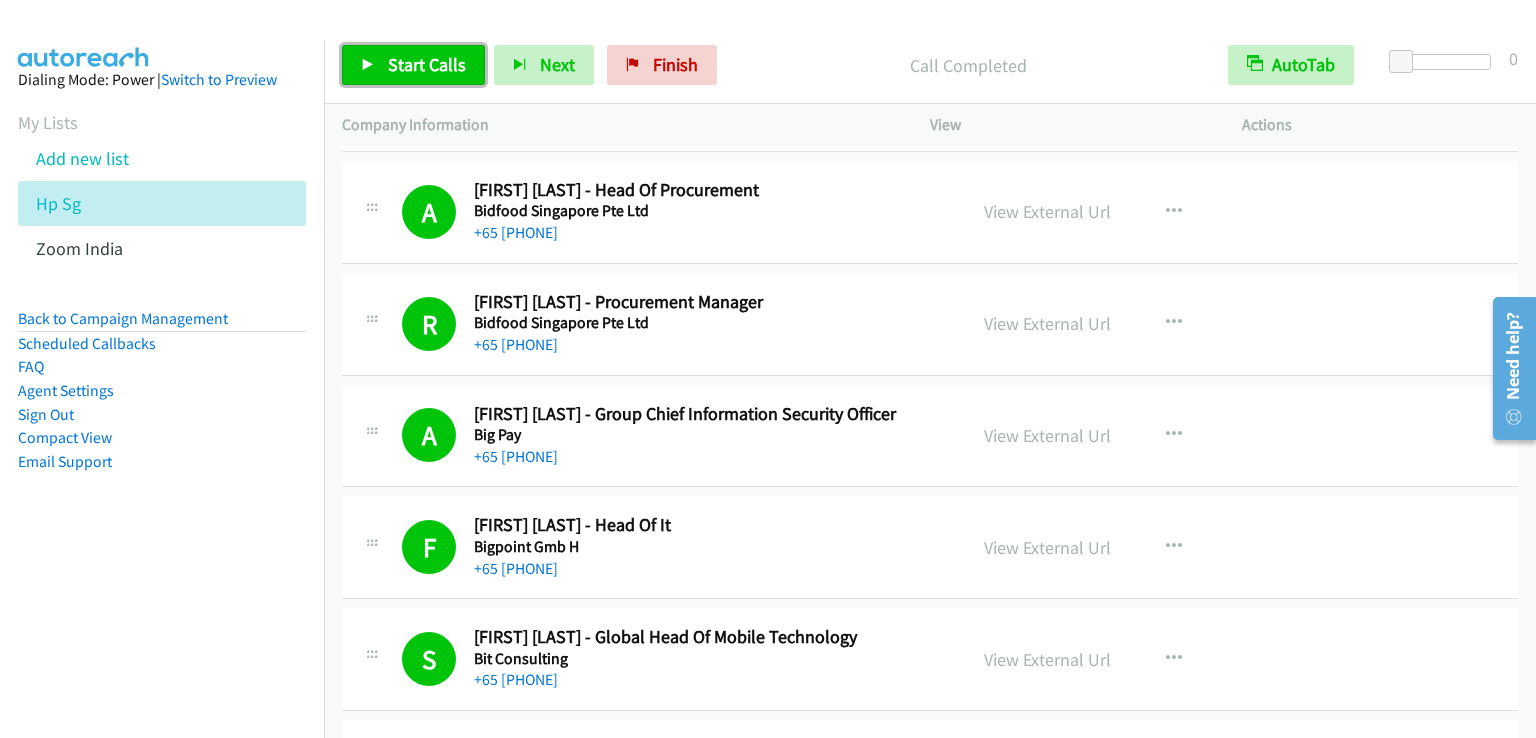 click on "Start Calls" at bounding box center [427, 64] 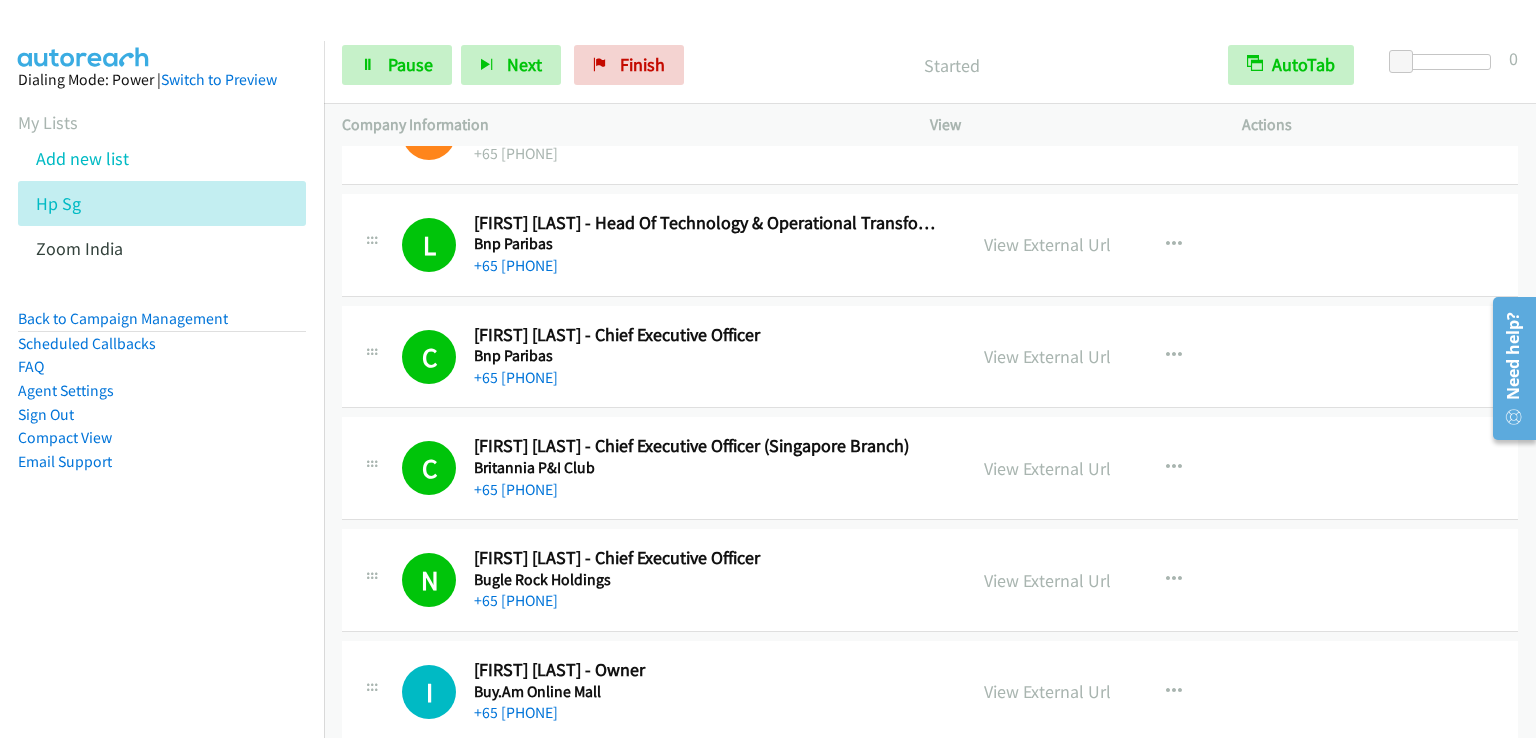 scroll, scrollTop: 11700, scrollLeft: 0, axis: vertical 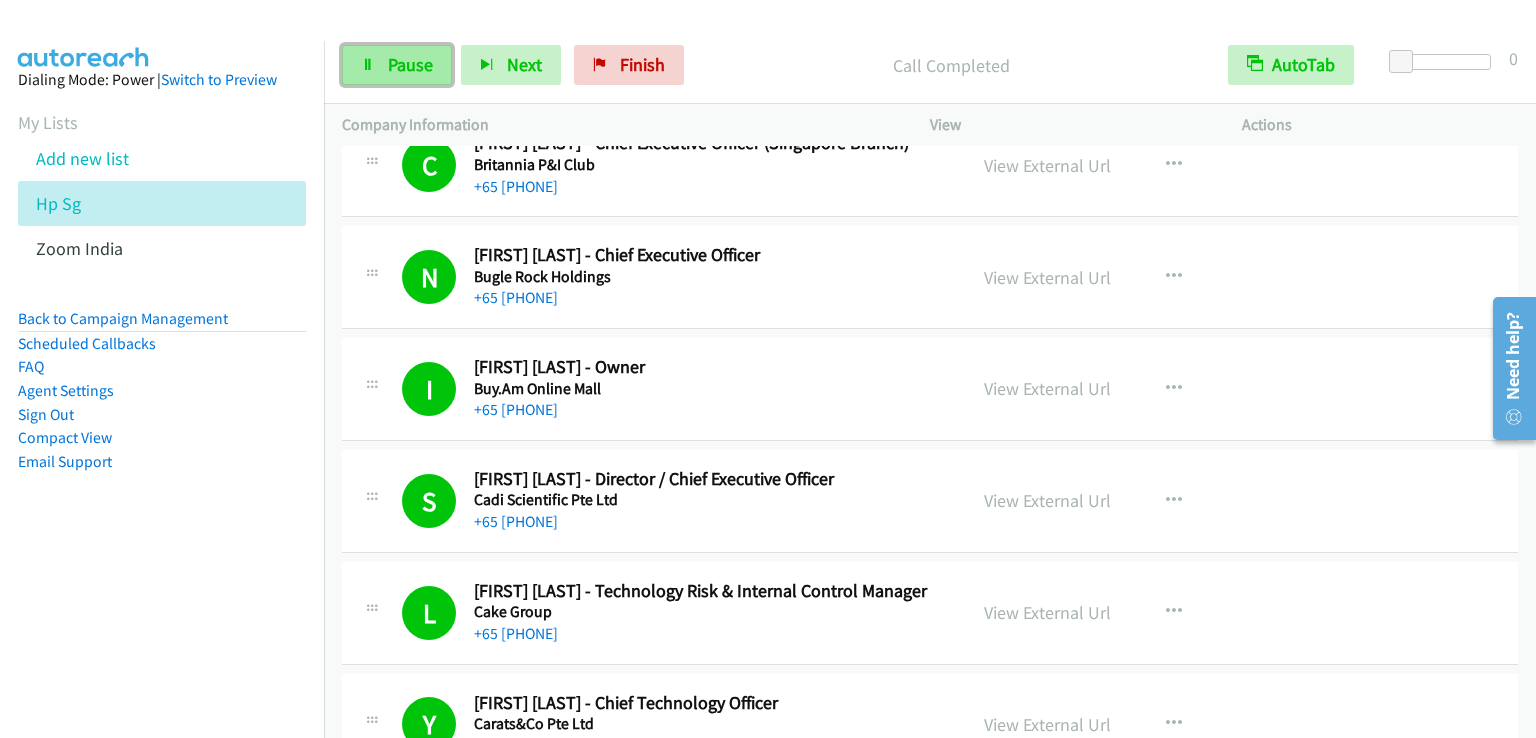 click on "Pause" at bounding box center [410, 64] 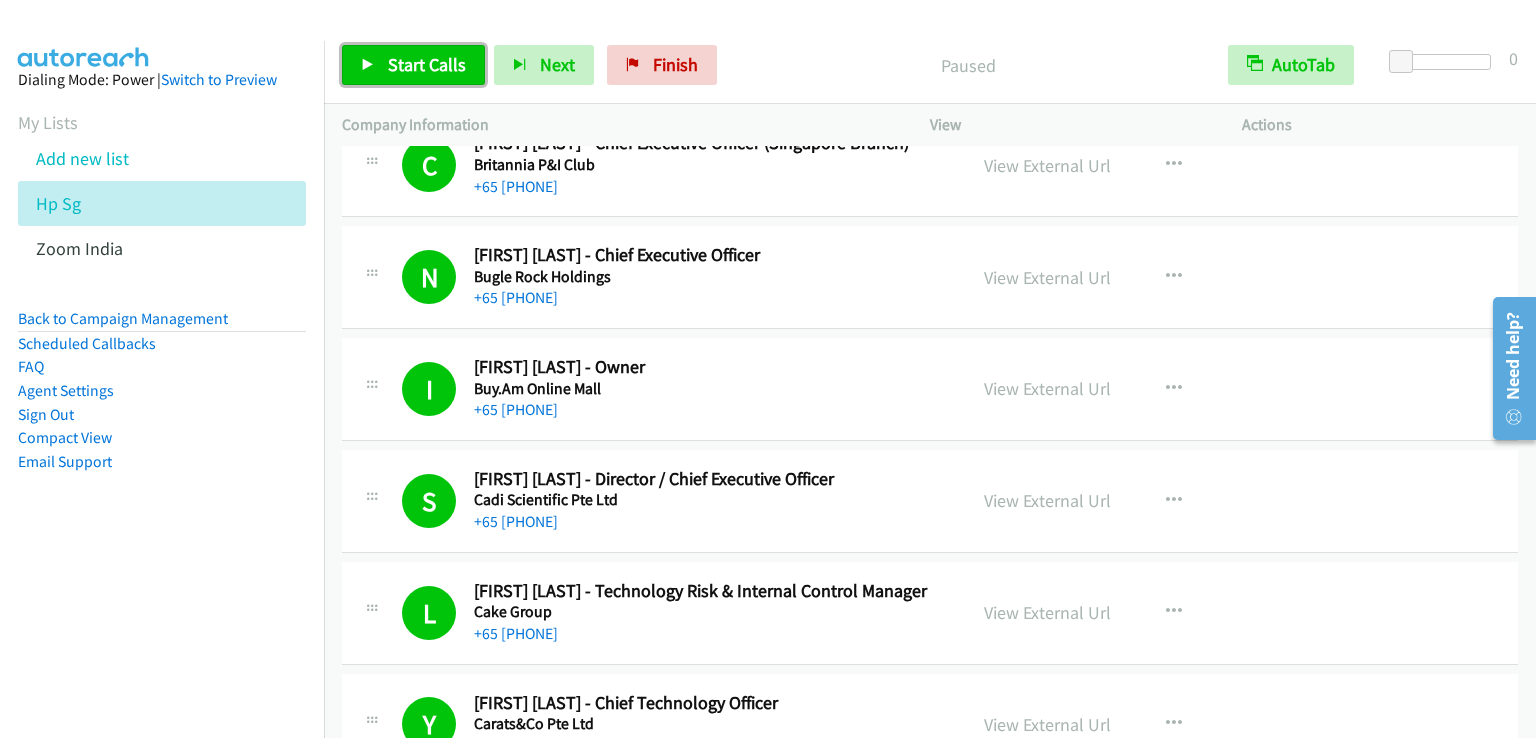 click on "Start Calls" at bounding box center (427, 64) 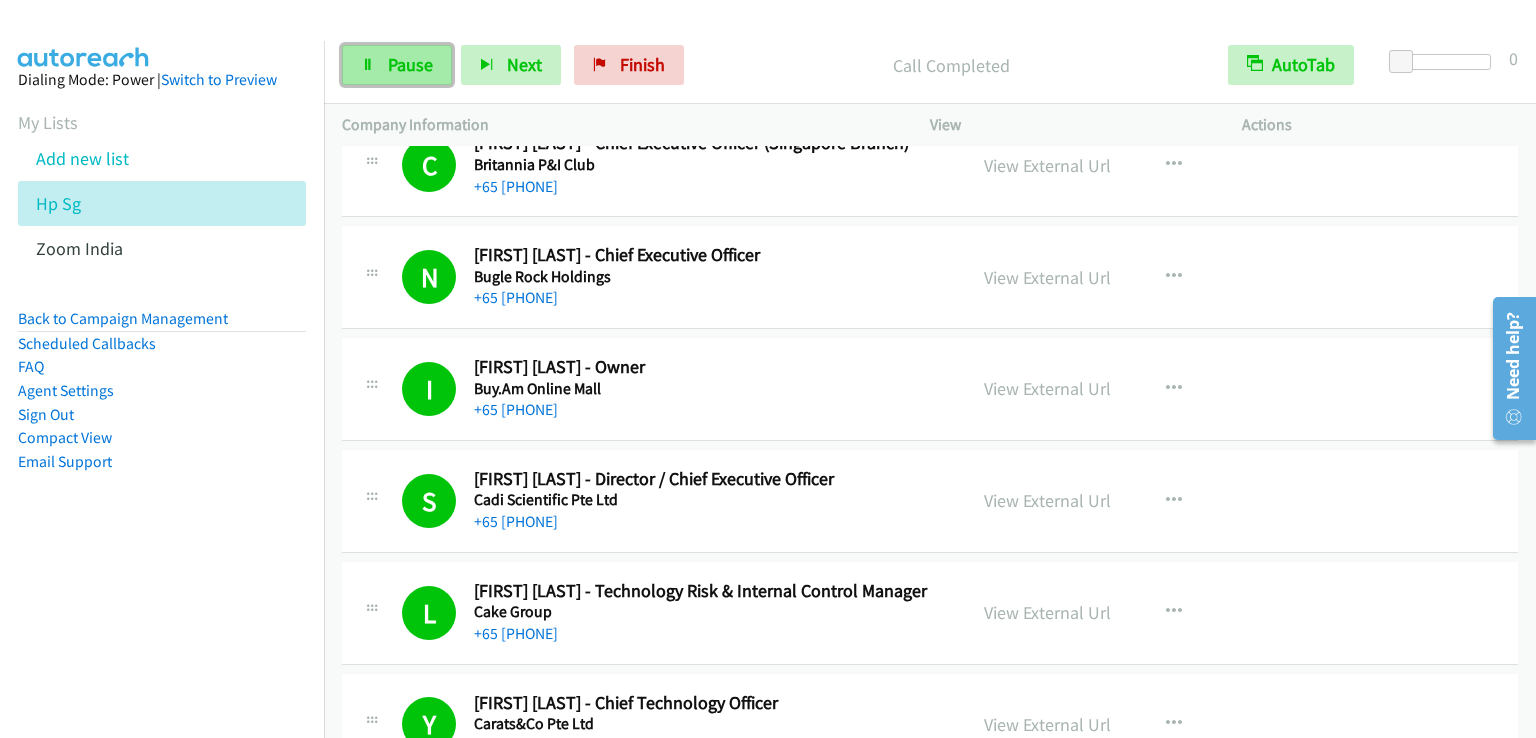 click on "Pause" at bounding box center [410, 64] 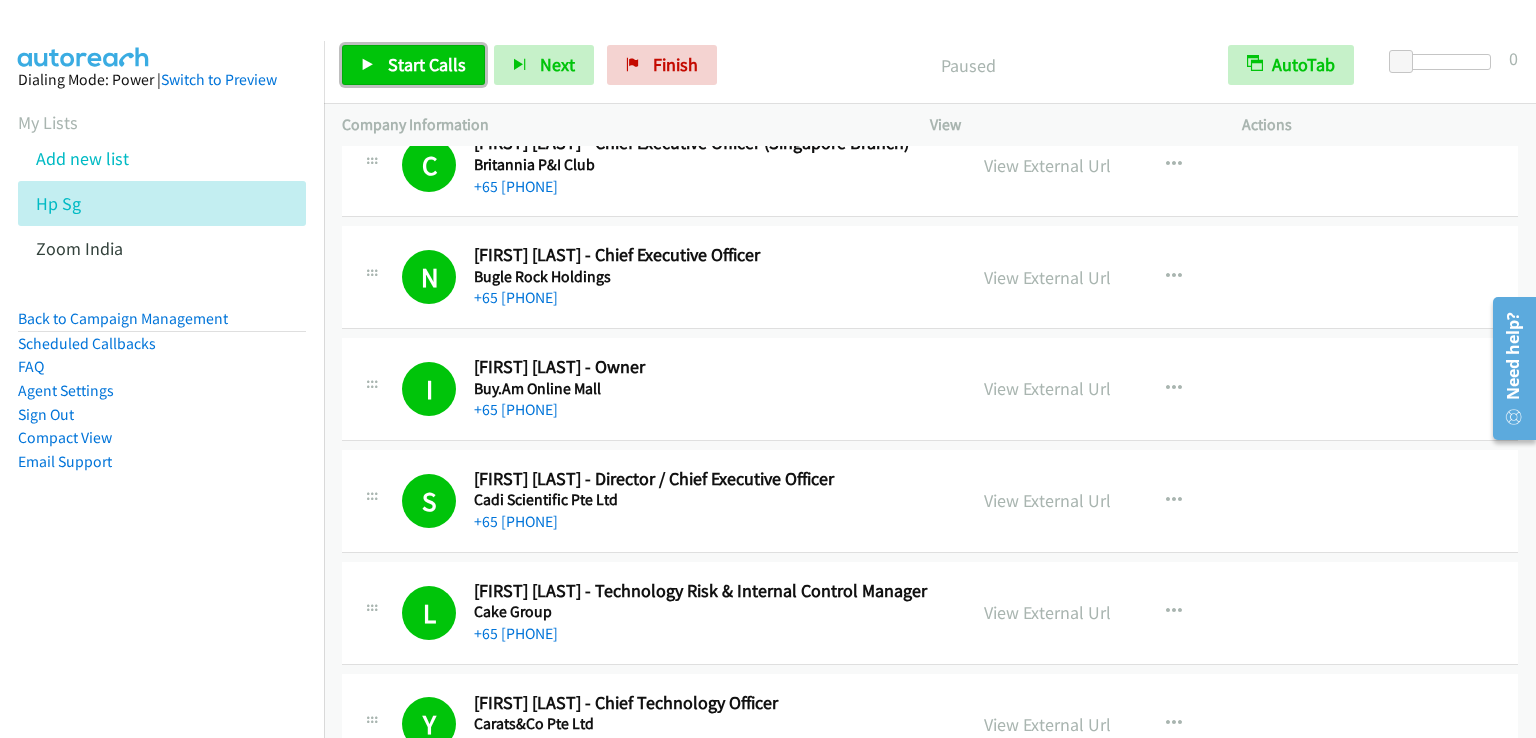 click on "Start Calls" at bounding box center [427, 64] 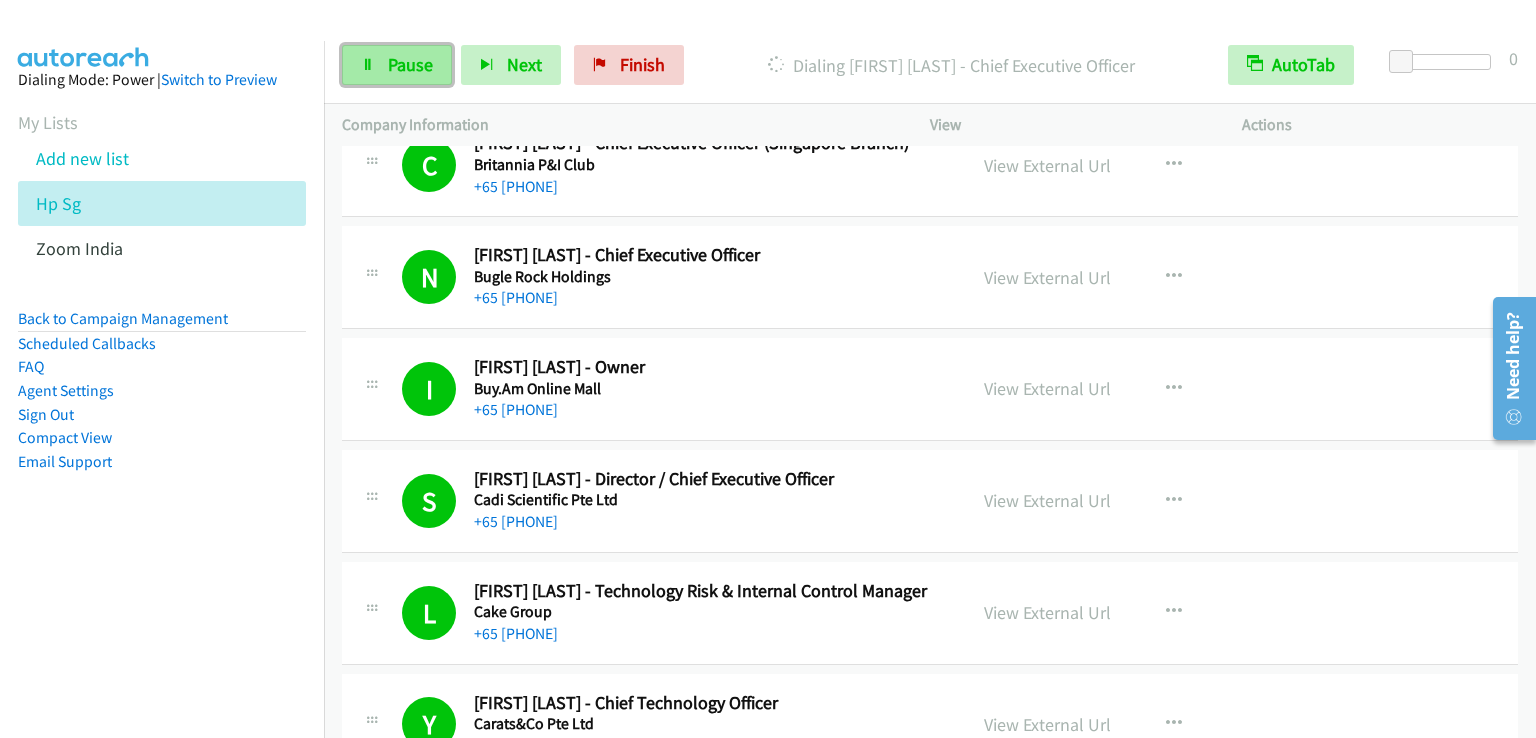 click on "Pause" at bounding box center (410, 64) 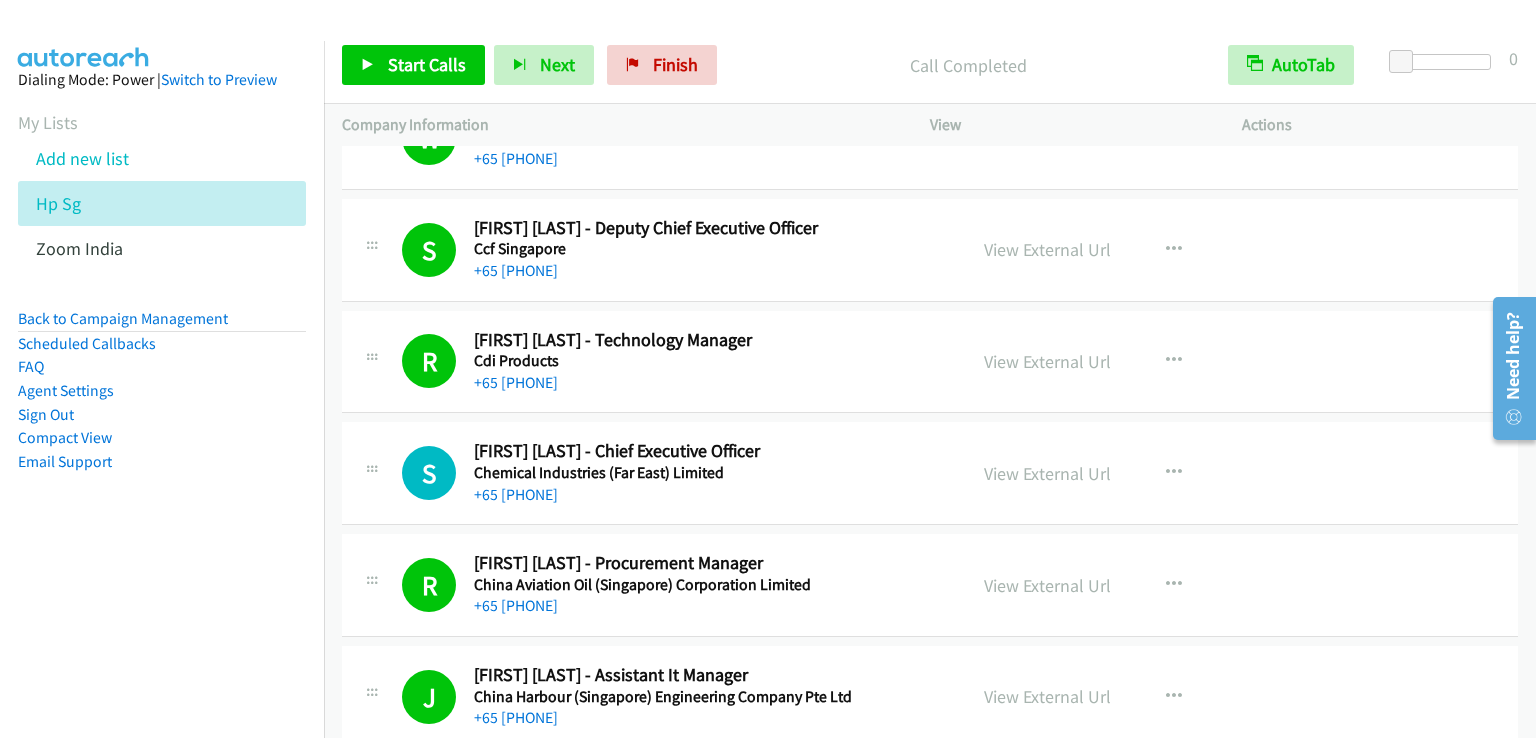 scroll, scrollTop: 12938, scrollLeft: 0, axis: vertical 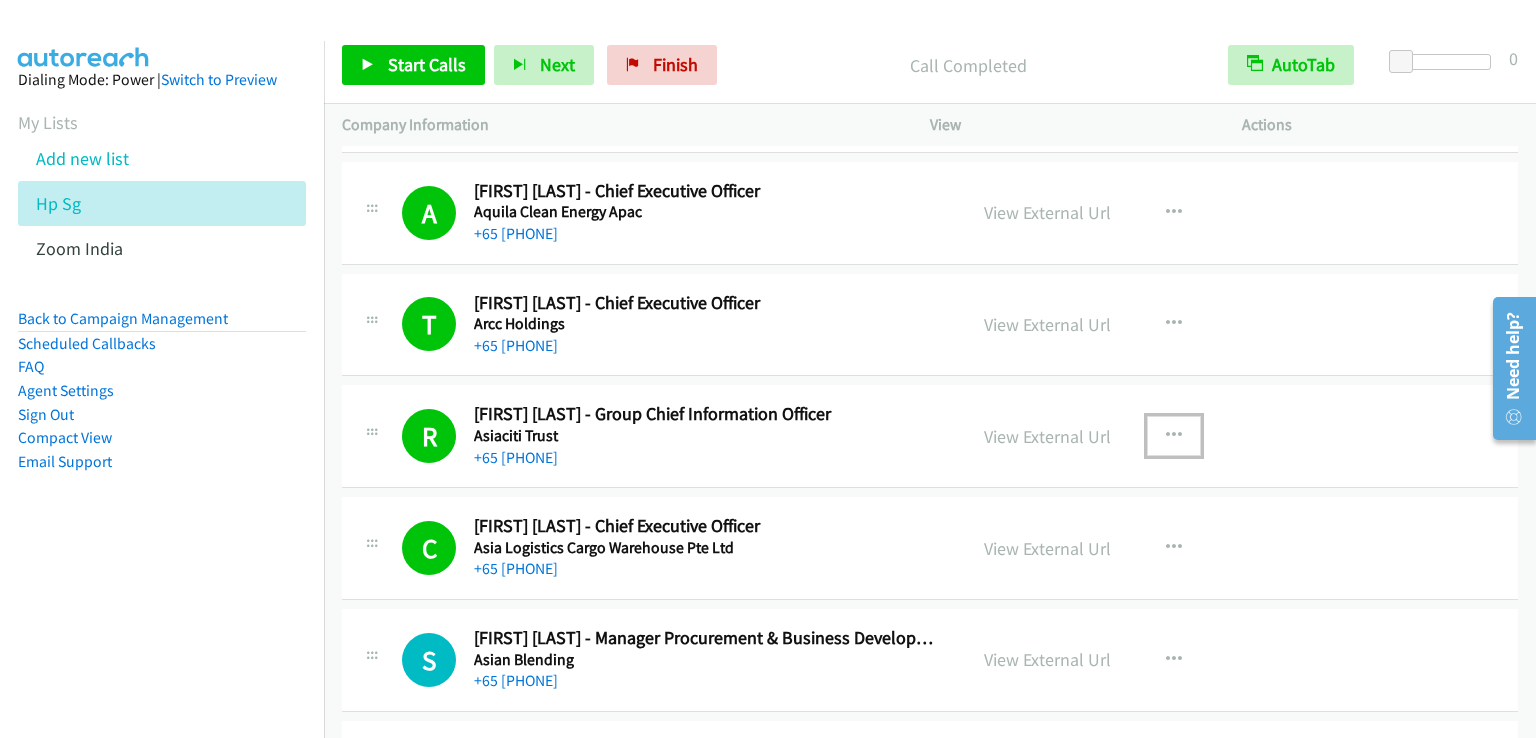 click at bounding box center (1174, 436) 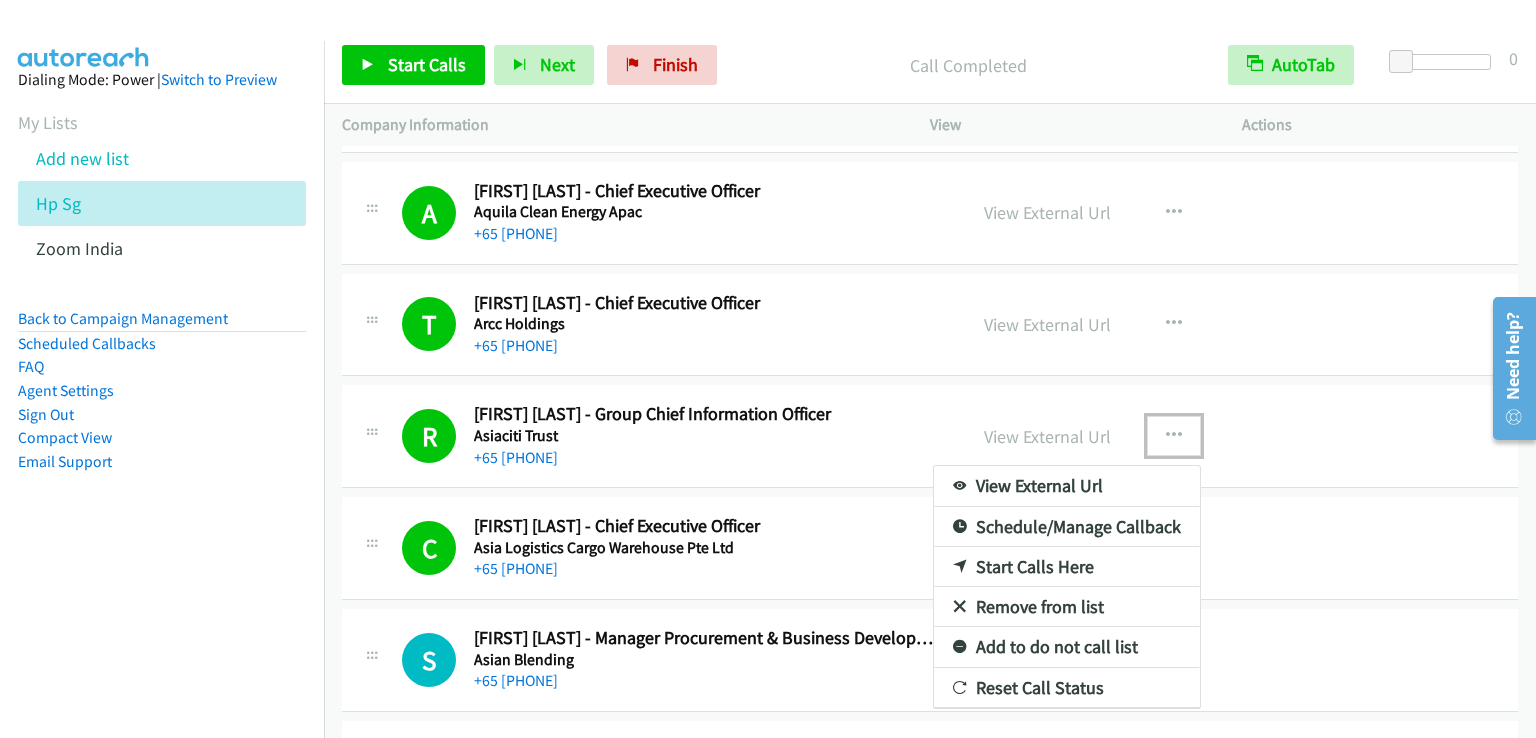 click on "Start Calls Here" at bounding box center [1067, 567] 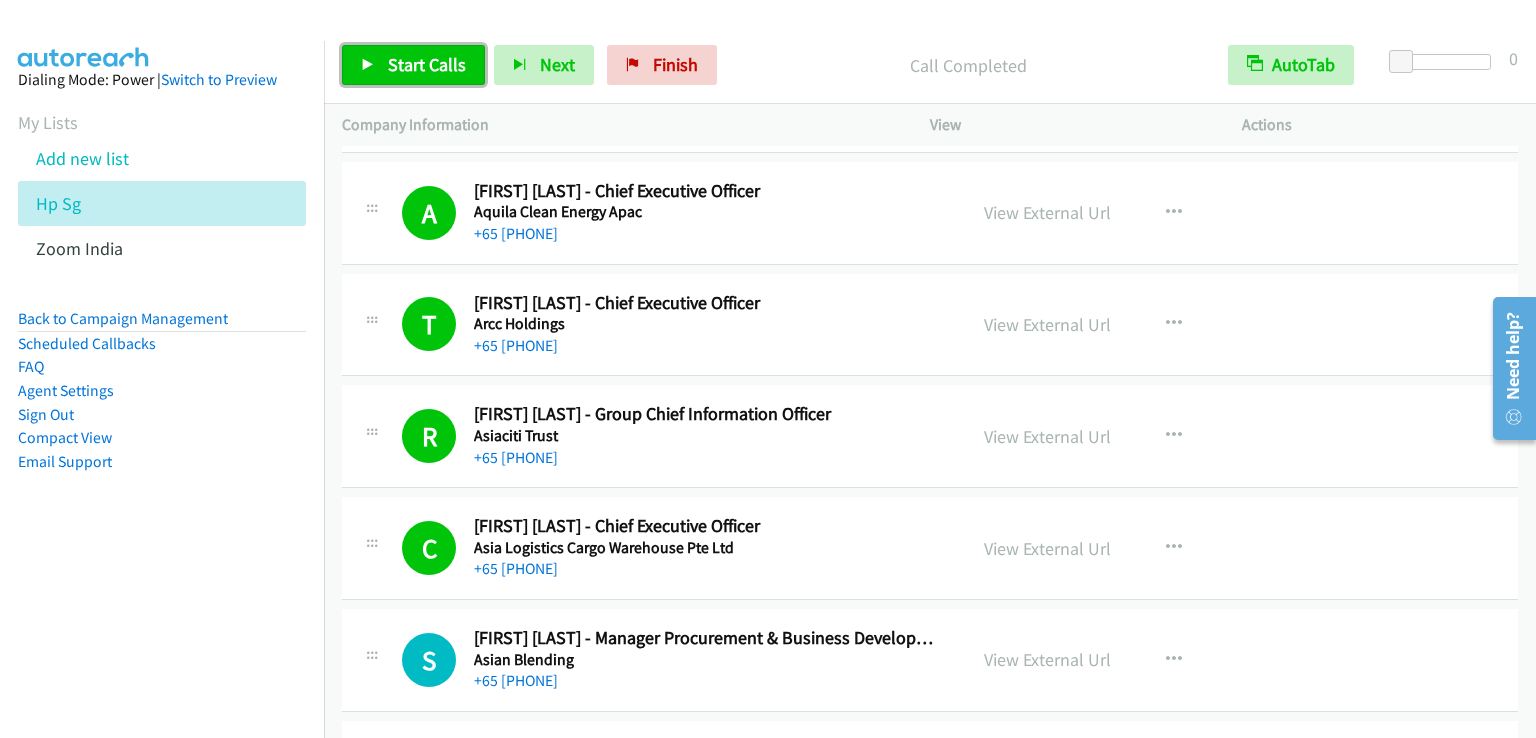click on "Start Calls" at bounding box center [427, 64] 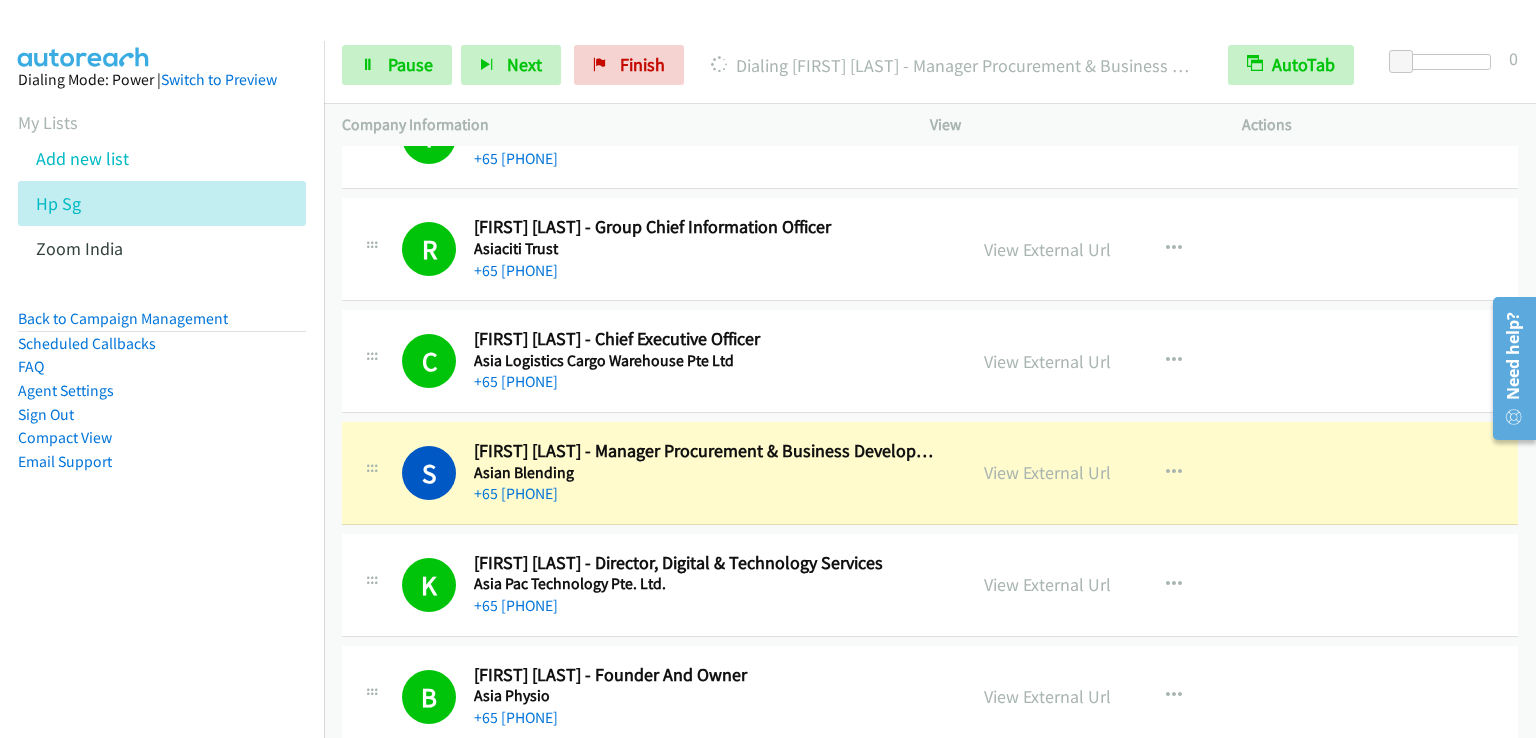 scroll, scrollTop: 6003, scrollLeft: 0, axis: vertical 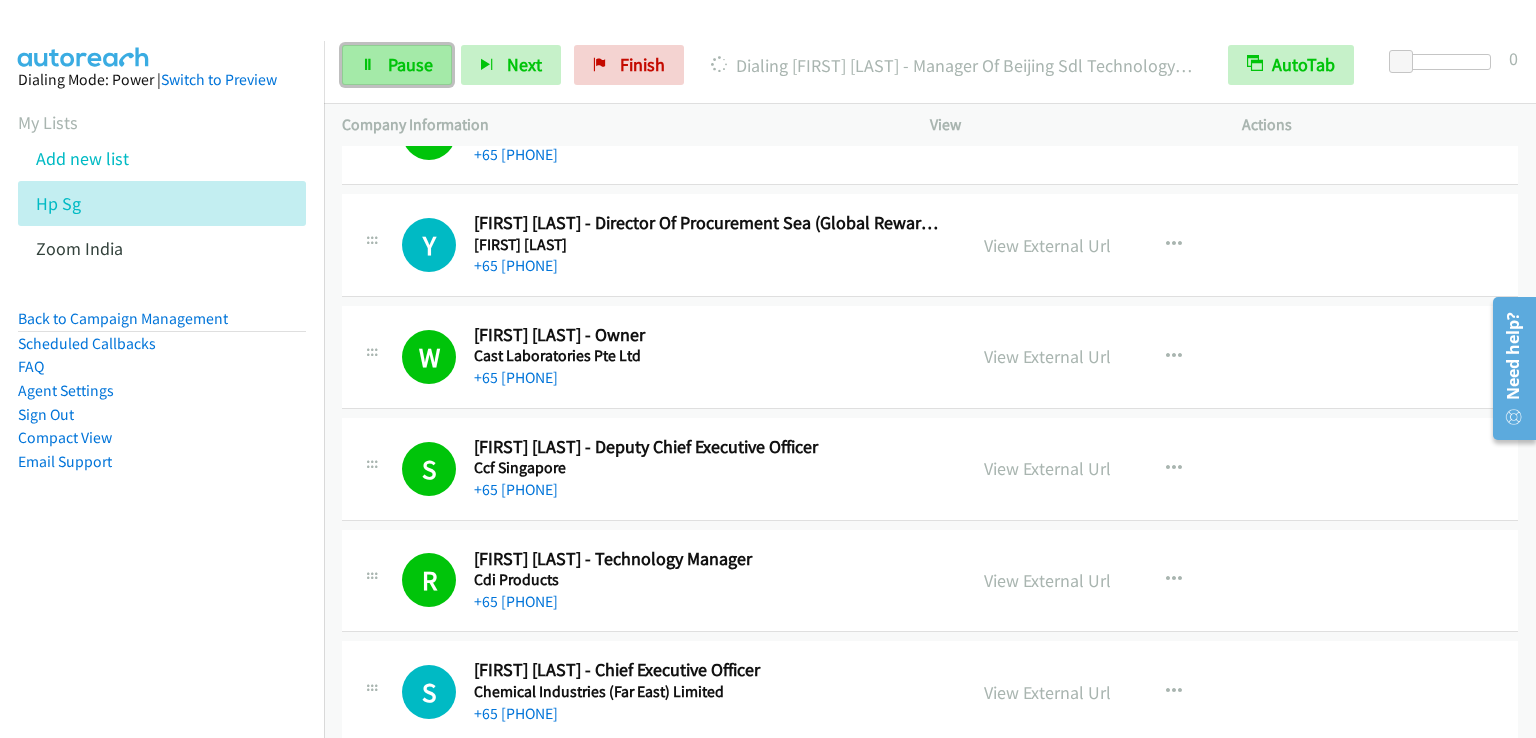 click on "Pause" at bounding box center (410, 64) 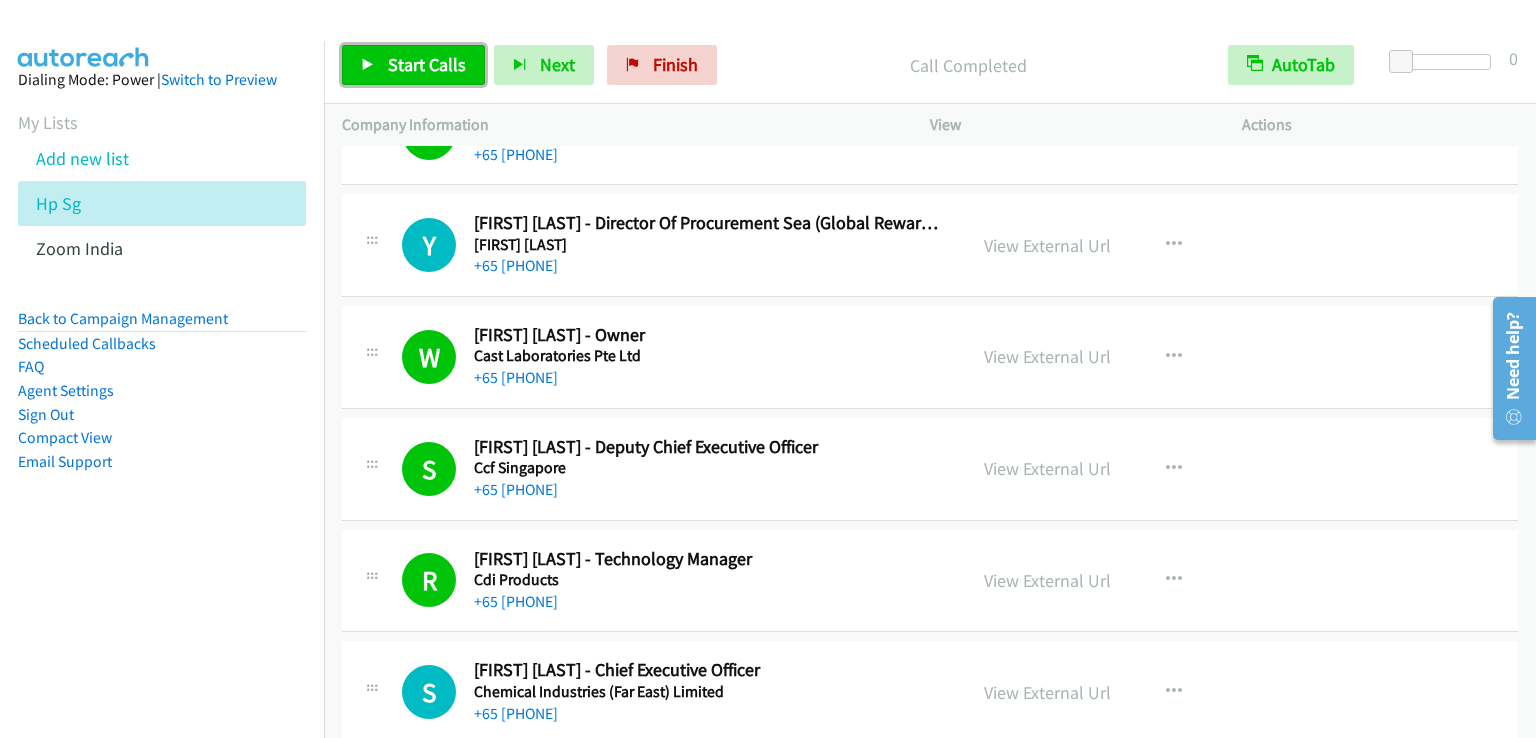 click on "Start Calls" at bounding box center (427, 64) 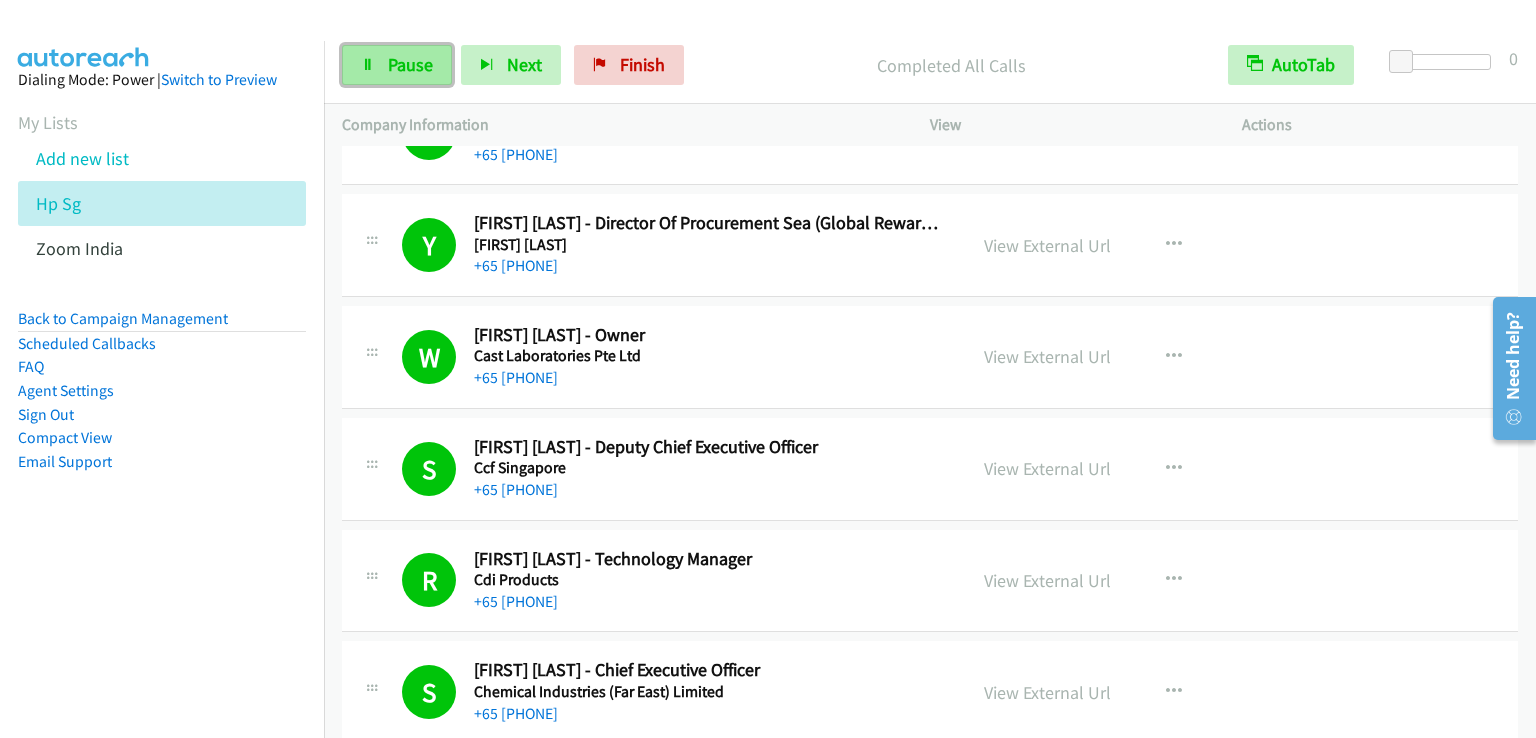 click on "Pause" at bounding box center [397, 65] 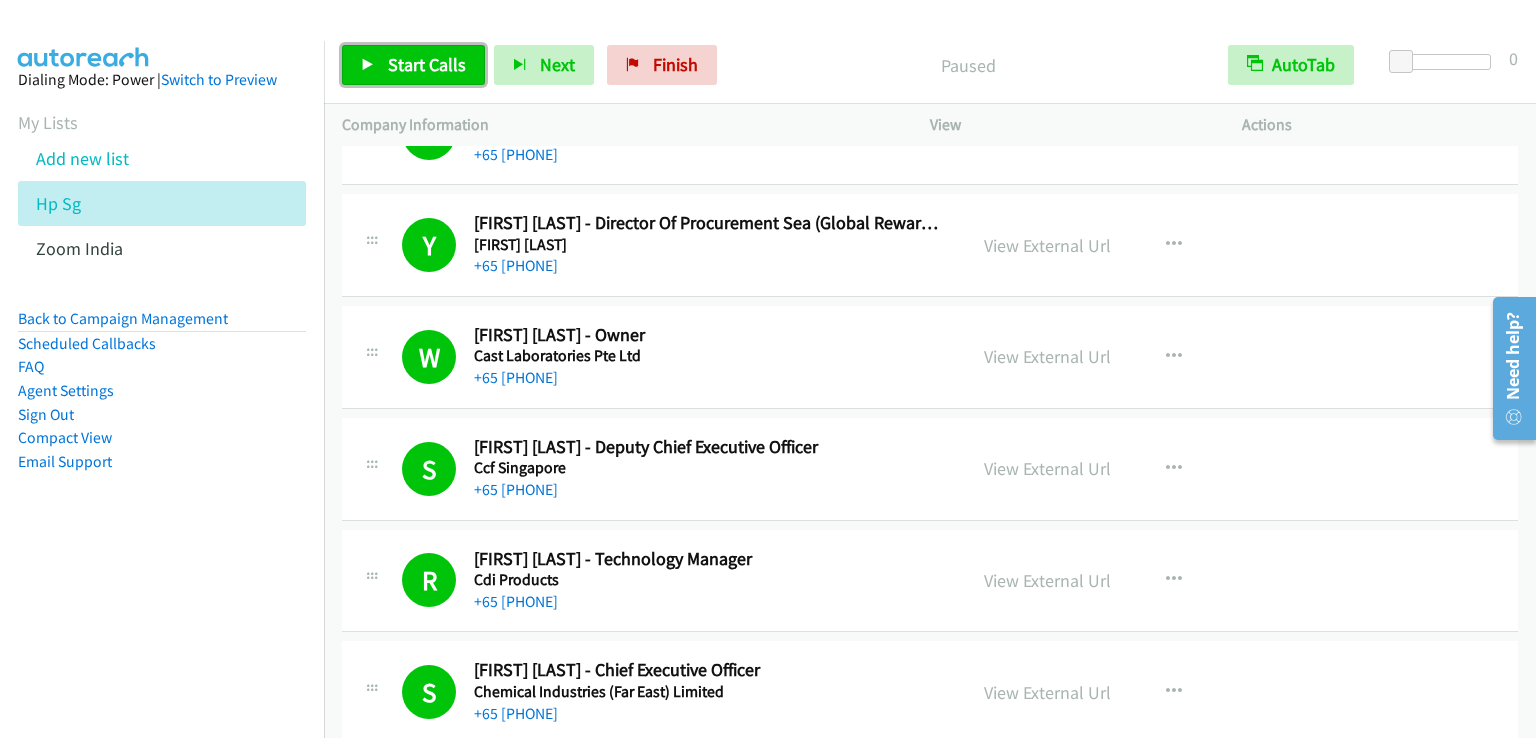 click on "Start Calls" at bounding box center (427, 64) 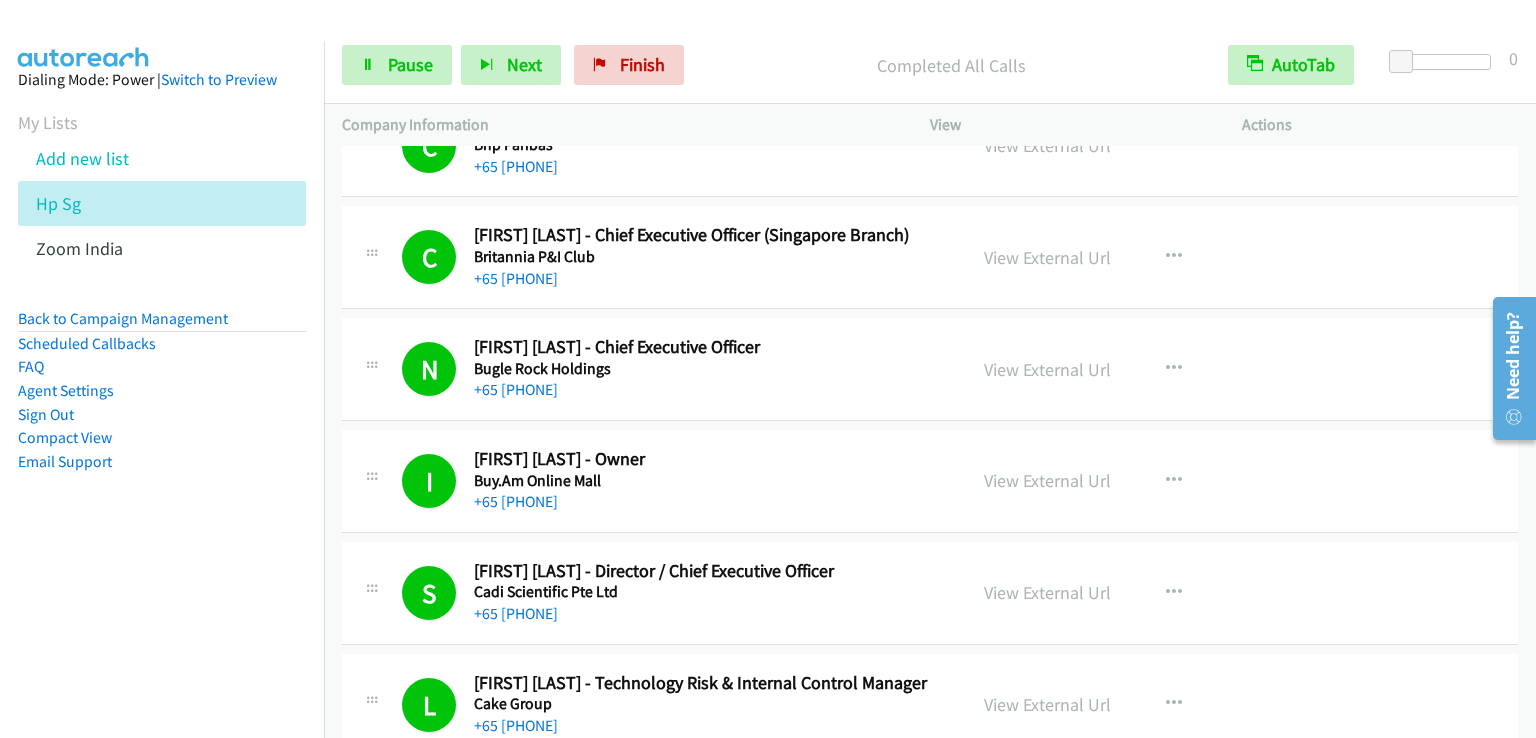 scroll, scrollTop: 11903, scrollLeft: 0, axis: vertical 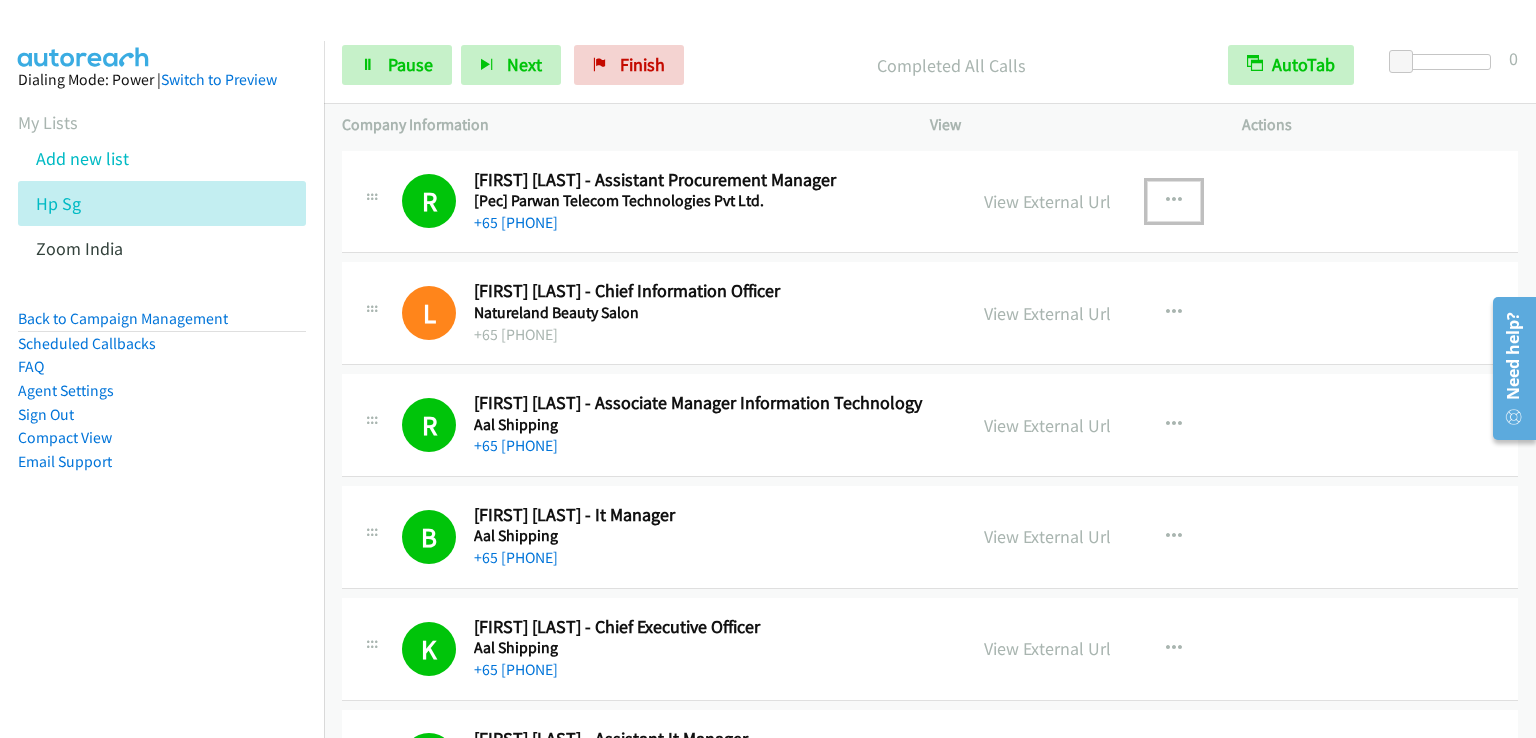 click at bounding box center [1174, 201] 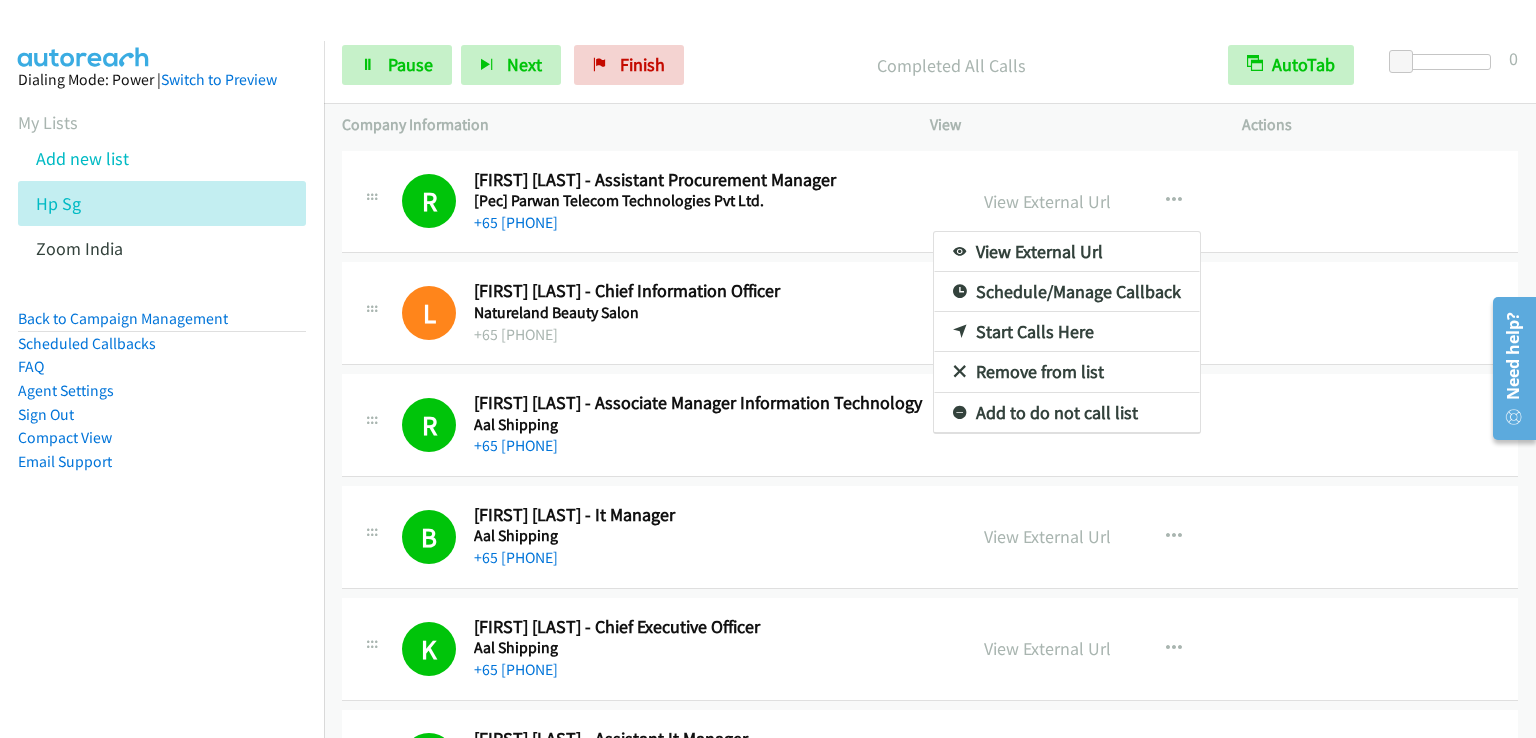 click on "Dialing Mode: Power
|
Switch to Preview
My Lists
Add new list
Hp Sg
Zoom India
Back to Campaign Management
Scheduled Callbacks
FAQ
Agent Settings
Sign Out
Compact View
Email Support" at bounding box center (162, 302) 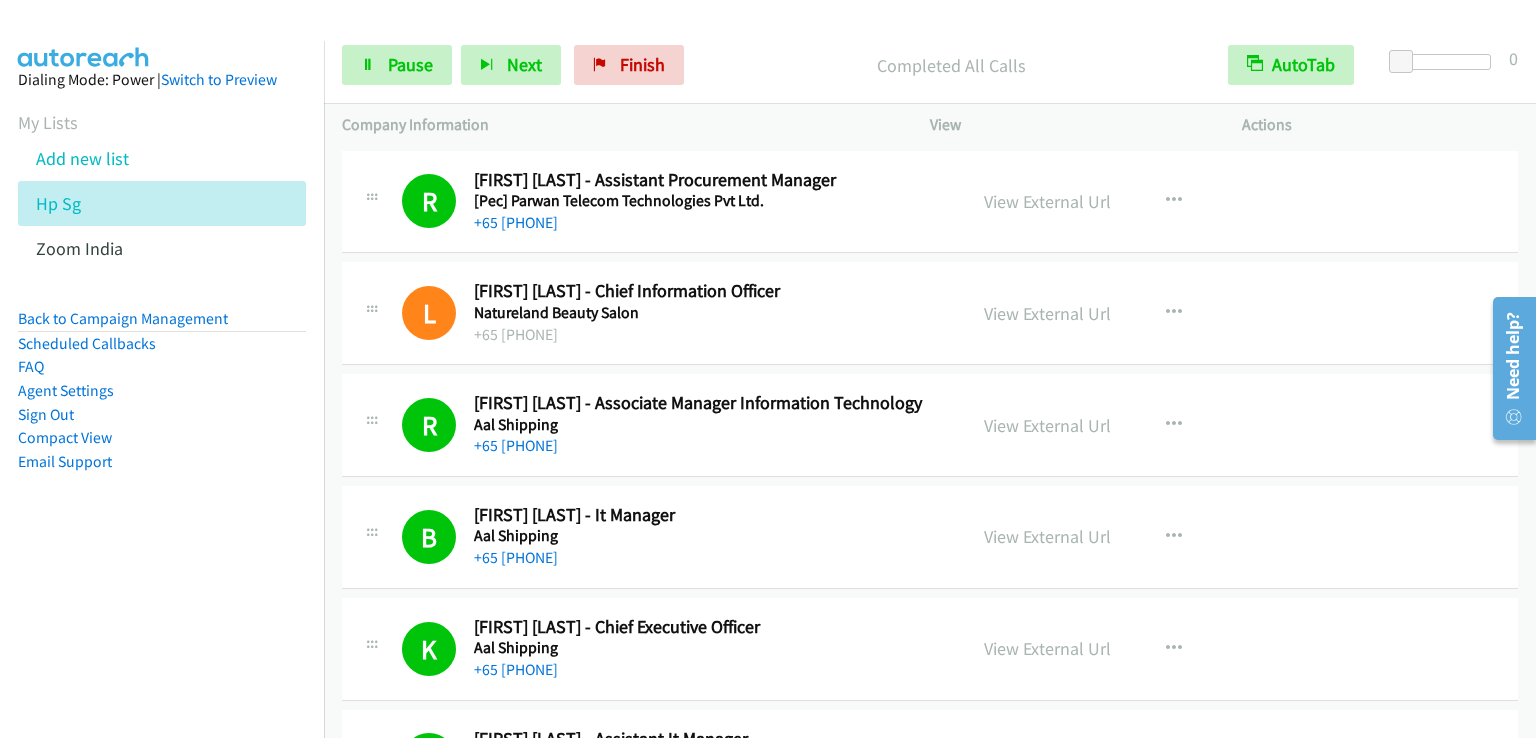 click on "View" at bounding box center [1068, 125] 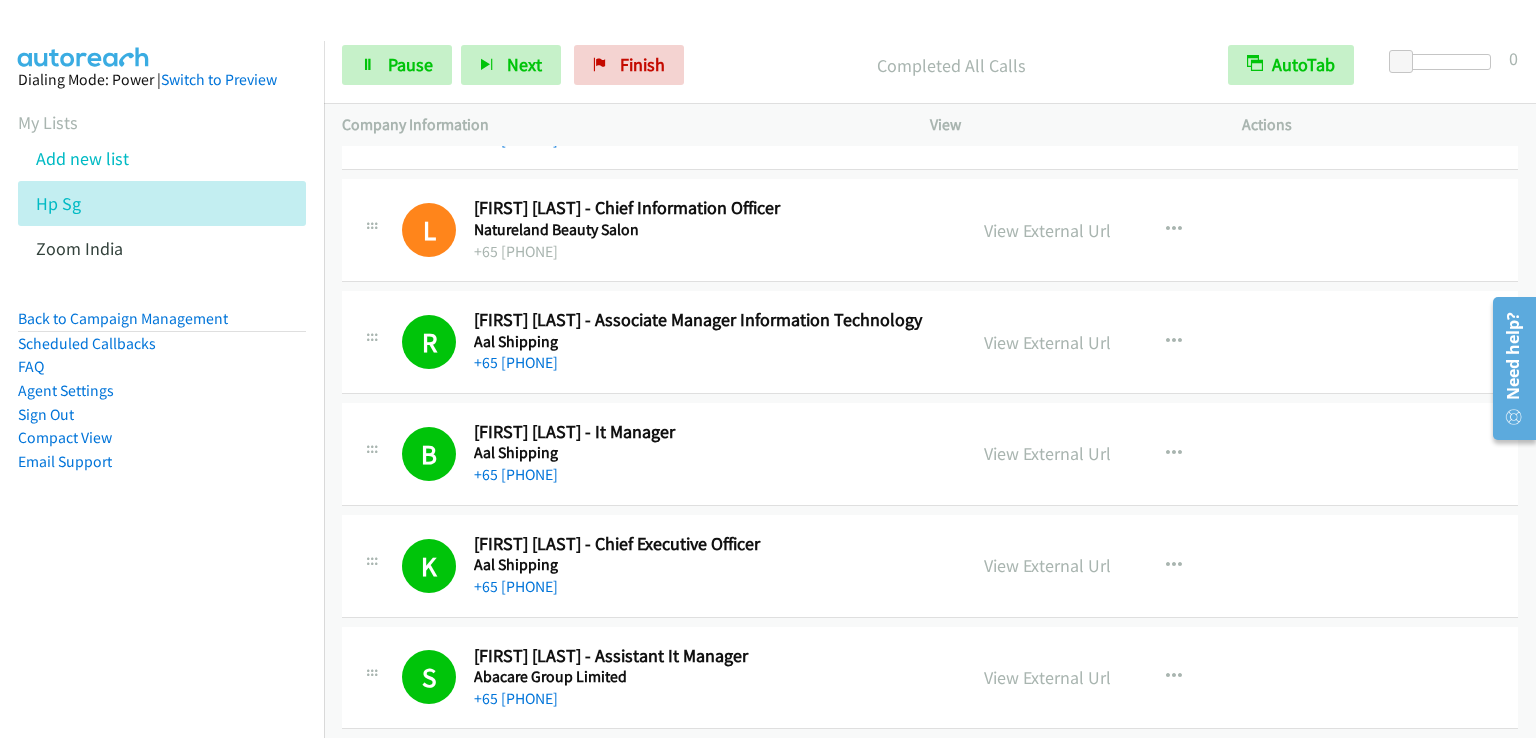 scroll, scrollTop: 400, scrollLeft: 0, axis: vertical 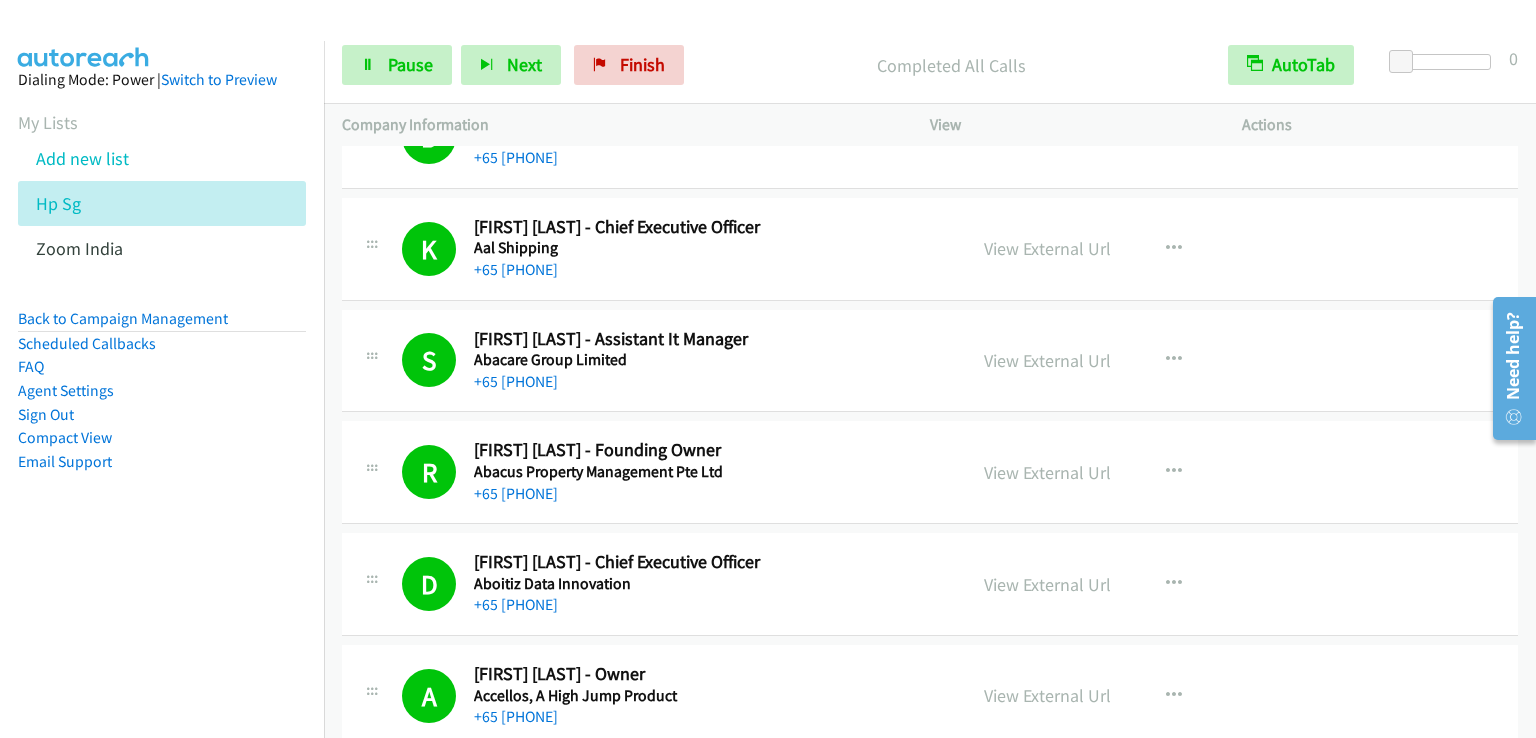 click on "Dialing Mode: Power
|
Switch to Preview
My Lists
Add new list
Hp Sg
Zoom India
Back to Campaign Management
Scheduled Callbacks
FAQ
Agent Settings
Sign Out
Compact View
Email Support" at bounding box center (162, 410) 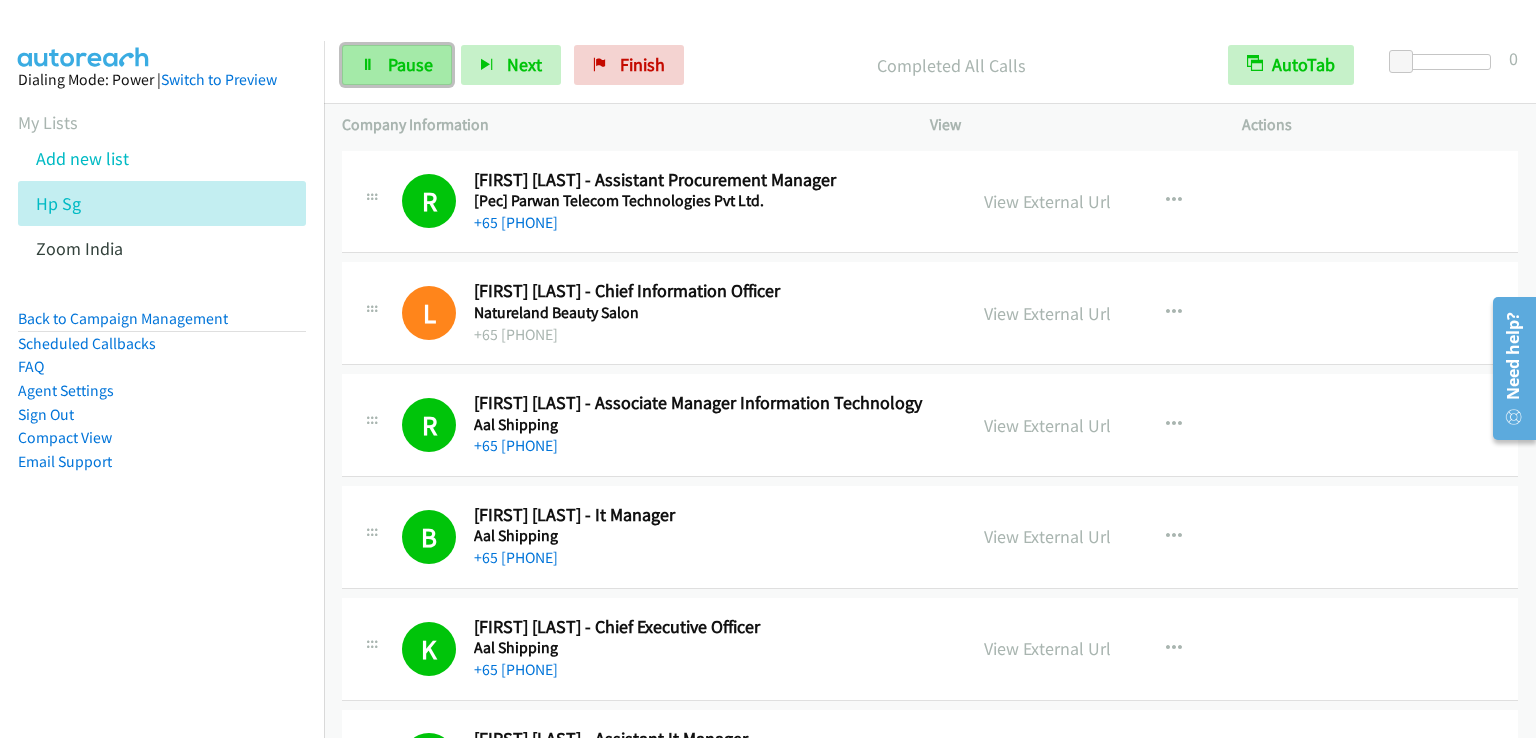 click on "Pause" at bounding box center (410, 64) 